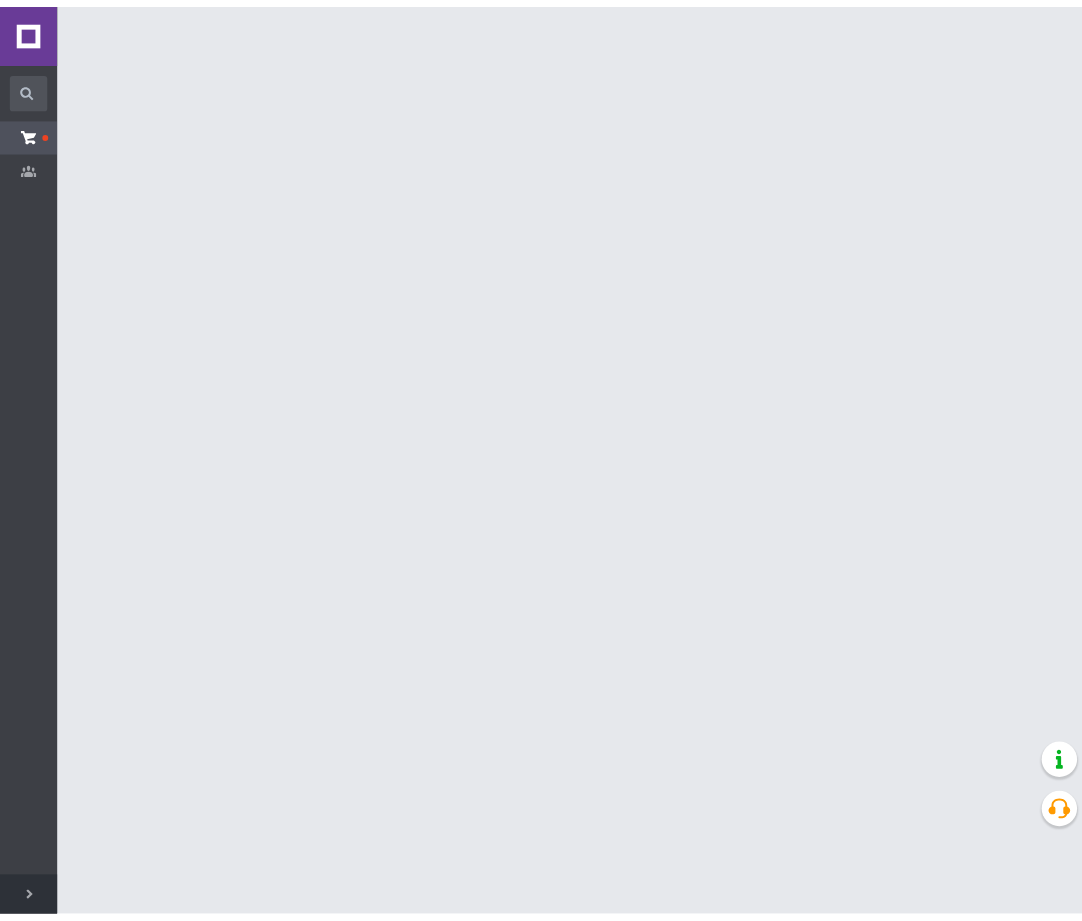 scroll, scrollTop: 0, scrollLeft: 0, axis: both 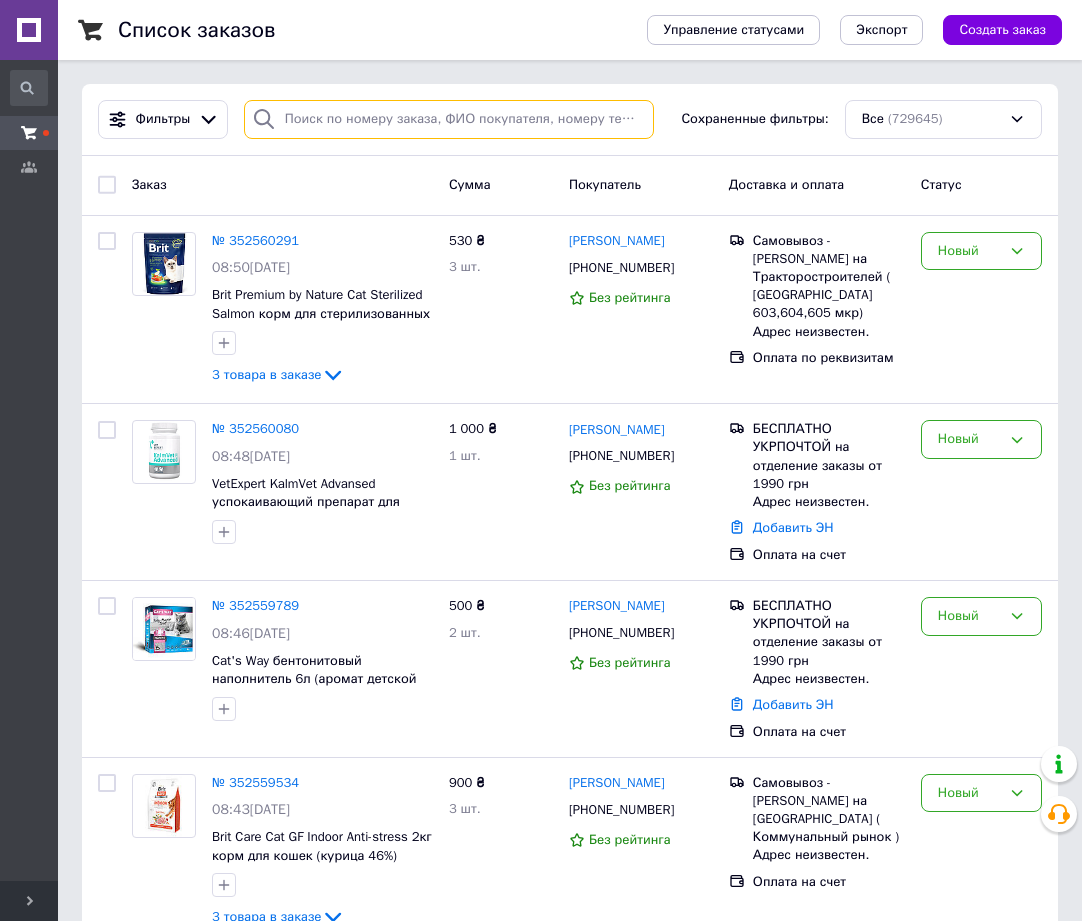 click at bounding box center (449, 119) 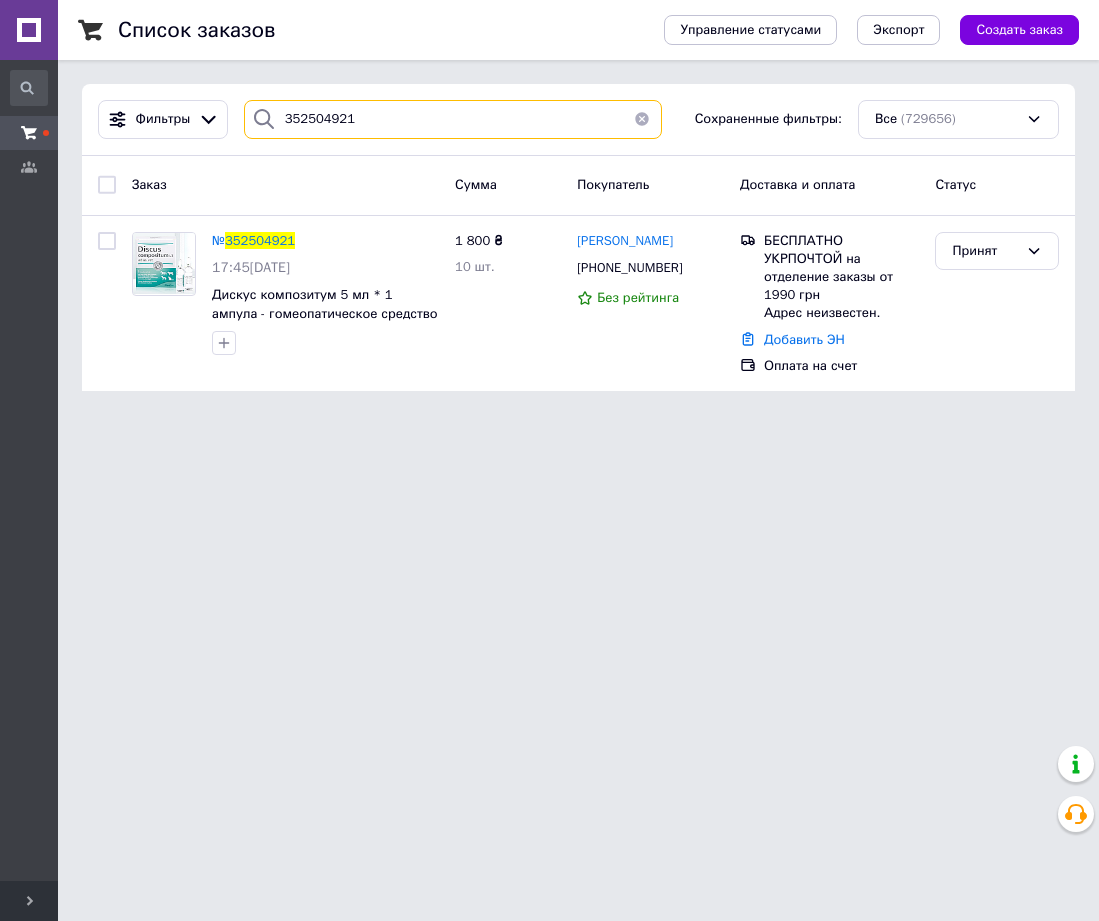 type on "352504921" 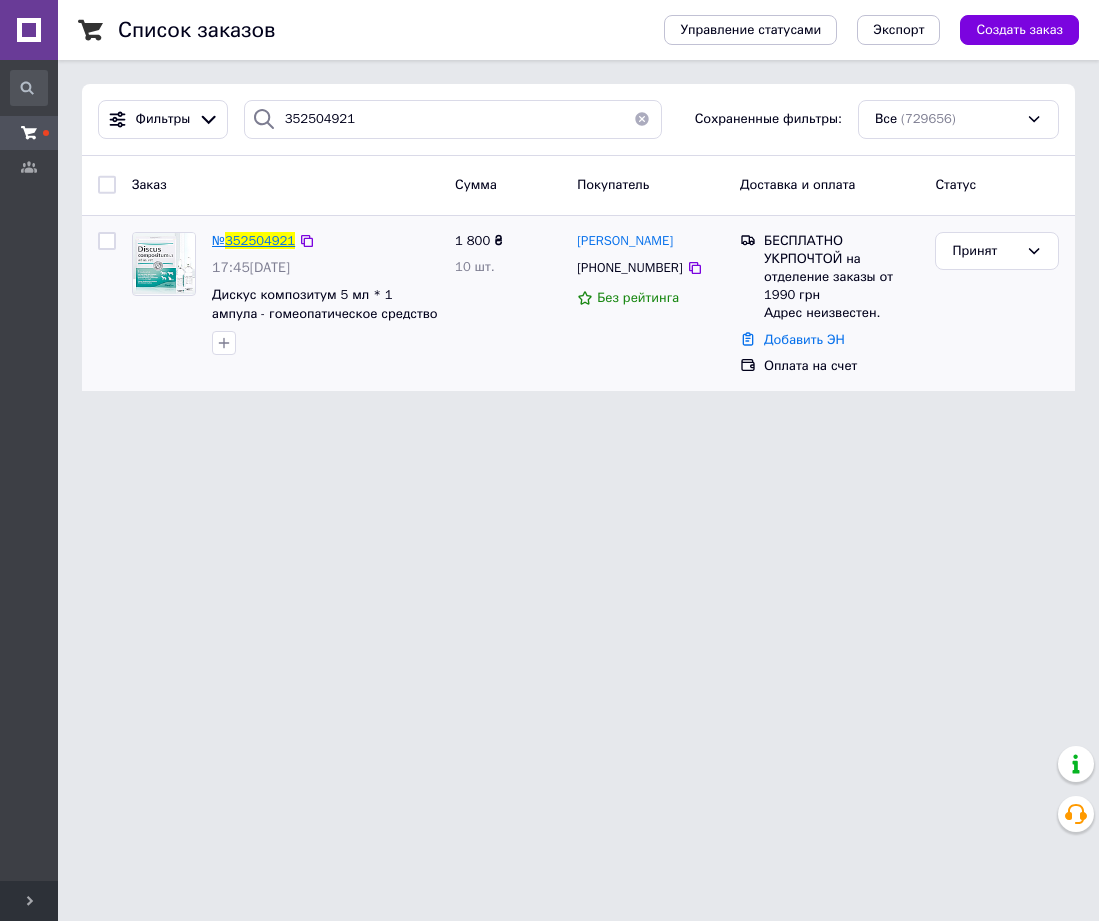 click on "352504921" at bounding box center (260, 240) 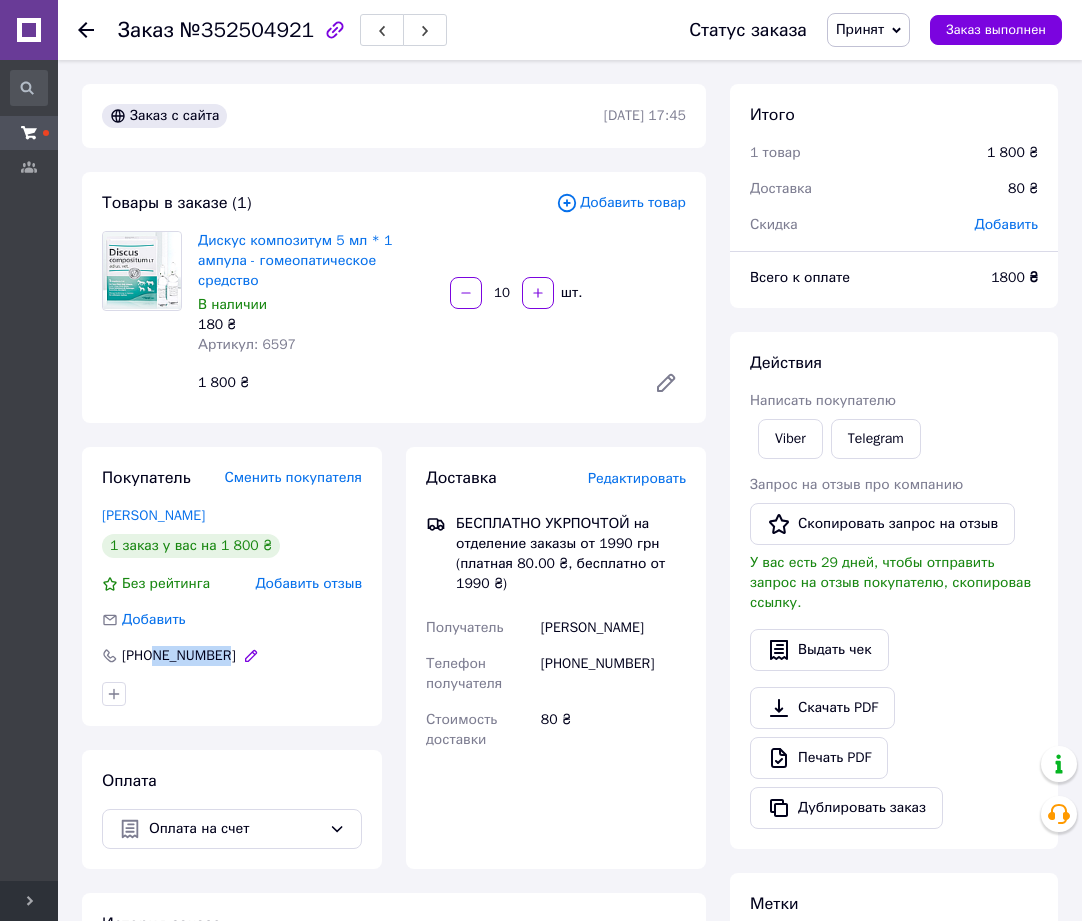 drag, startPoint x: 220, startPoint y: 638, endPoint x: 158, endPoint y: 638, distance: 62 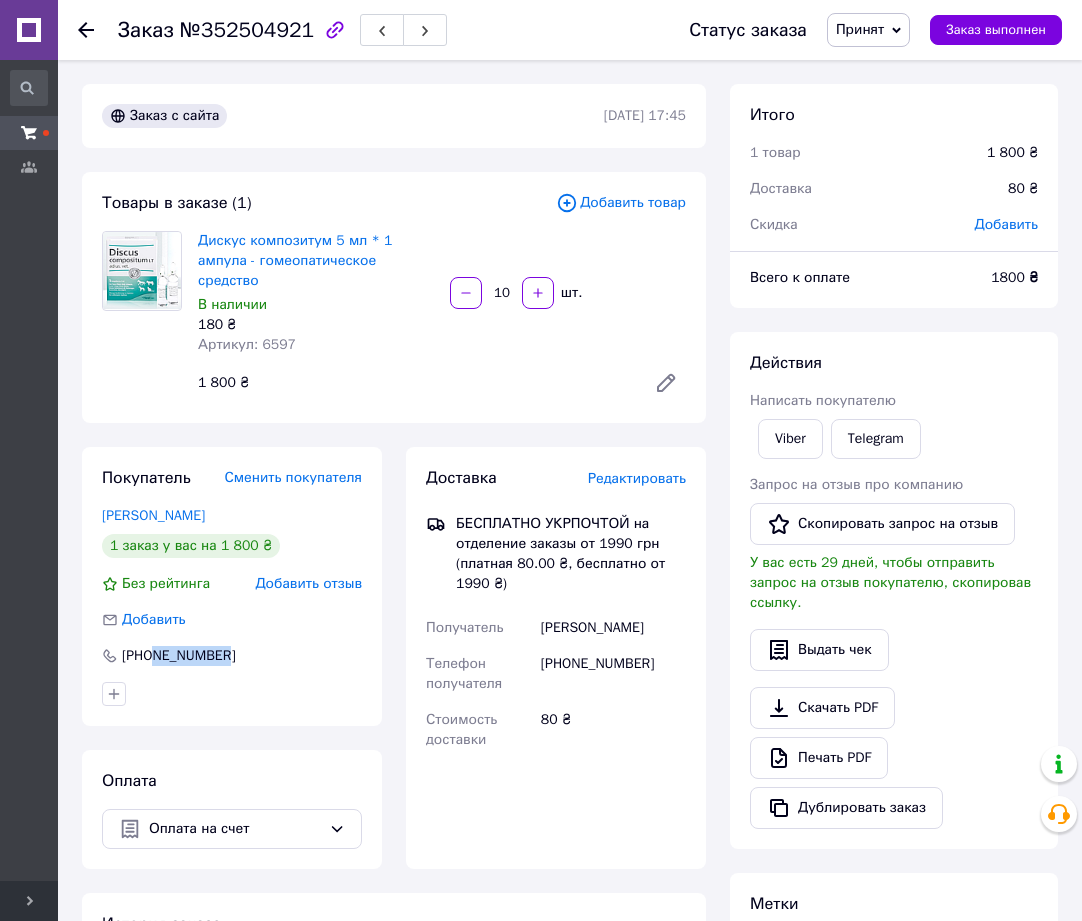 copy on "974809415" 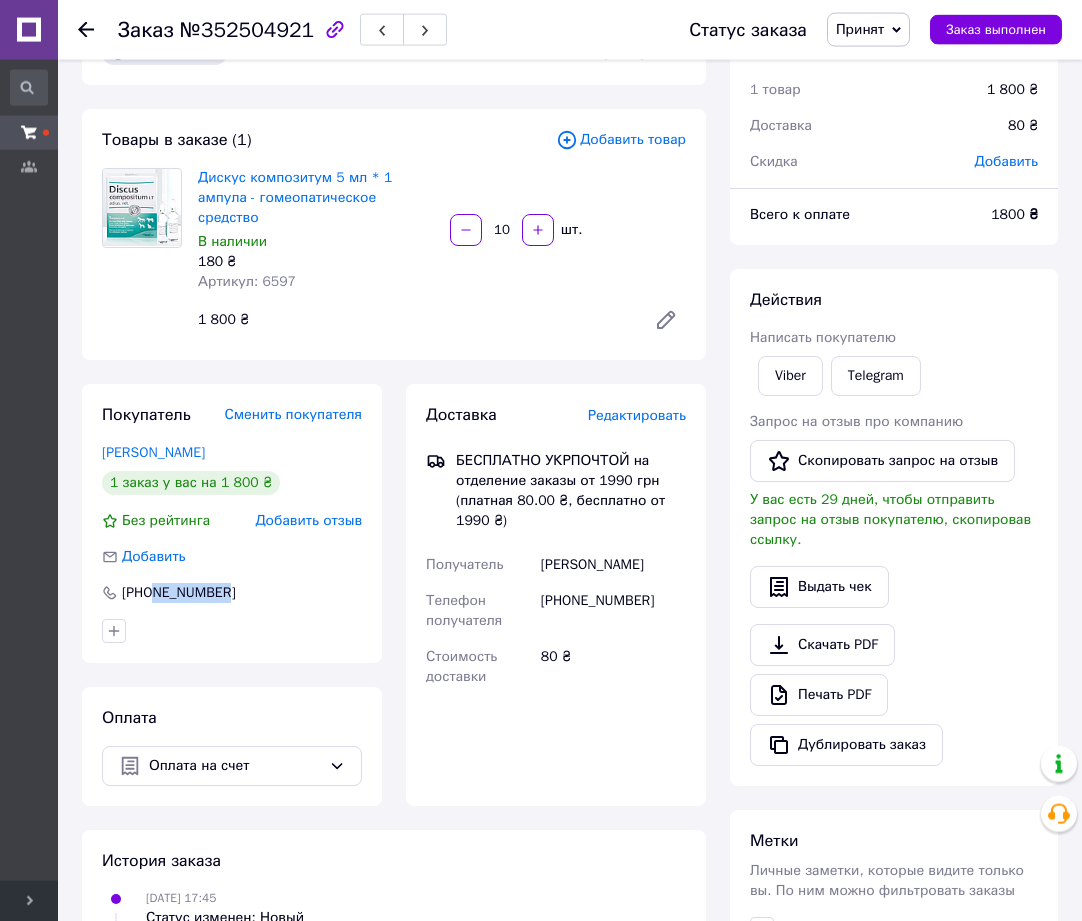 scroll, scrollTop: 102, scrollLeft: 0, axis: vertical 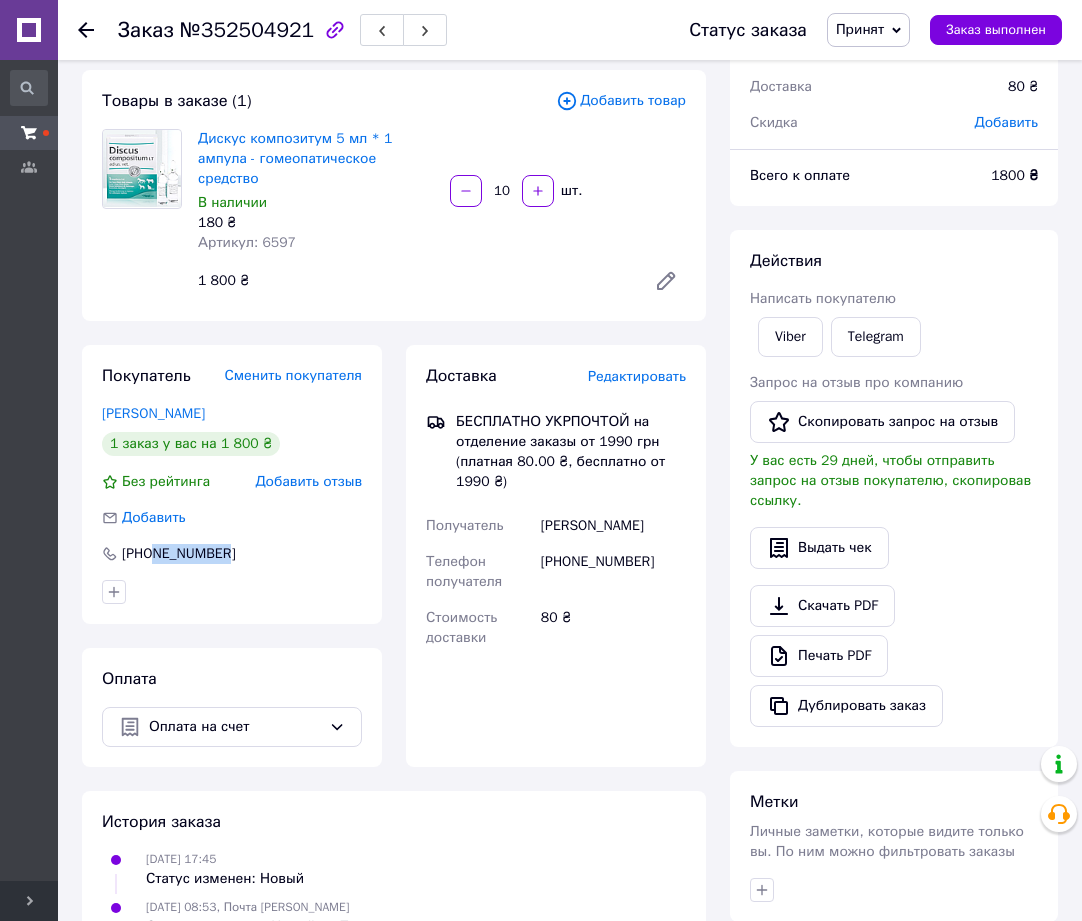 click 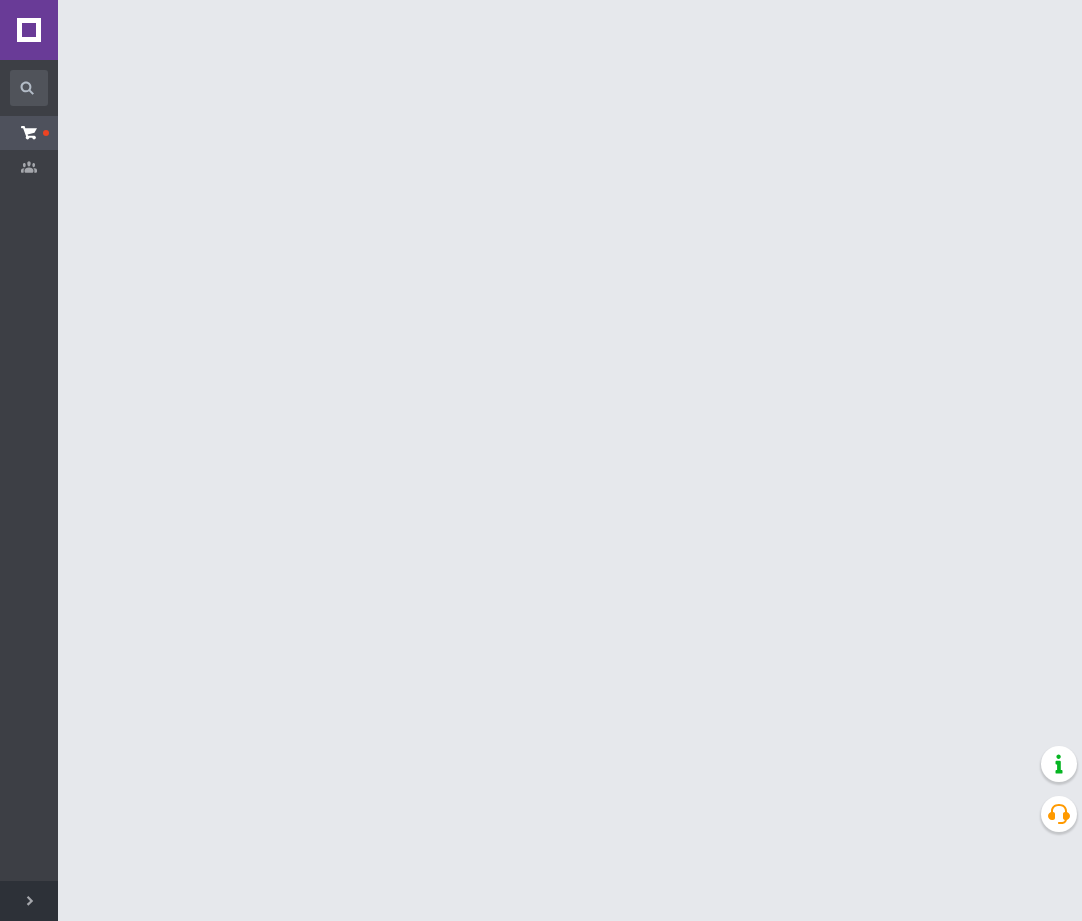 scroll, scrollTop: 0, scrollLeft: 0, axis: both 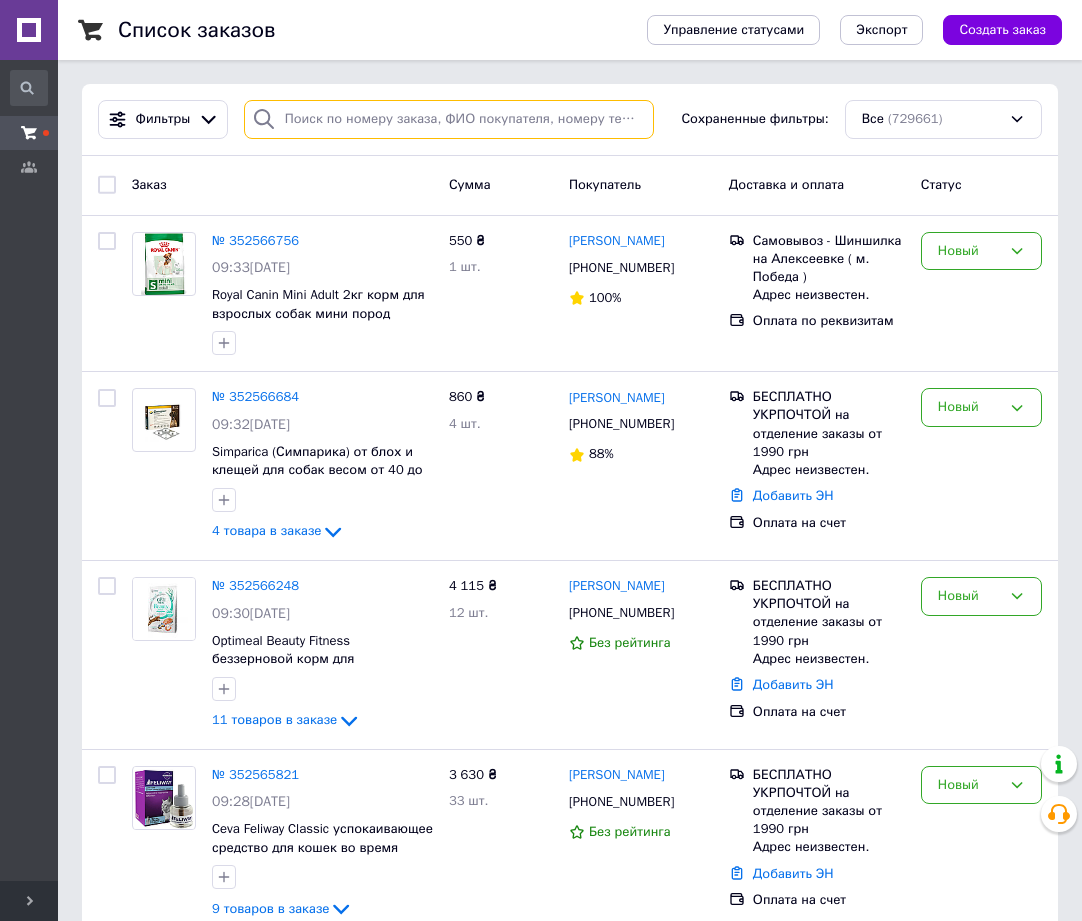 paste on "352511254" 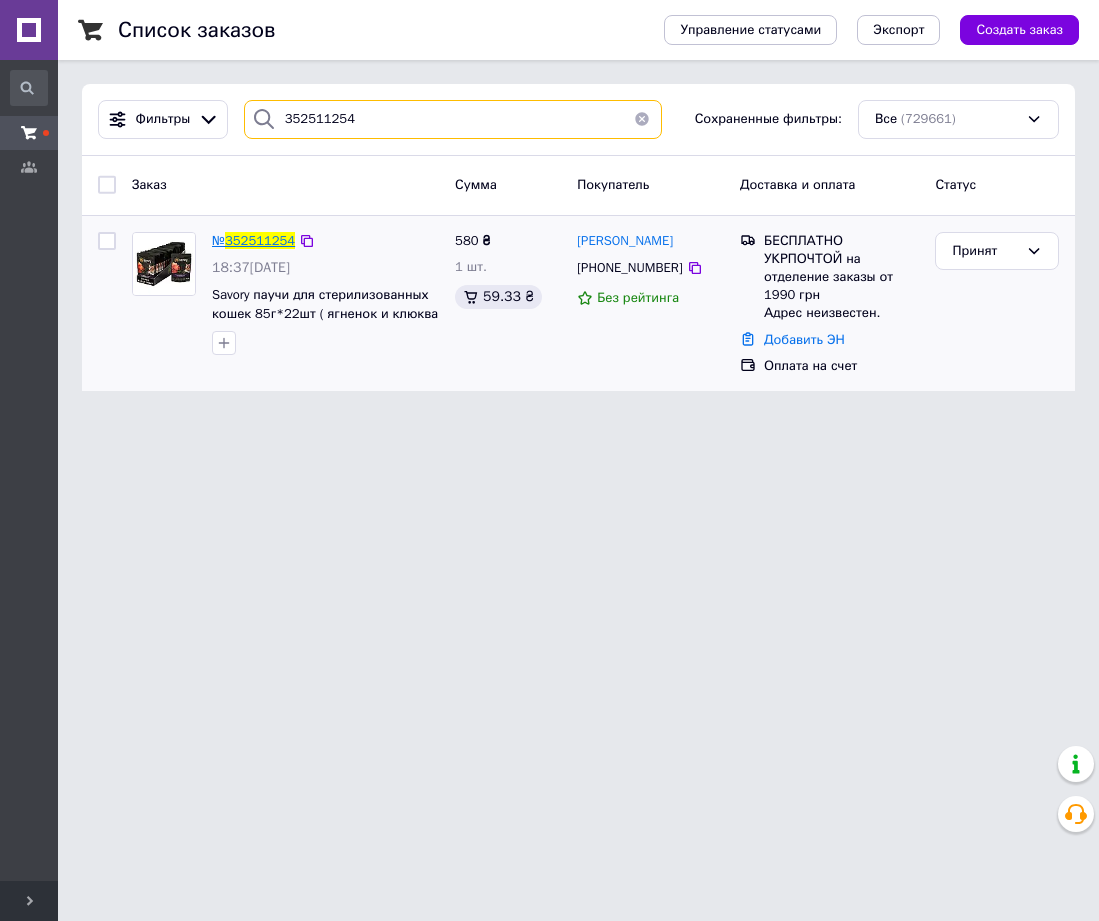 type on "352511254" 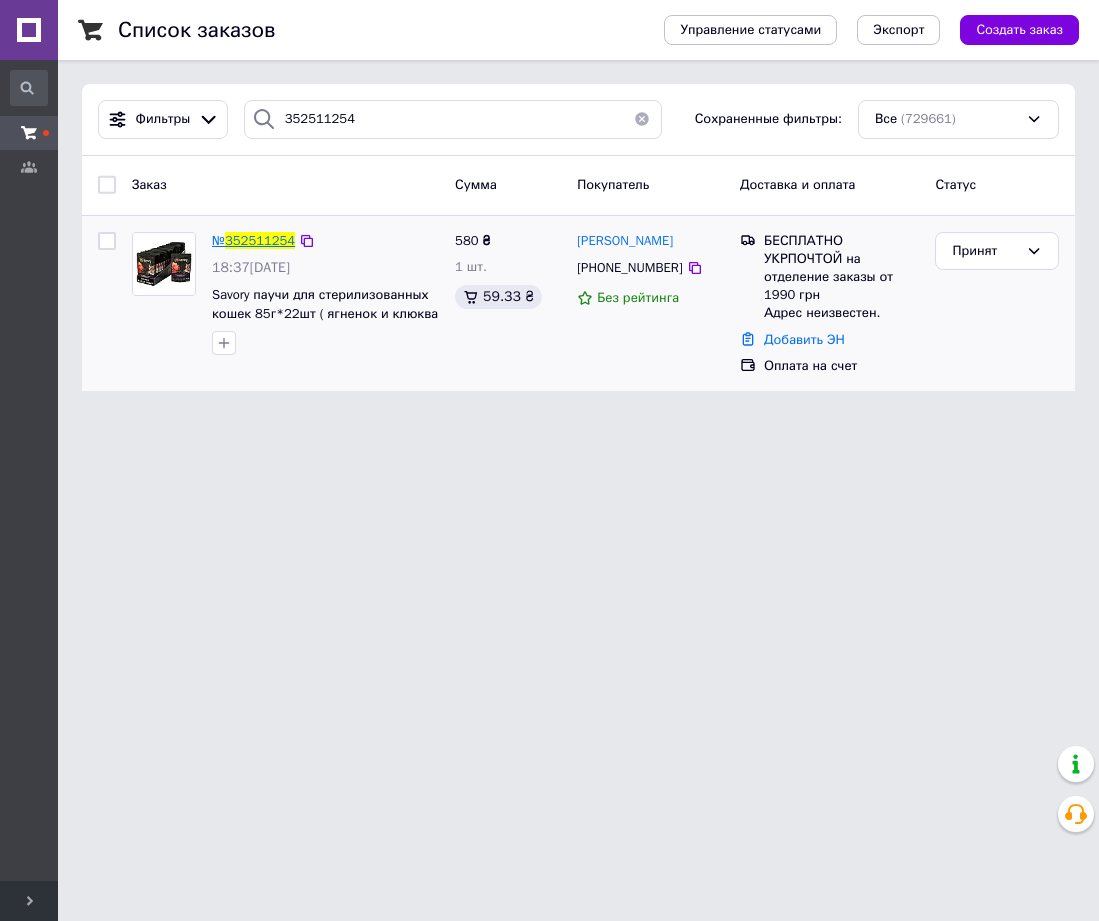 click on "352511254" at bounding box center [260, 240] 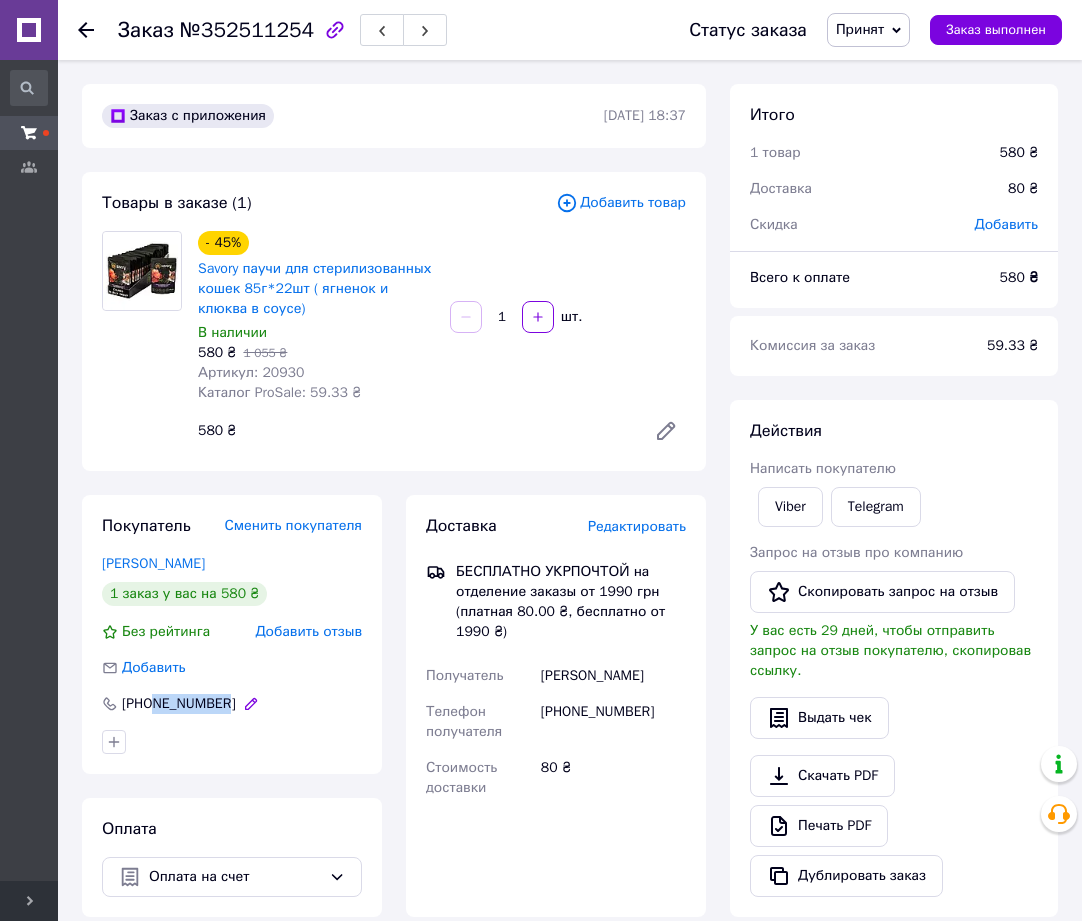 drag, startPoint x: 222, startPoint y: 708, endPoint x: 153, endPoint y: 710, distance: 69.02898 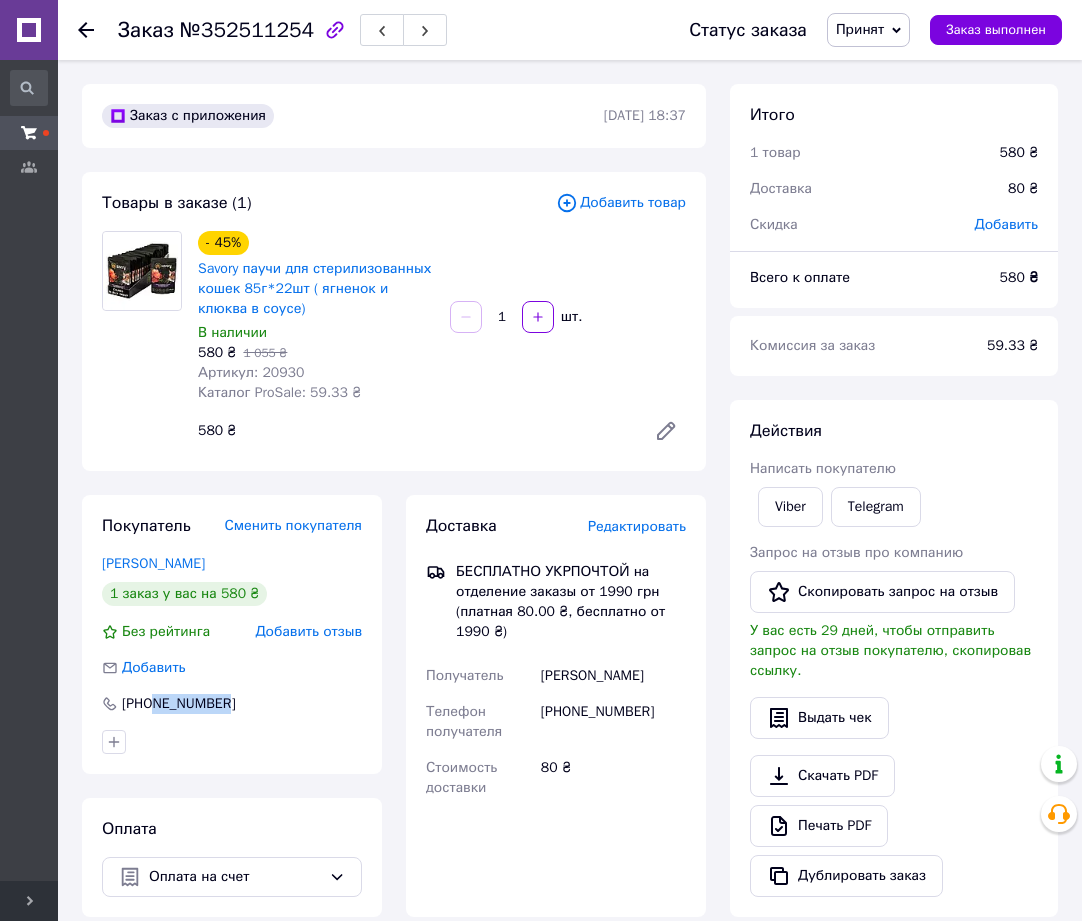 copy on "978929031" 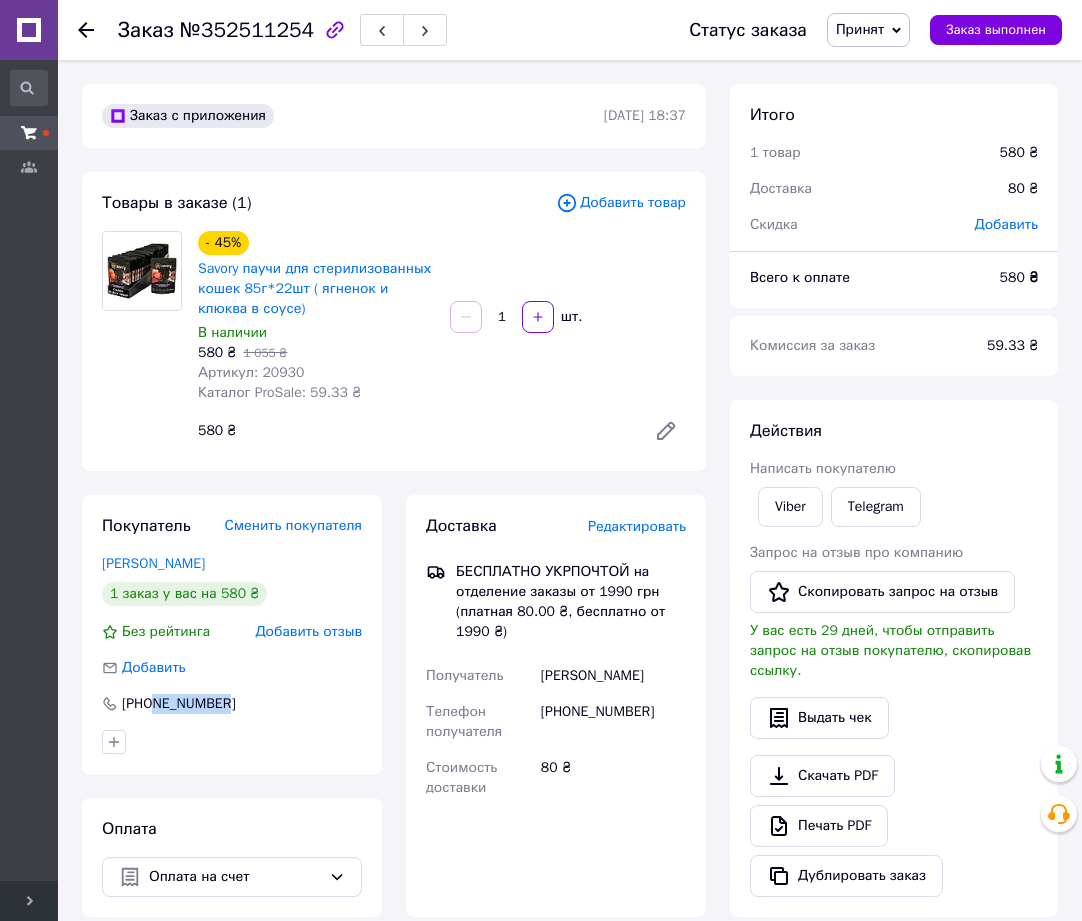 drag, startPoint x: 212, startPoint y: 566, endPoint x: 88, endPoint y: 590, distance: 126.30122 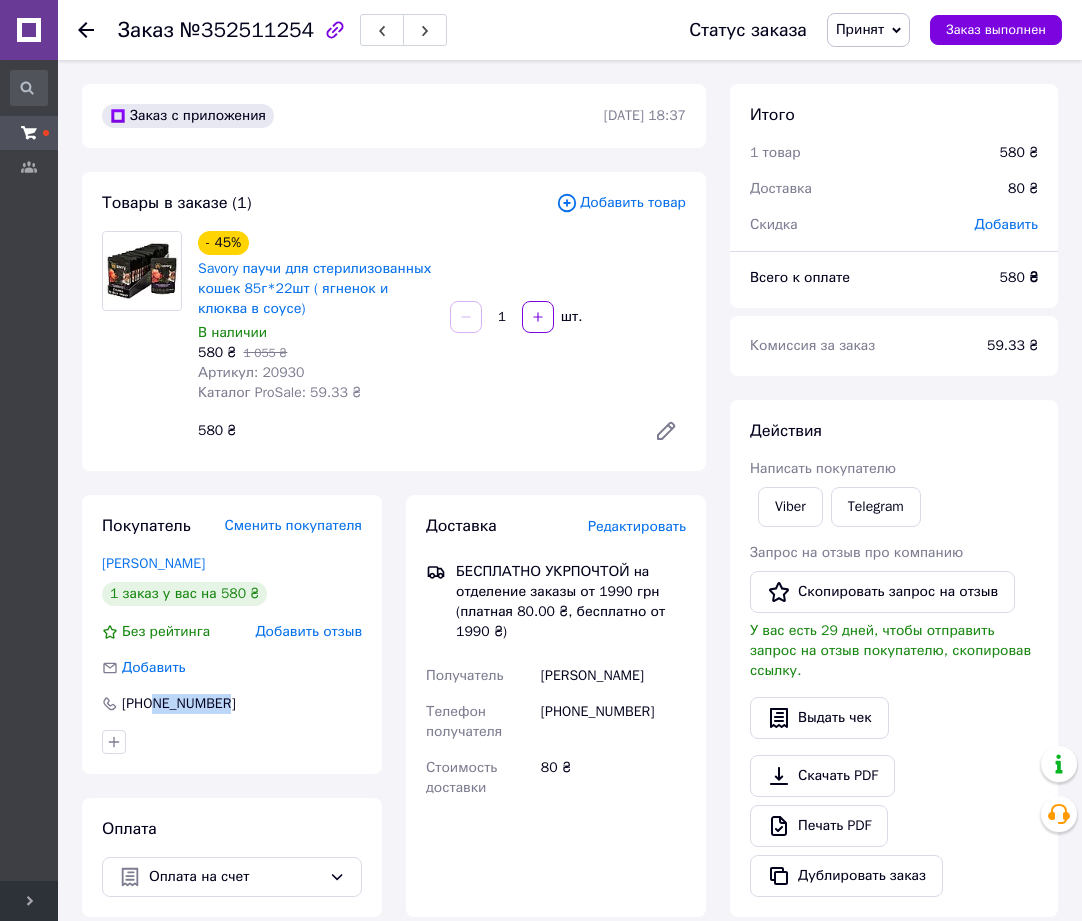 click 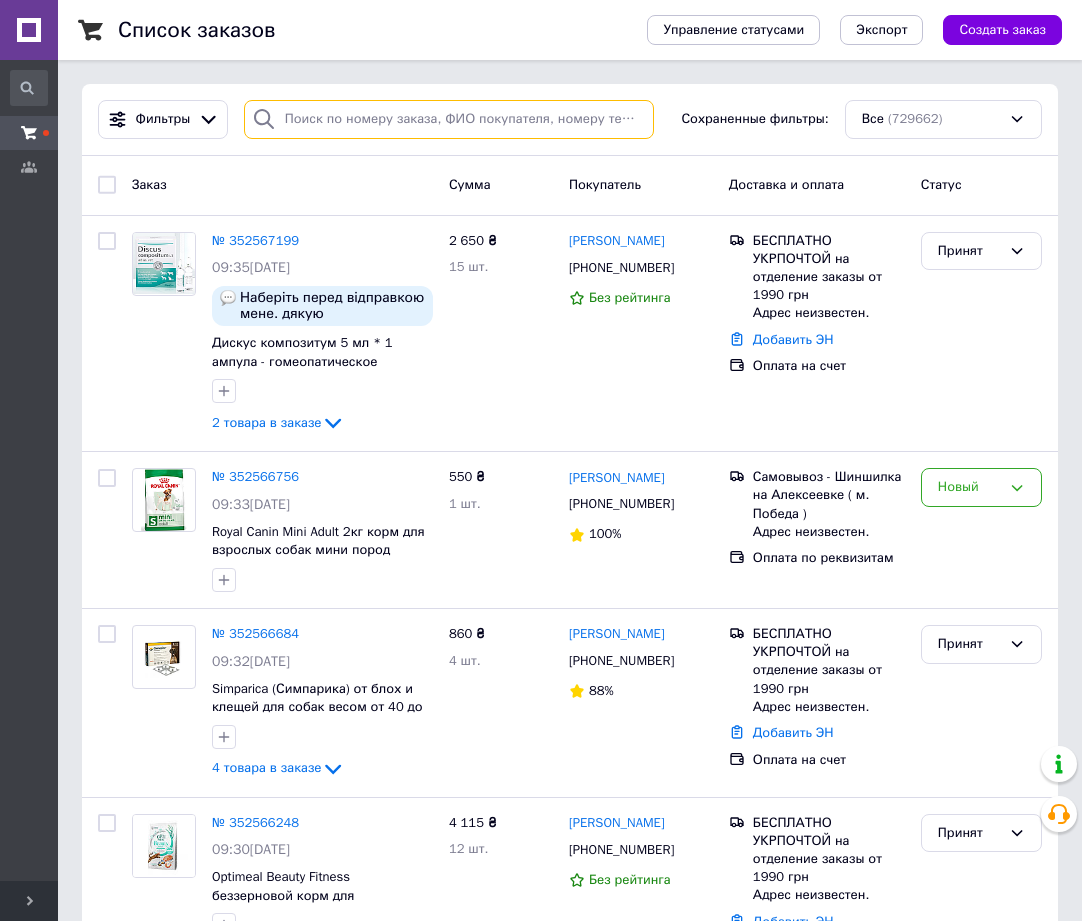 click at bounding box center [449, 119] 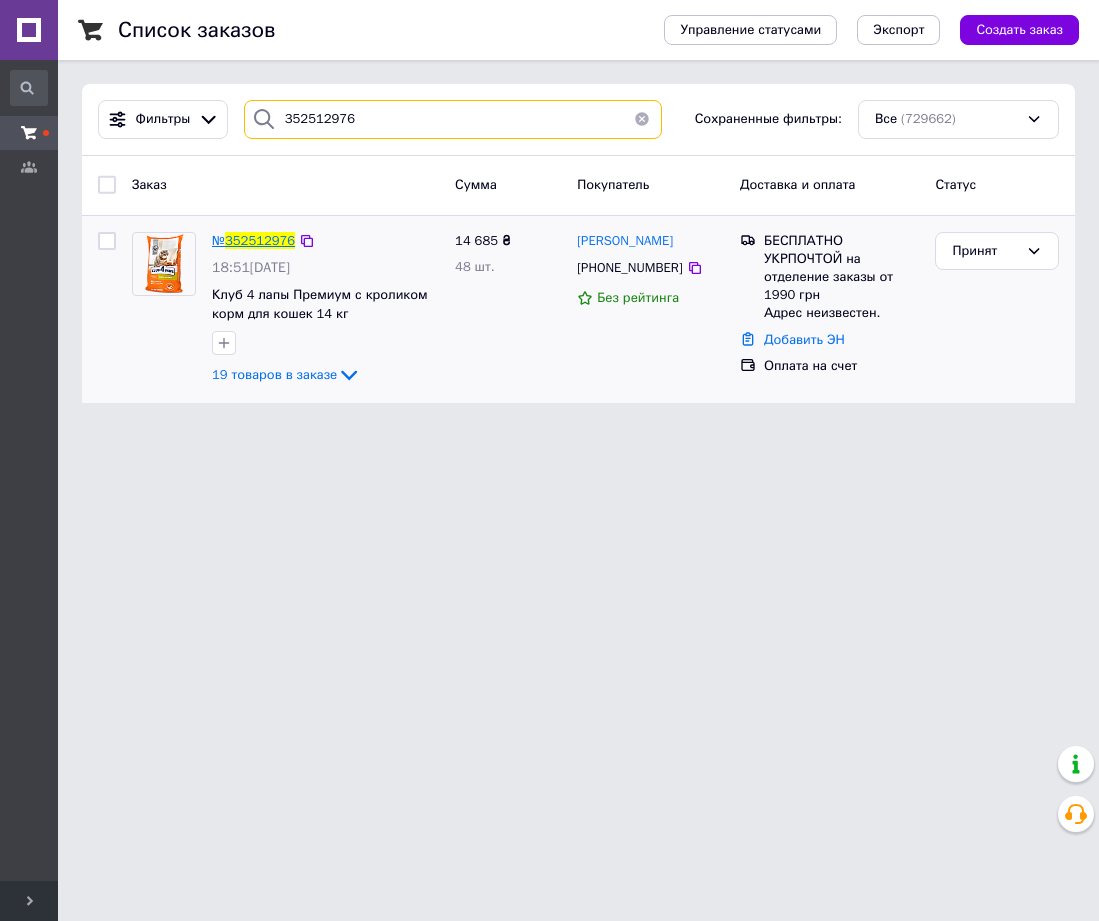 type on "352512976" 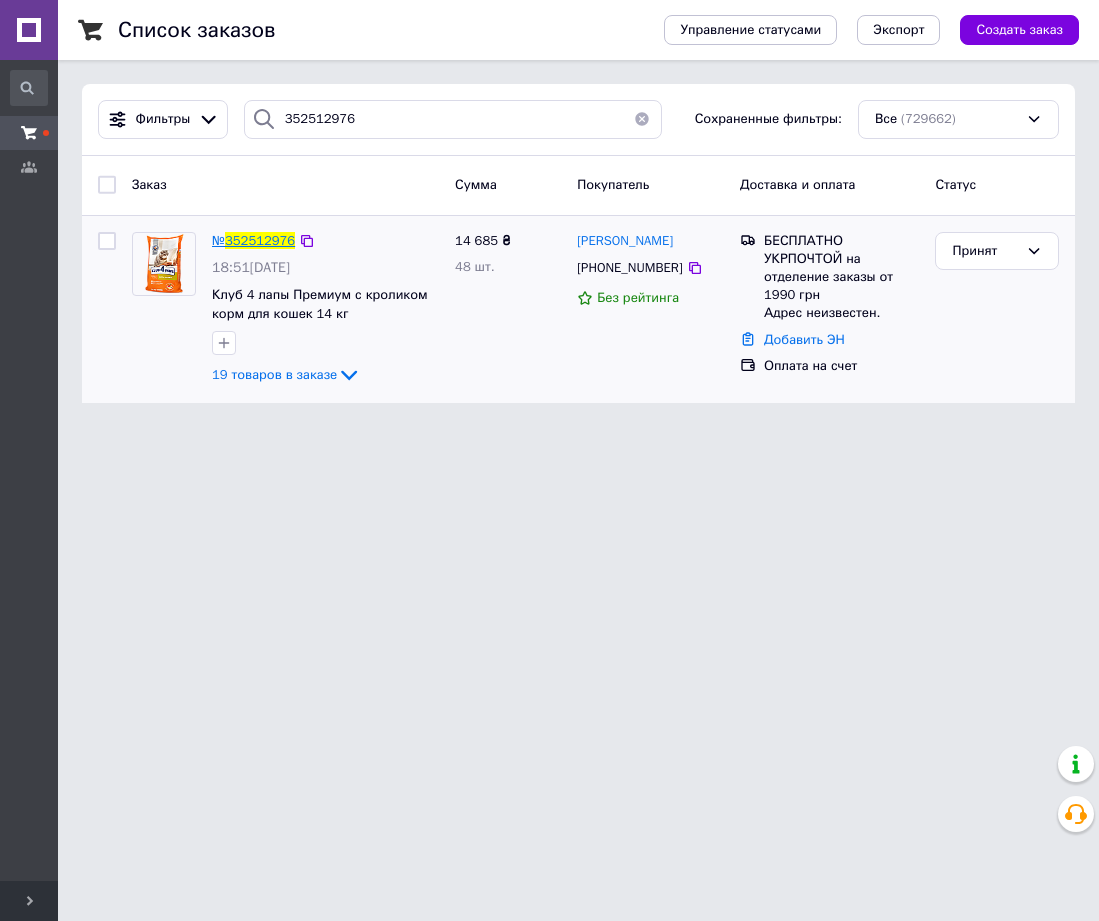 click on "352512976" at bounding box center [260, 240] 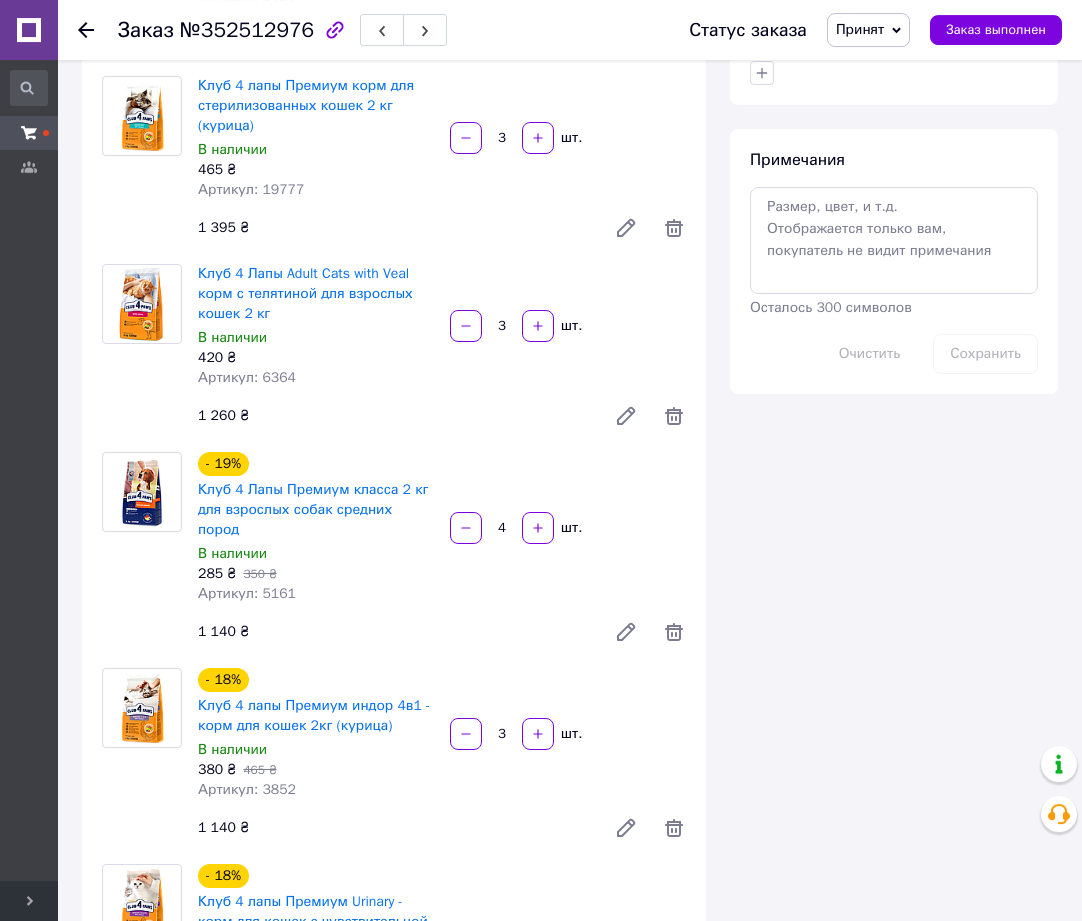 scroll, scrollTop: 918, scrollLeft: 0, axis: vertical 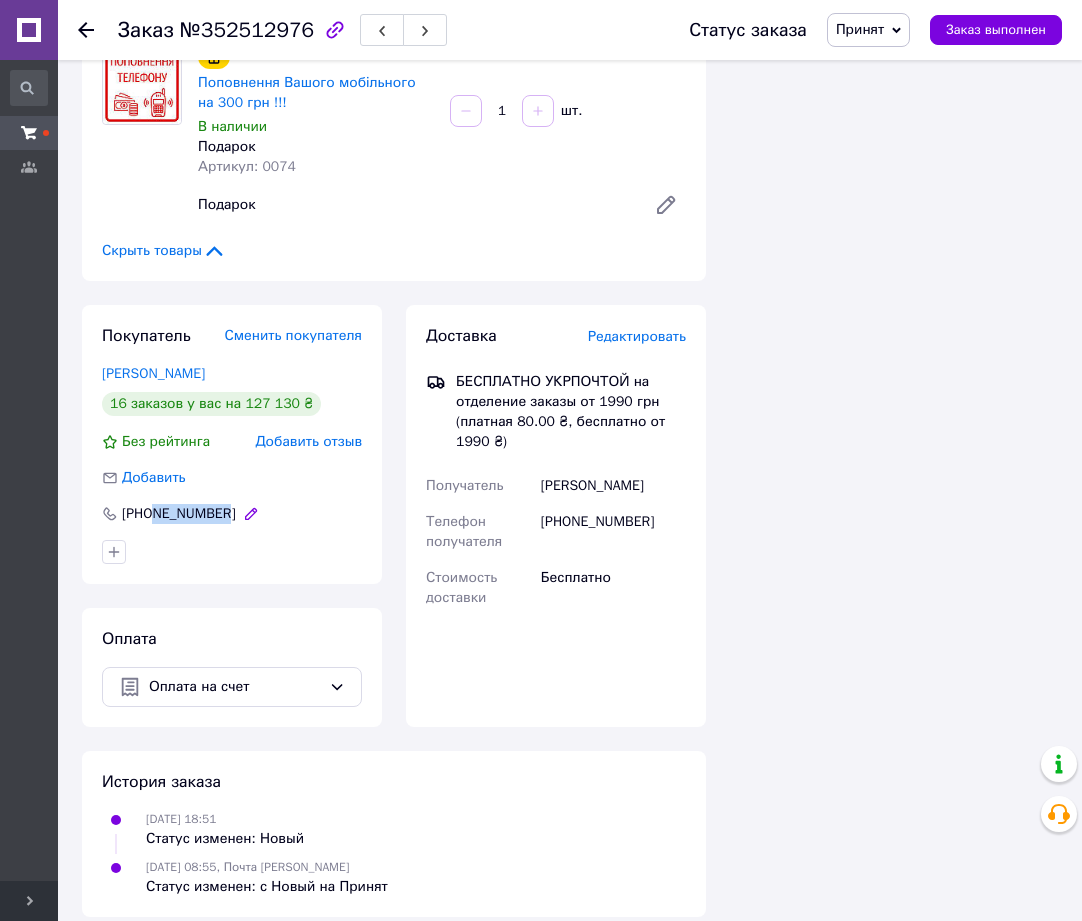 drag, startPoint x: 221, startPoint y: 495, endPoint x: 154, endPoint y: 499, distance: 67.11929 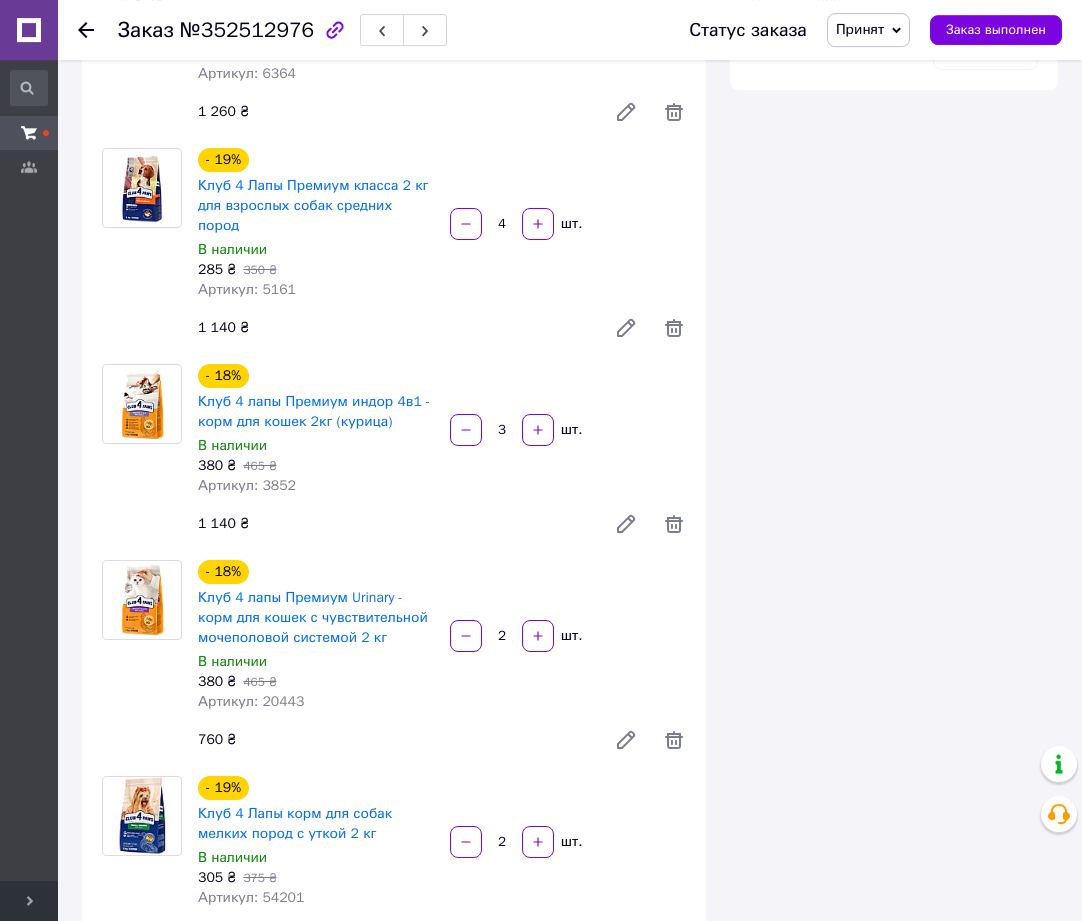 scroll, scrollTop: 1122, scrollLeft: 0, axis: vertical 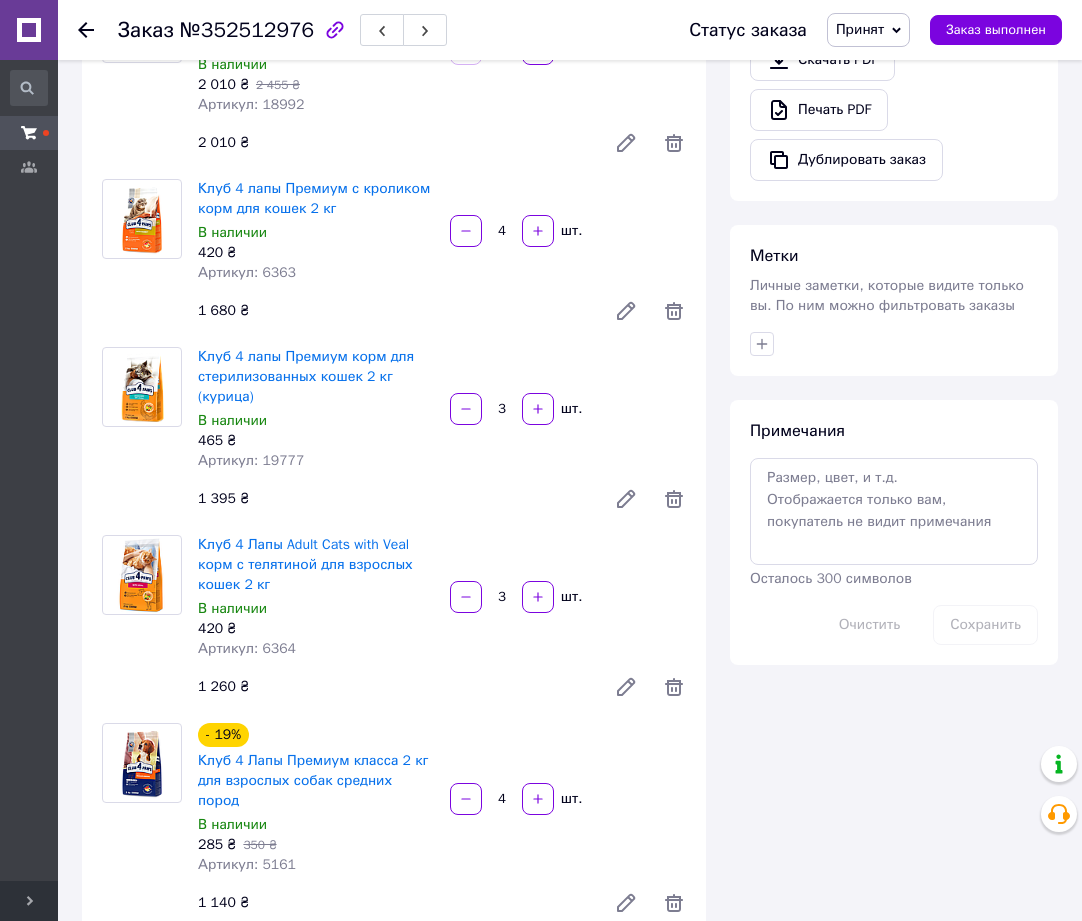 click 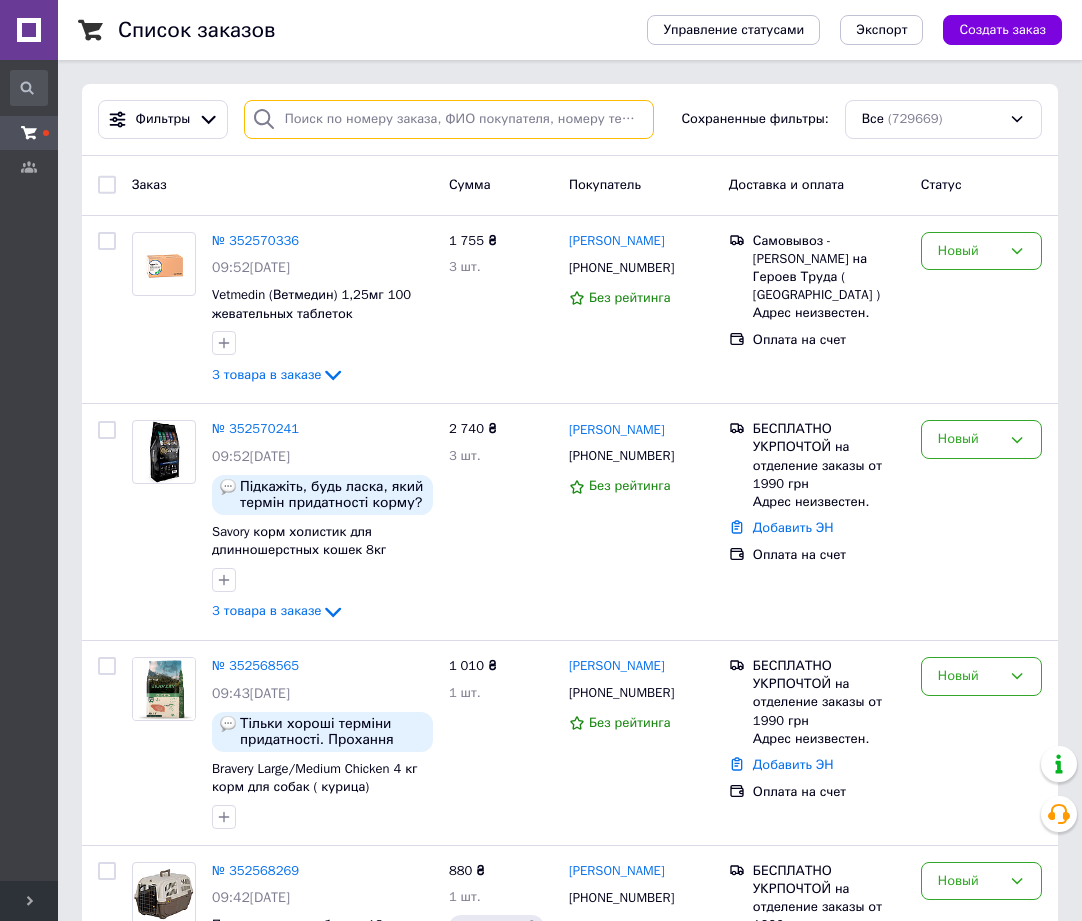 click at bounding box center (449, 119) 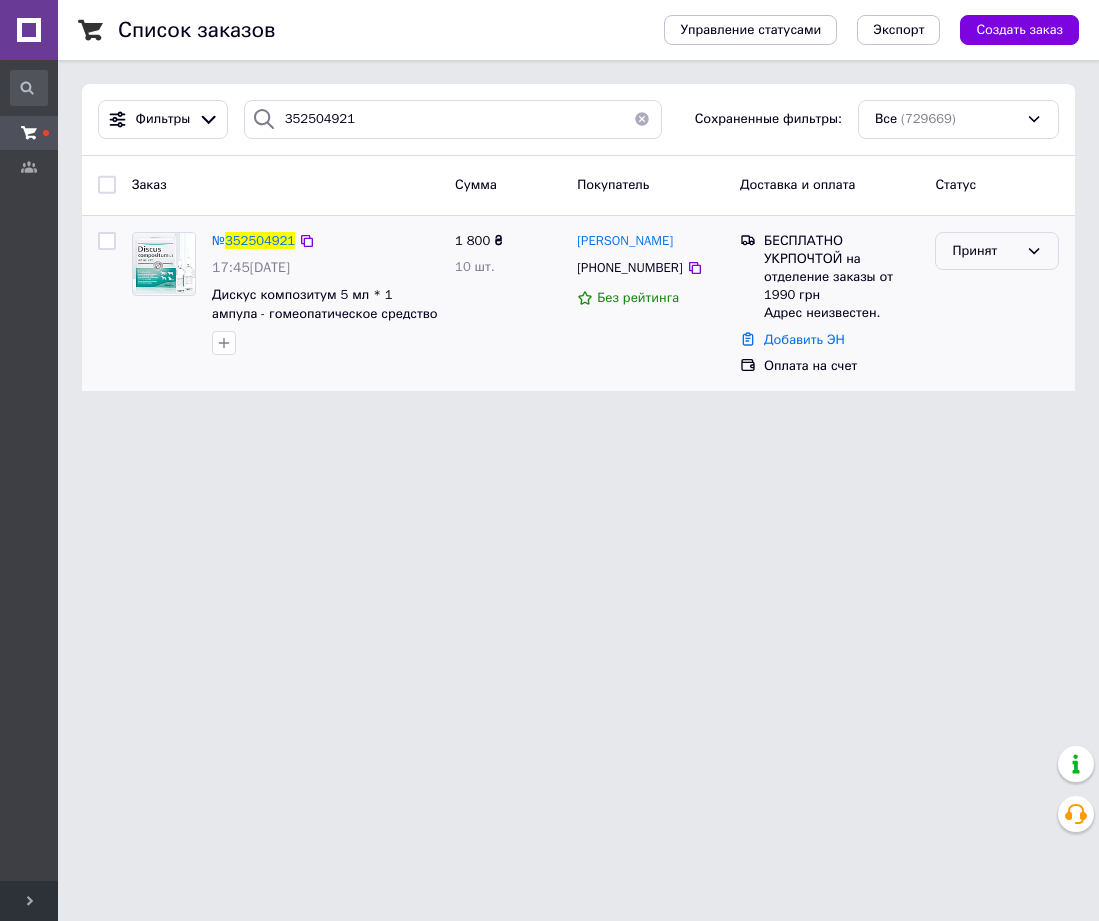 click on "Принят" at bounding box center (985, 251) 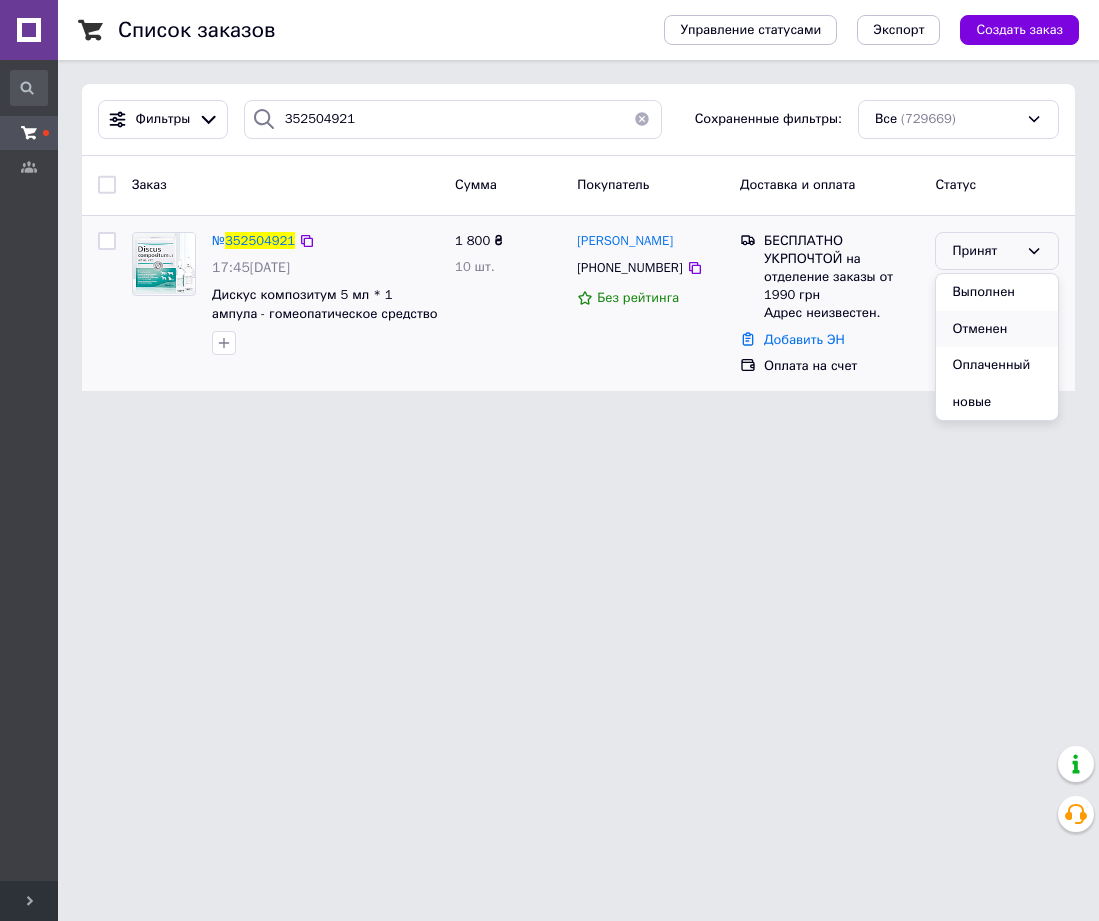 click on "Отменен" at bounding box center [997, 329] 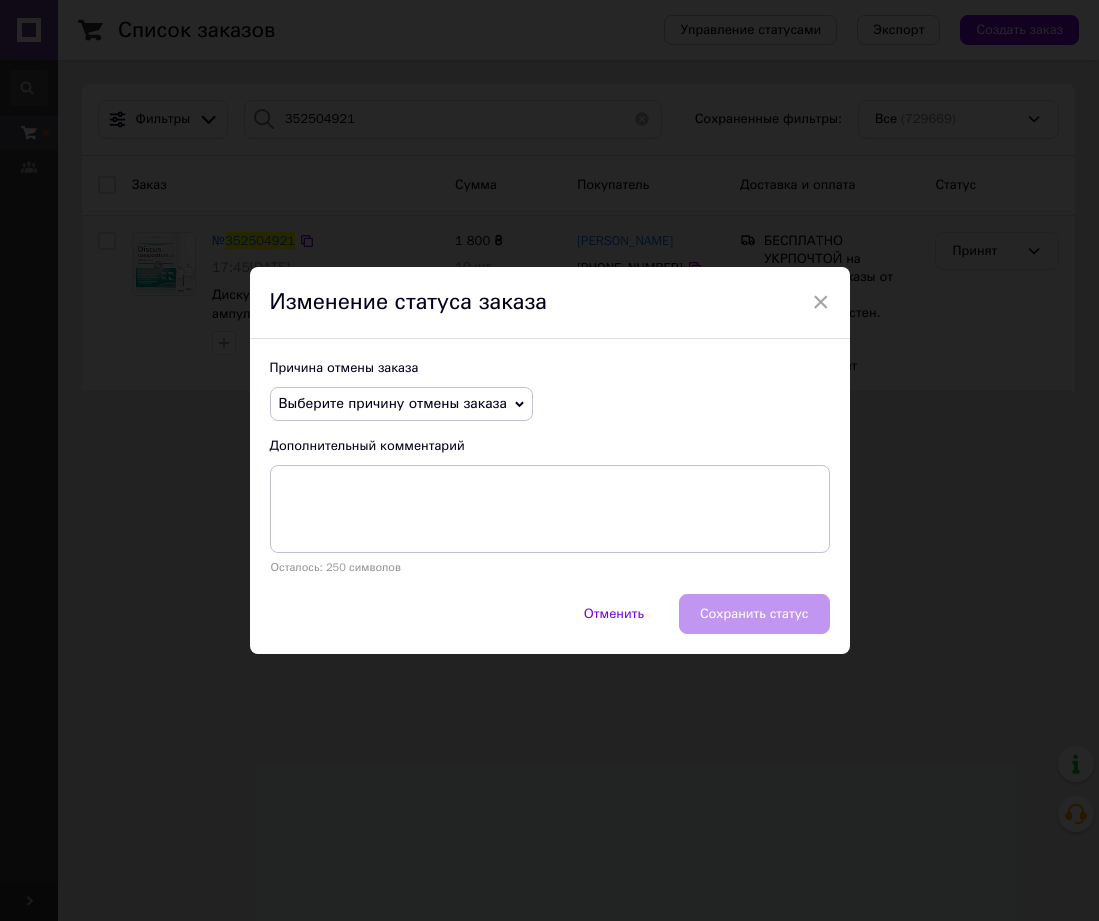click on "Выберите причину отмены заказа" at bounding box center (401, 404) 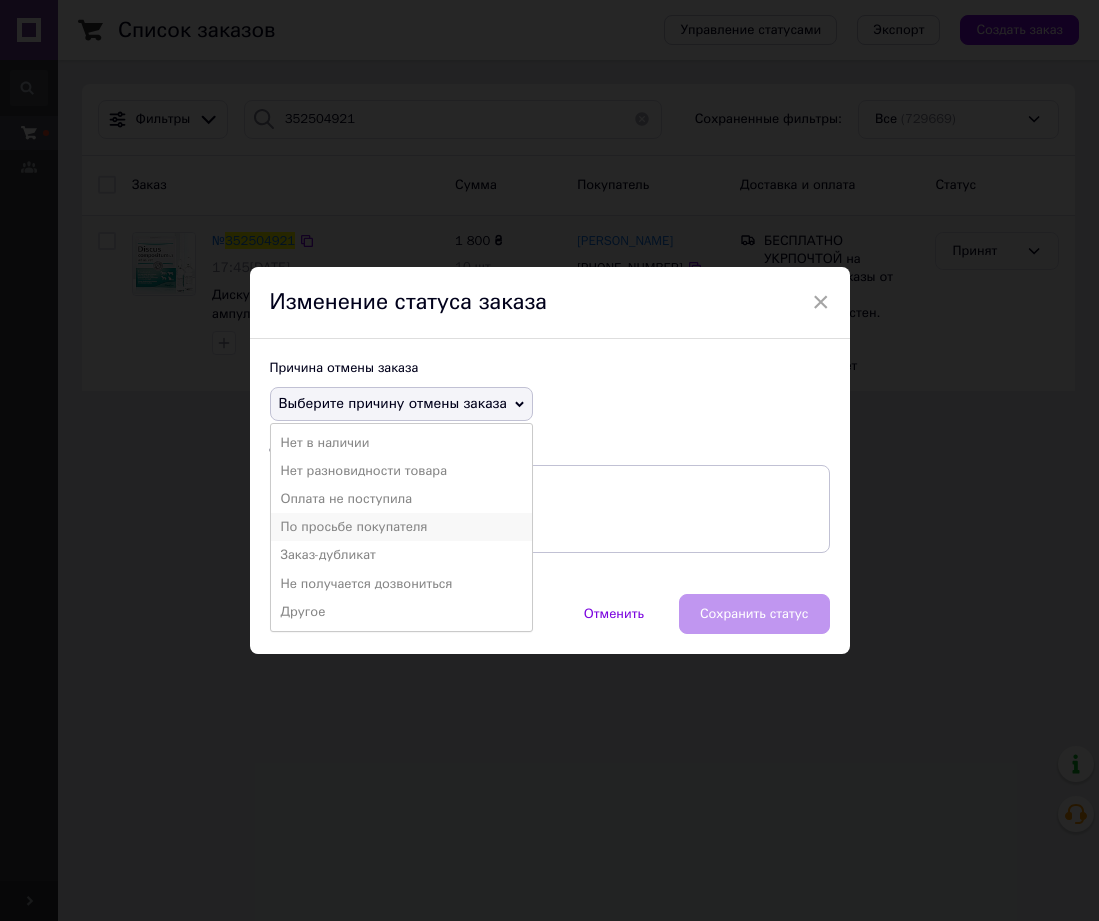 click on "По просьбе покупателя" at bounding box center [401, 527] 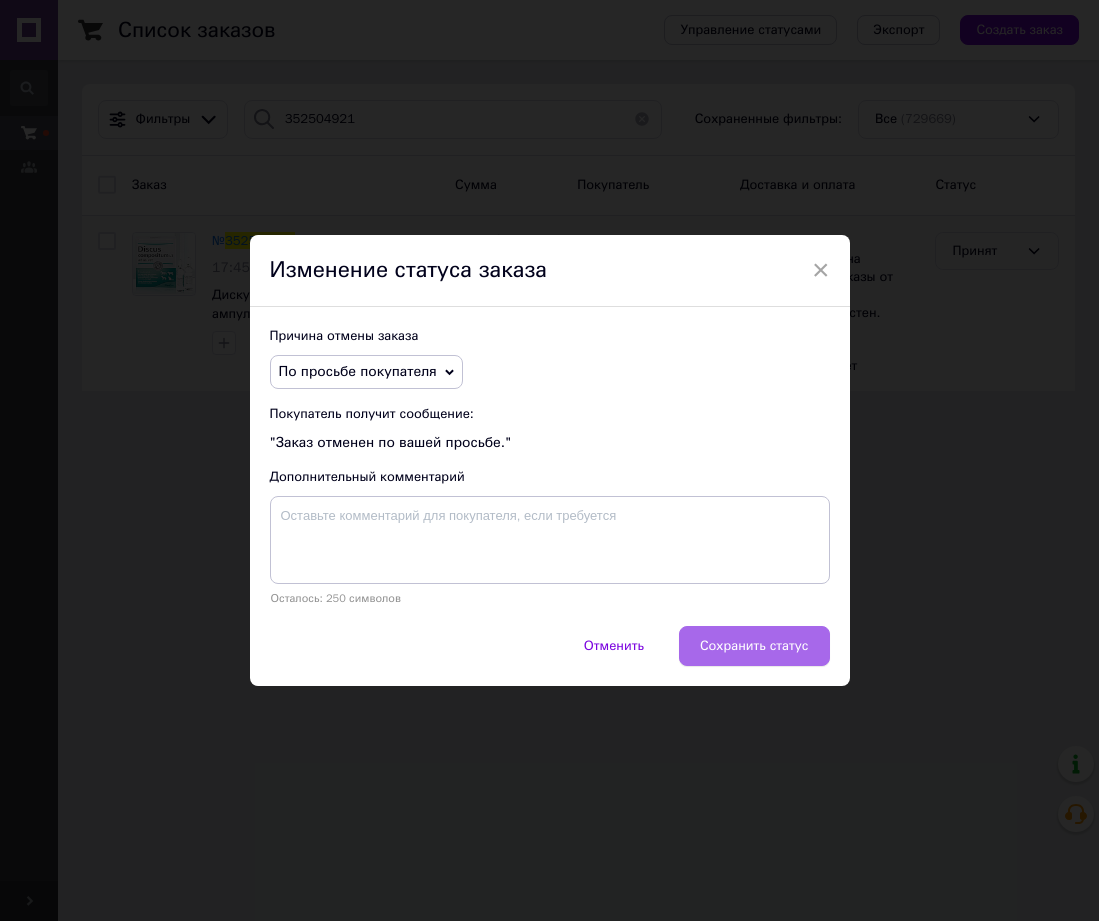 click on "Сохранить статус" at bounding box center [754, 646] 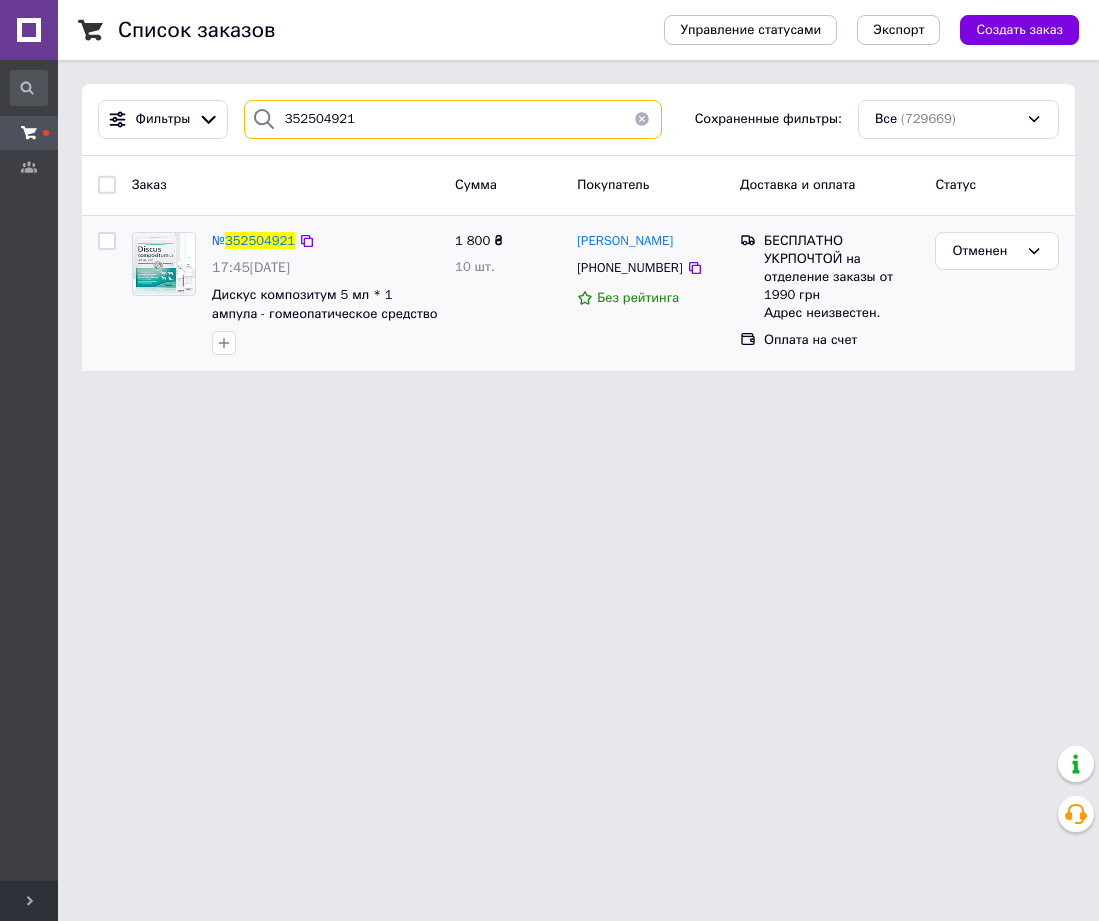 drag, startPoint x: 370, startPoint y: 116, endPoint x: -93, endPoint y: 124, distance: 463.06912 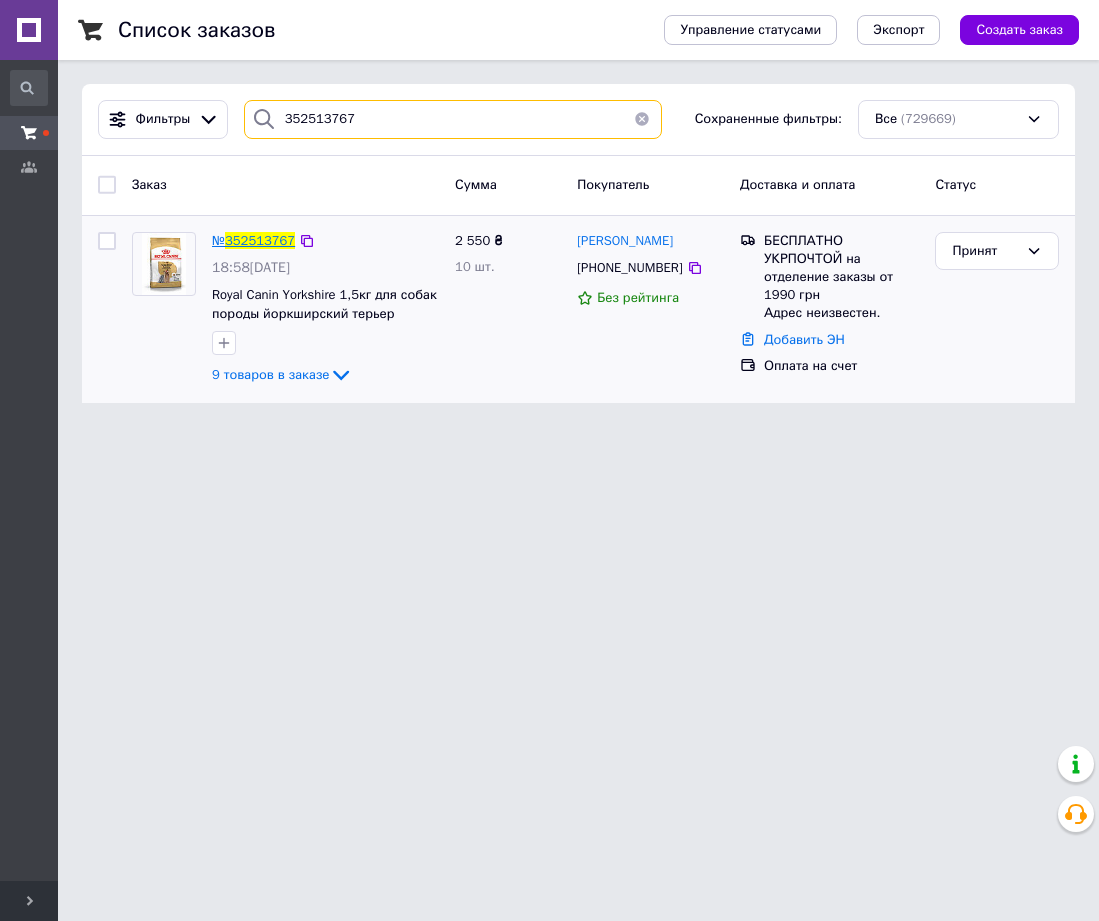 type on "352513767" 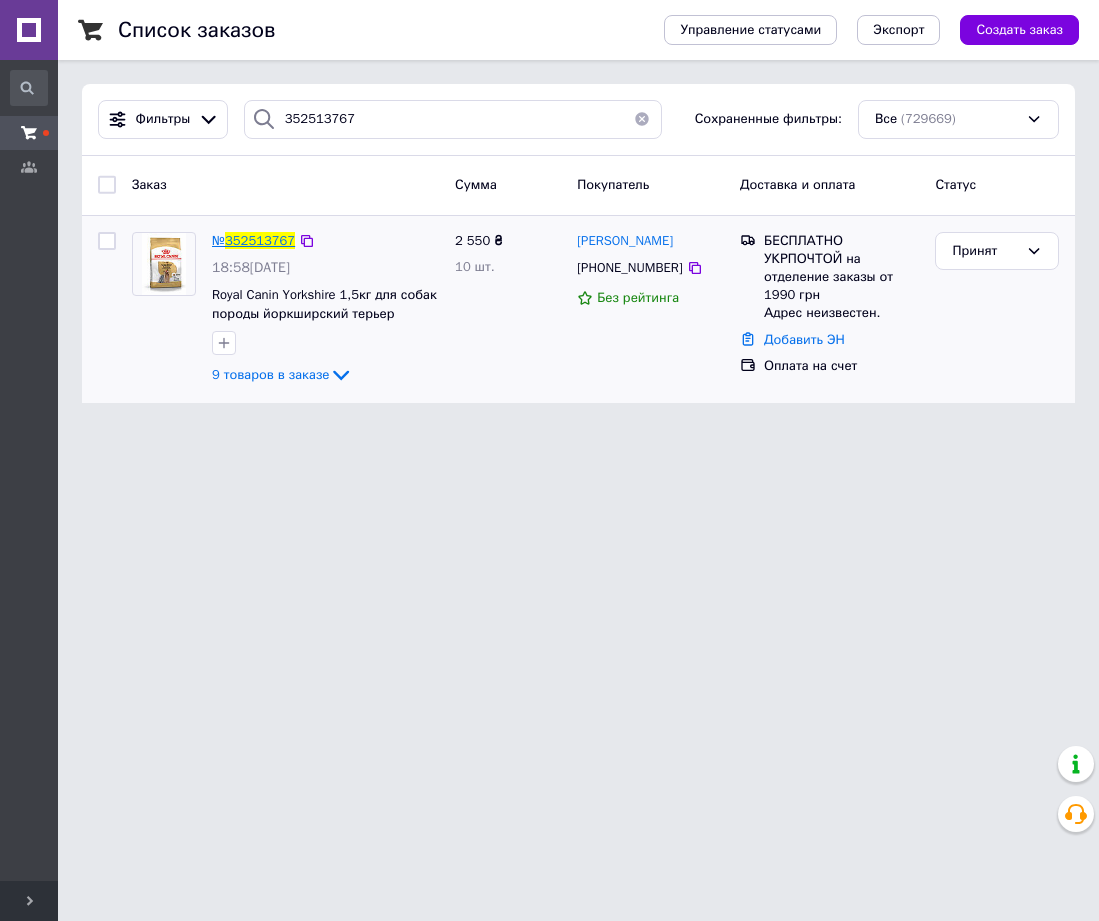 click on "352513767" at bounding box center [260, 240] 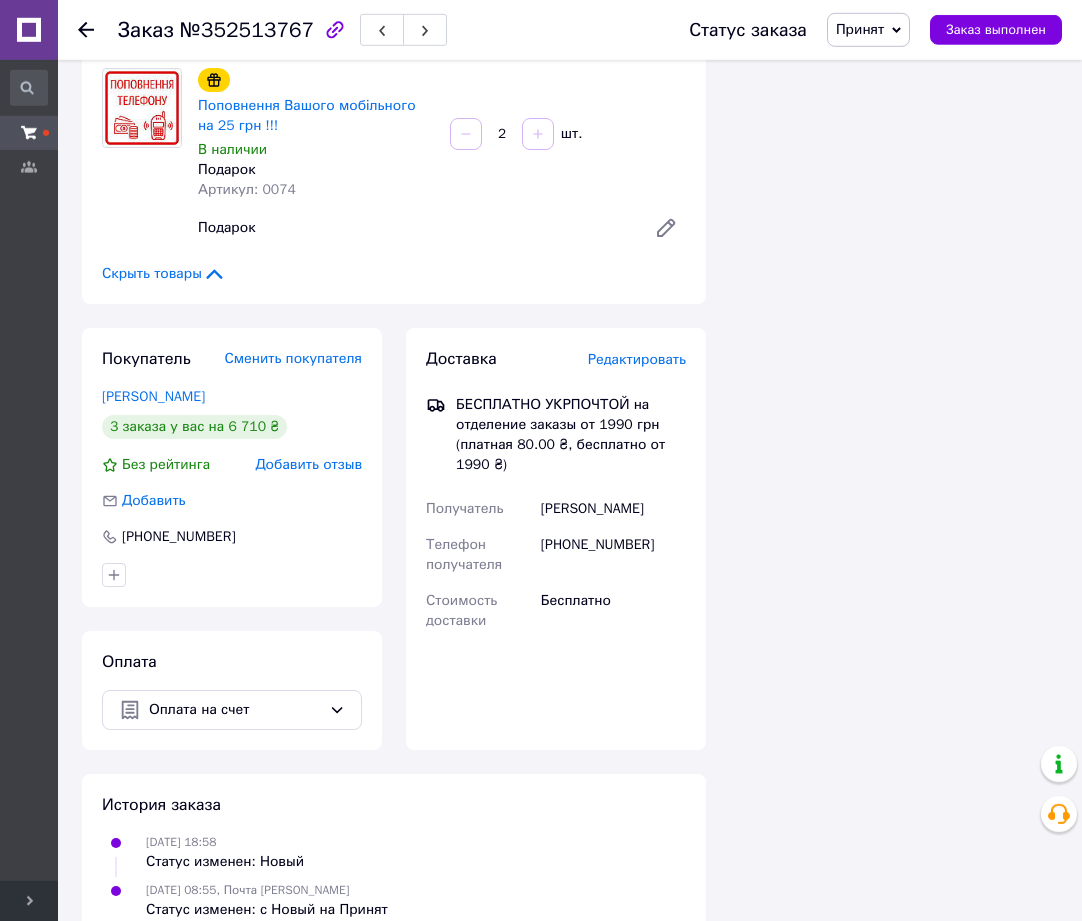 scroll, scrollTop: 1662, scrollLeft: 0, axis: vertical 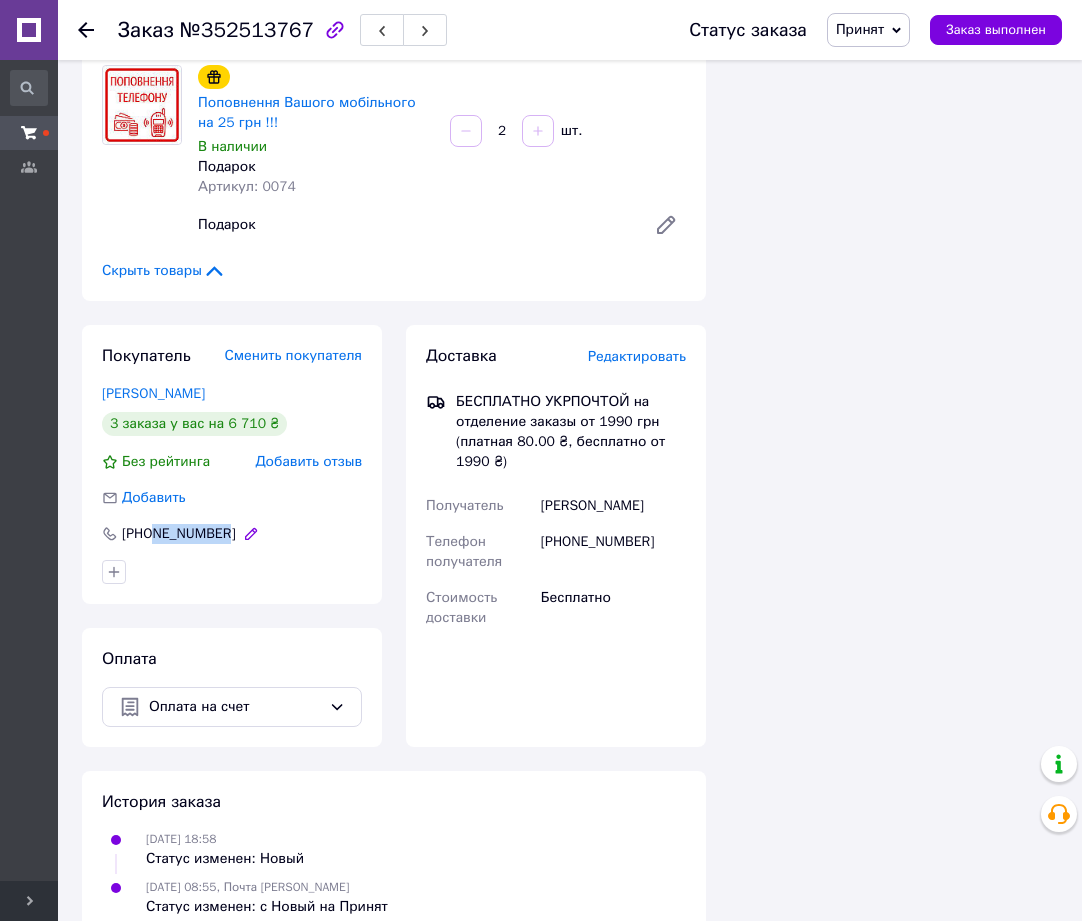 drag, startPoint x: 224, startPoint y: 495, endPoint x: 155, endPoint y: 494, distance: 69.00725 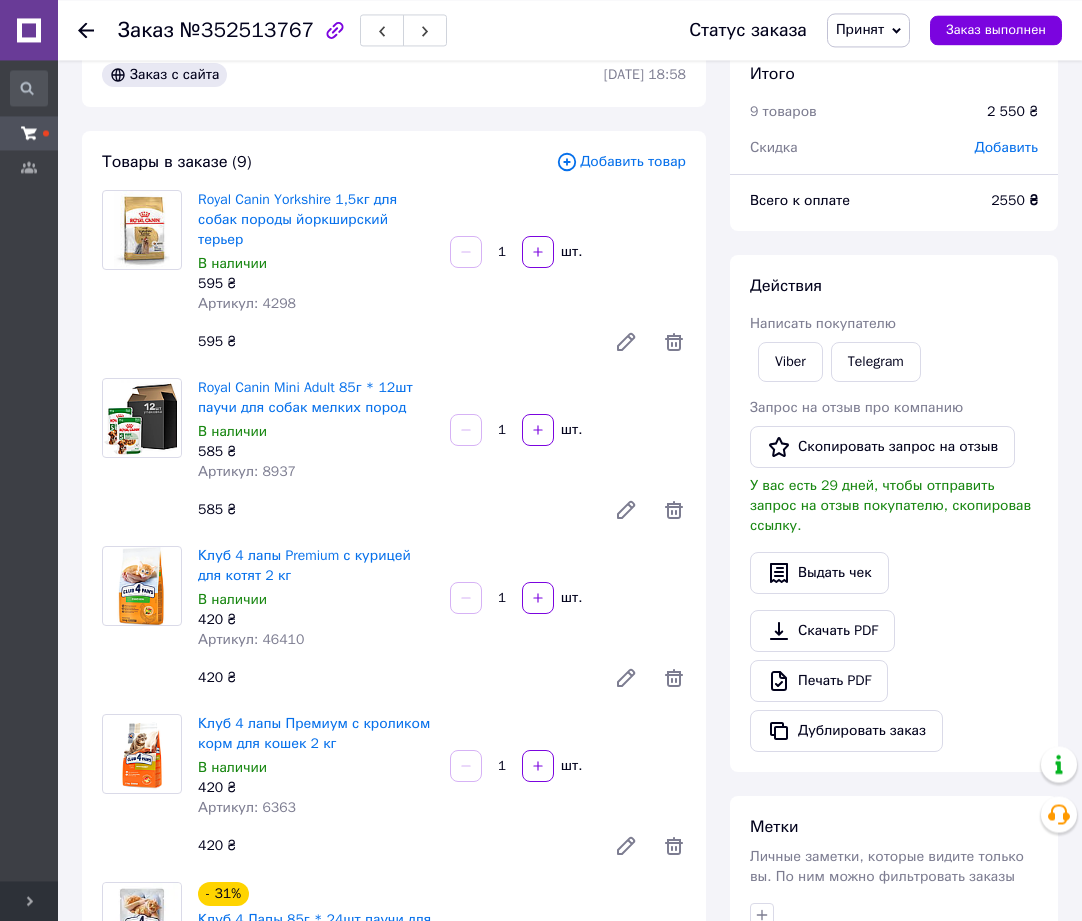 scroll, scrollTop: 0, scrollLeft: 0, axis: both 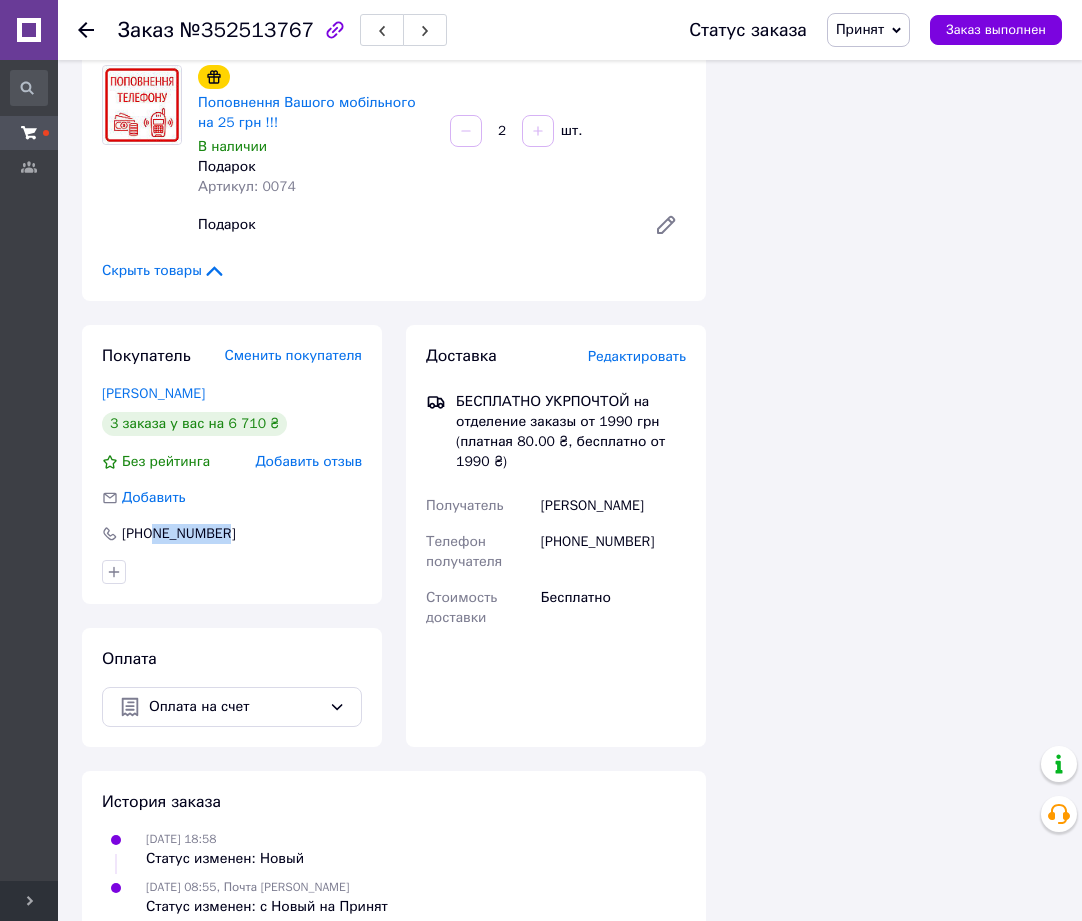 click 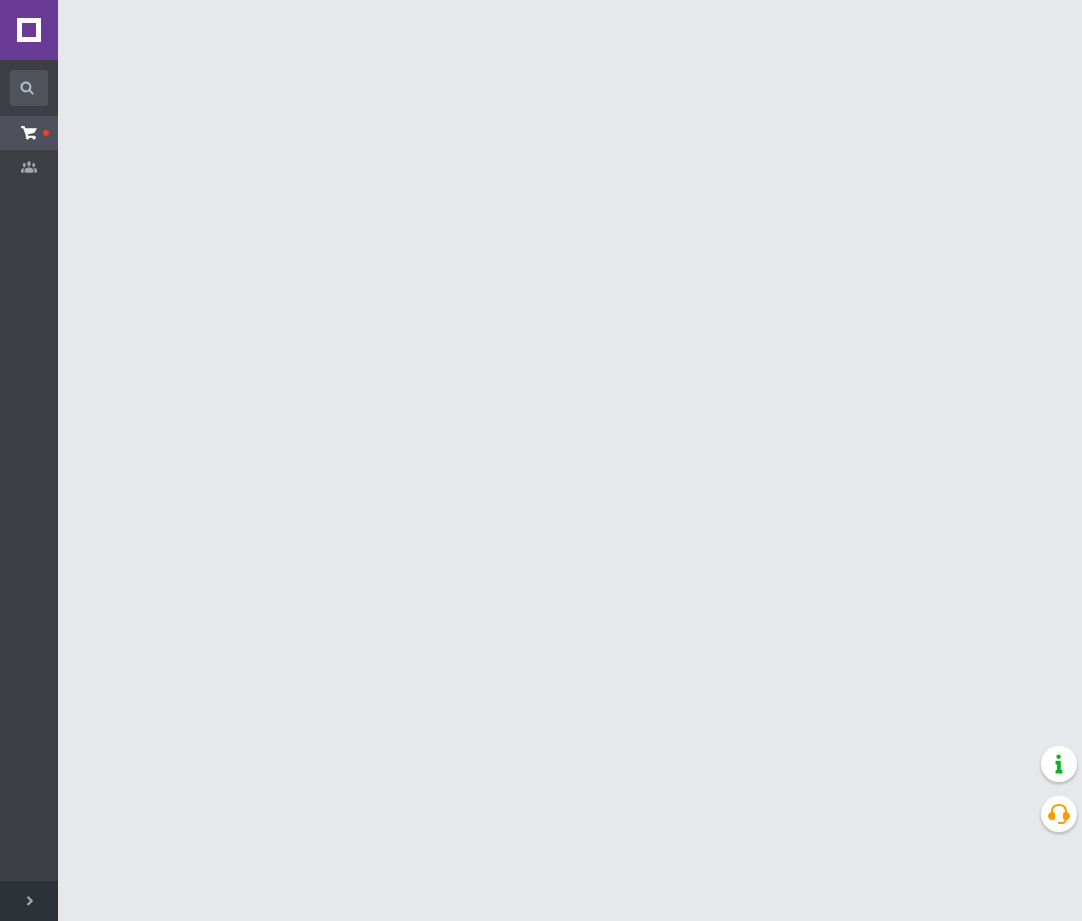 scroll, scrollTop: 0, scrollLeft: 0, axis: both 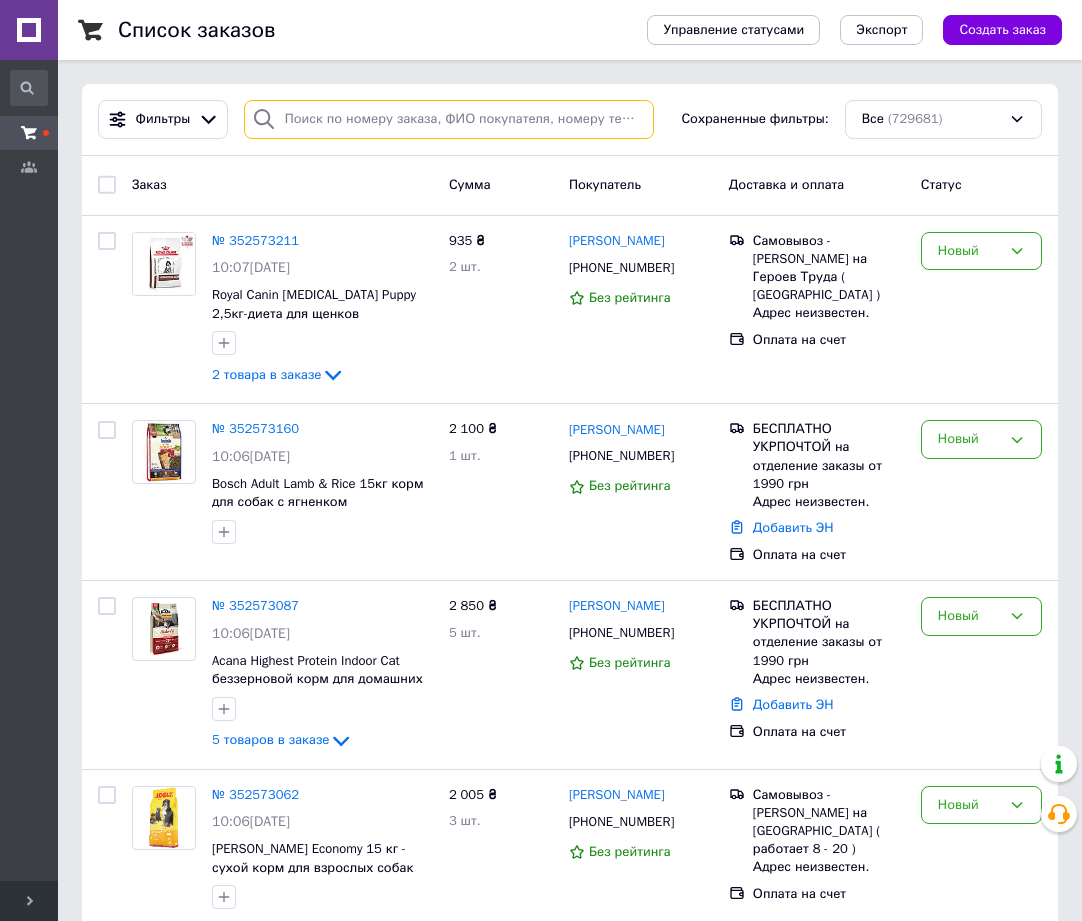 click at bounding box center (449, 119) 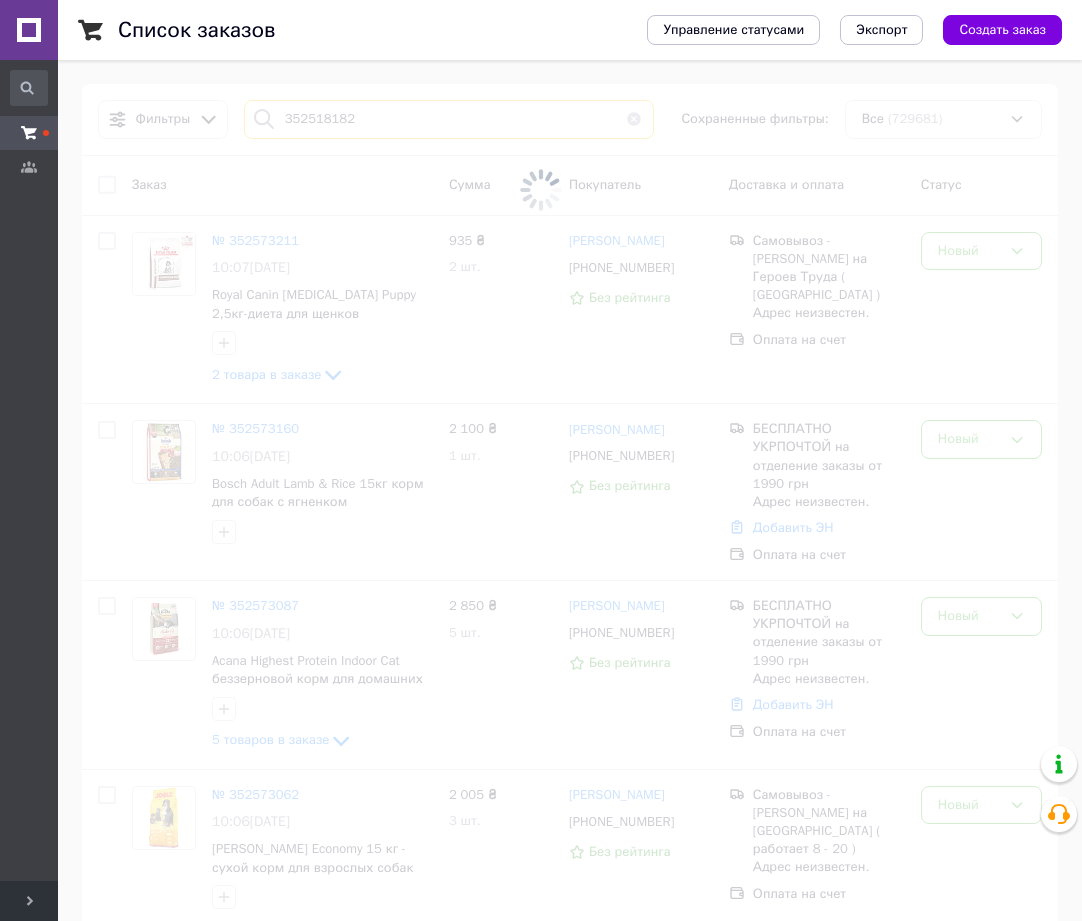 type on "352518182" 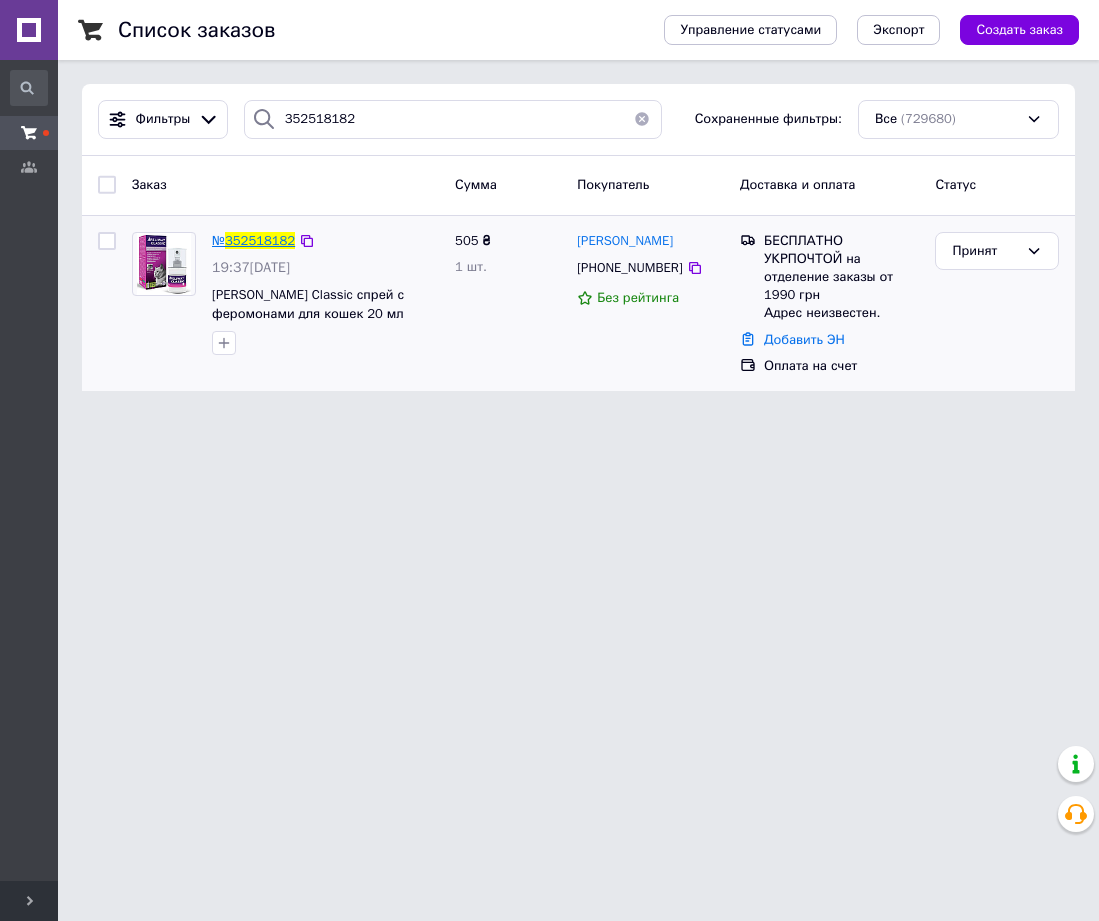 click on "352518182" at bounding box center (260, 240) 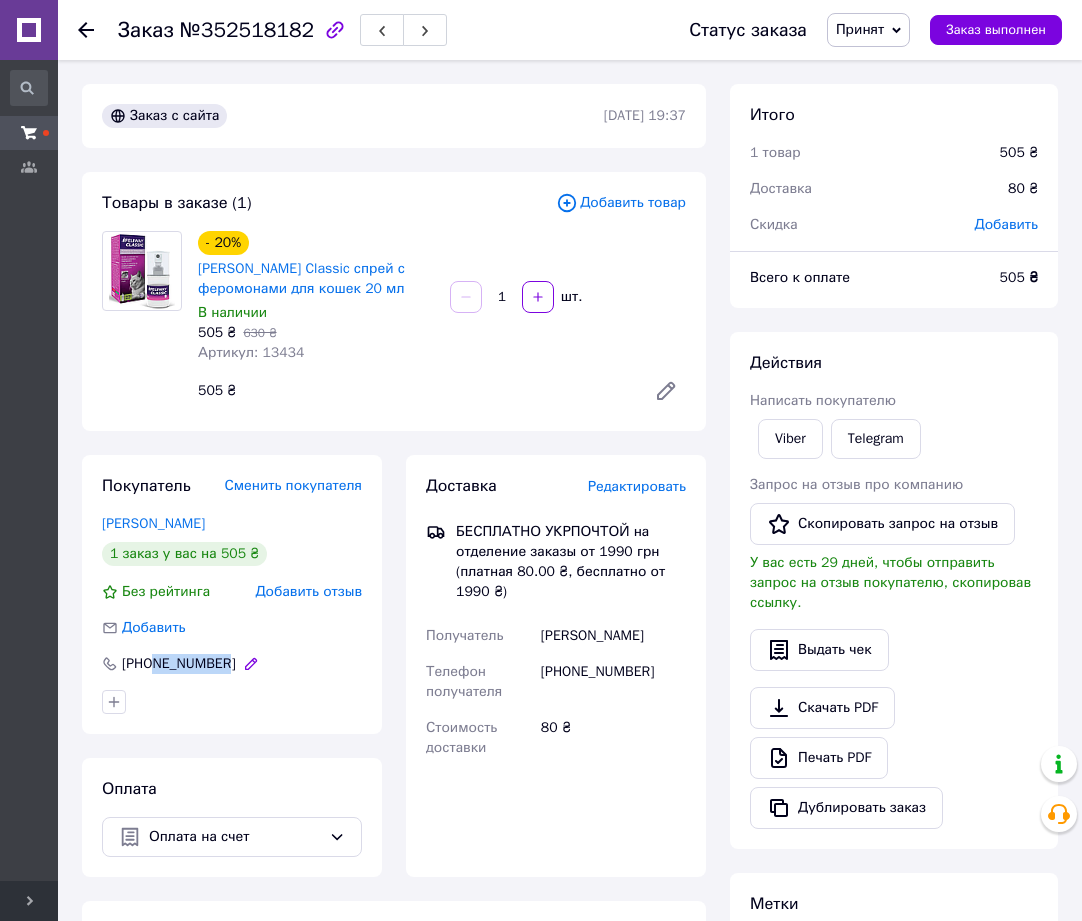 drag, startPoint x: 223, startPoint y: 661, endPoint x: 164, endPoint y: 662, distance: 59.008472 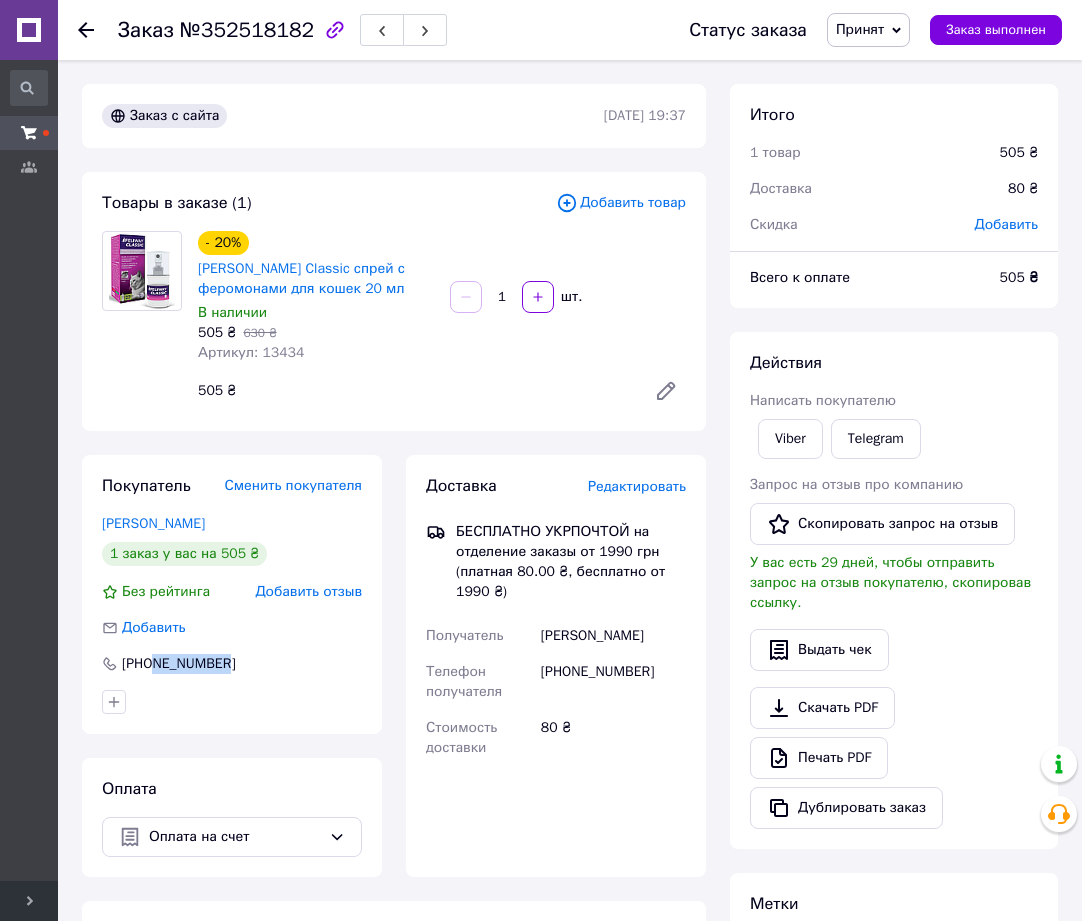 copy on "931921464" 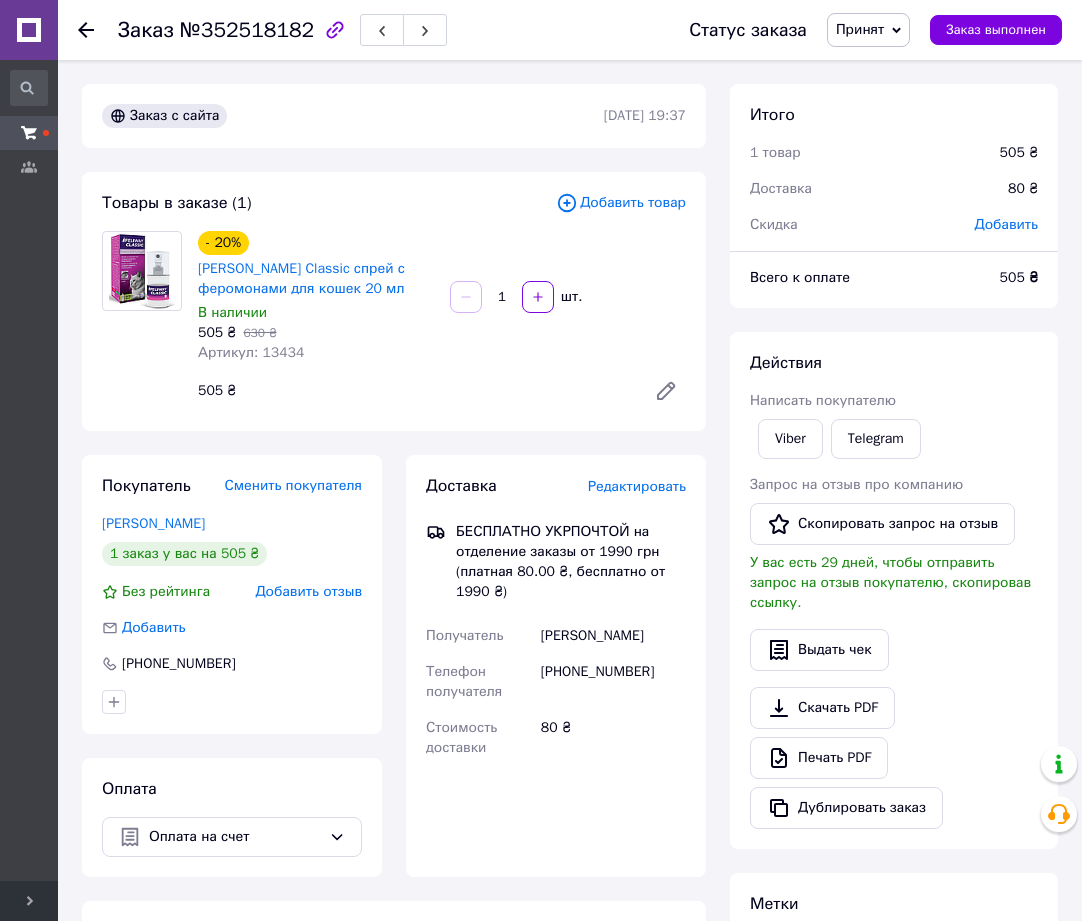 click 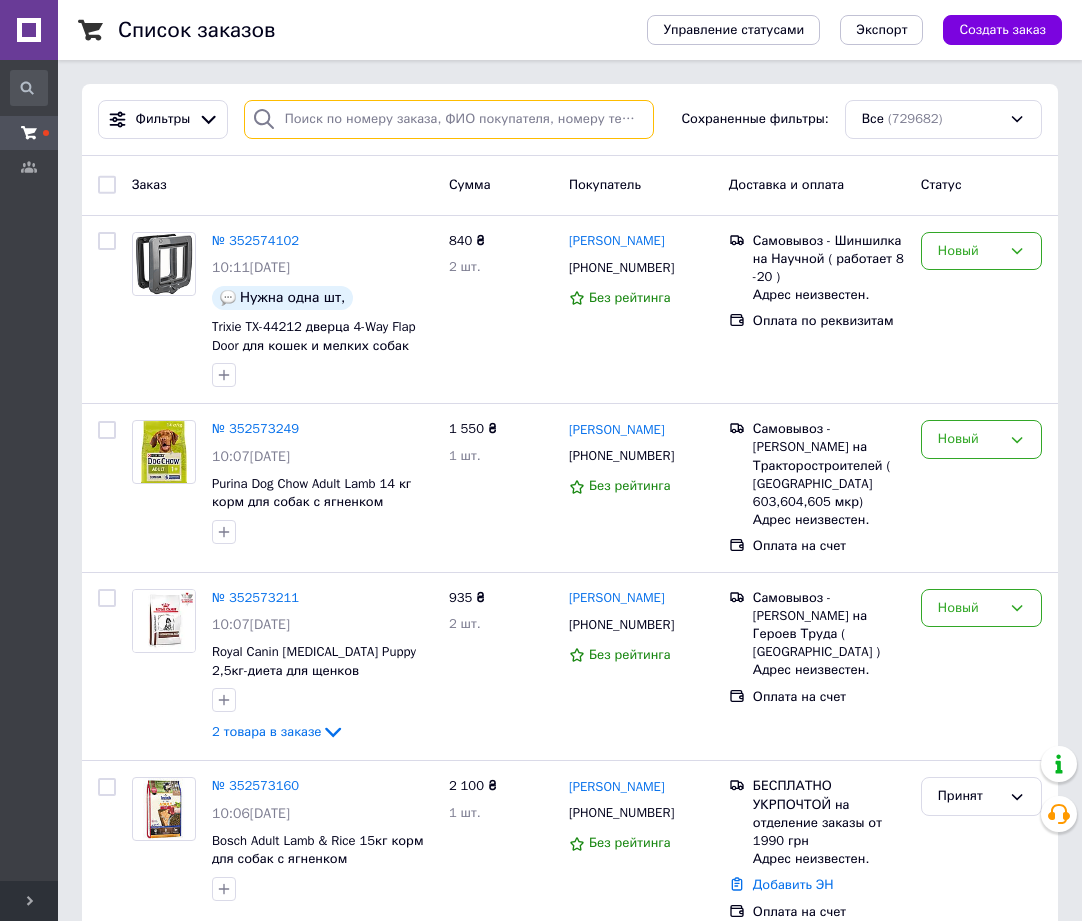 click at bounding box center (449, 119) 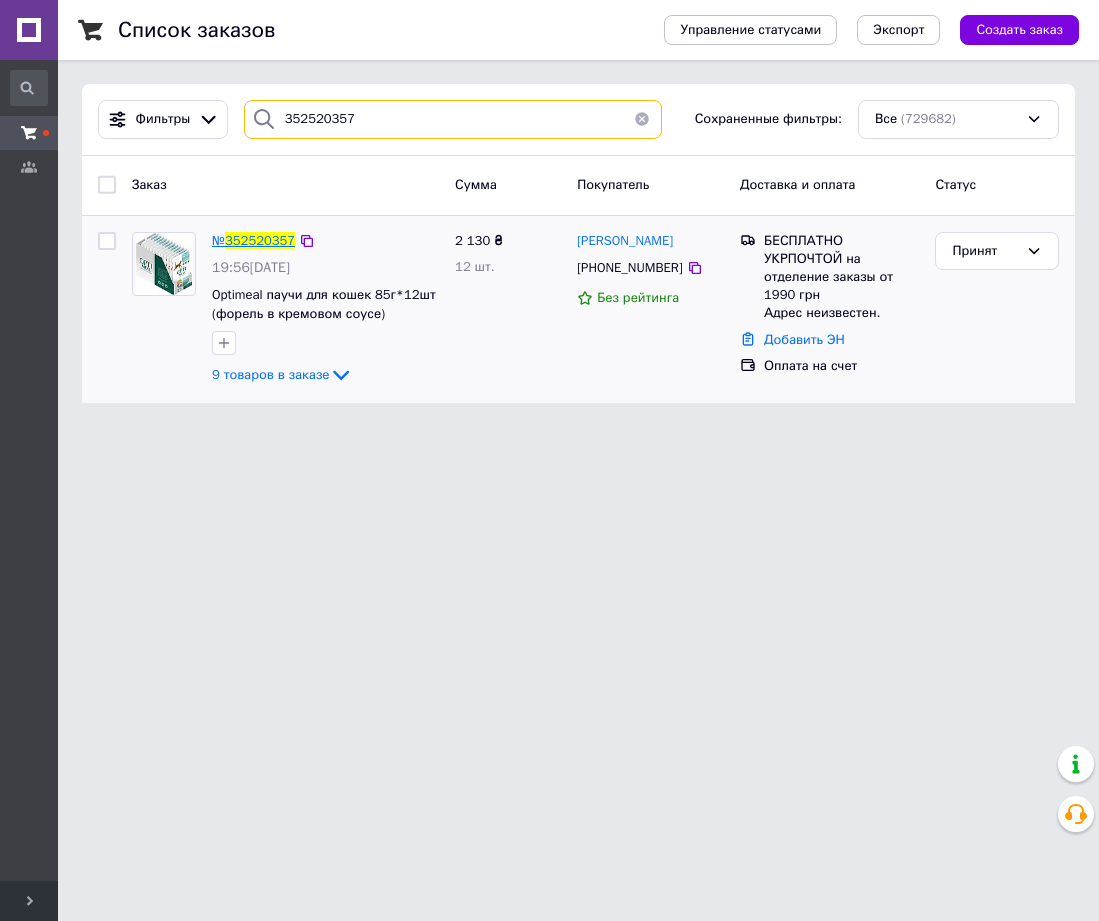 type on "352520357" 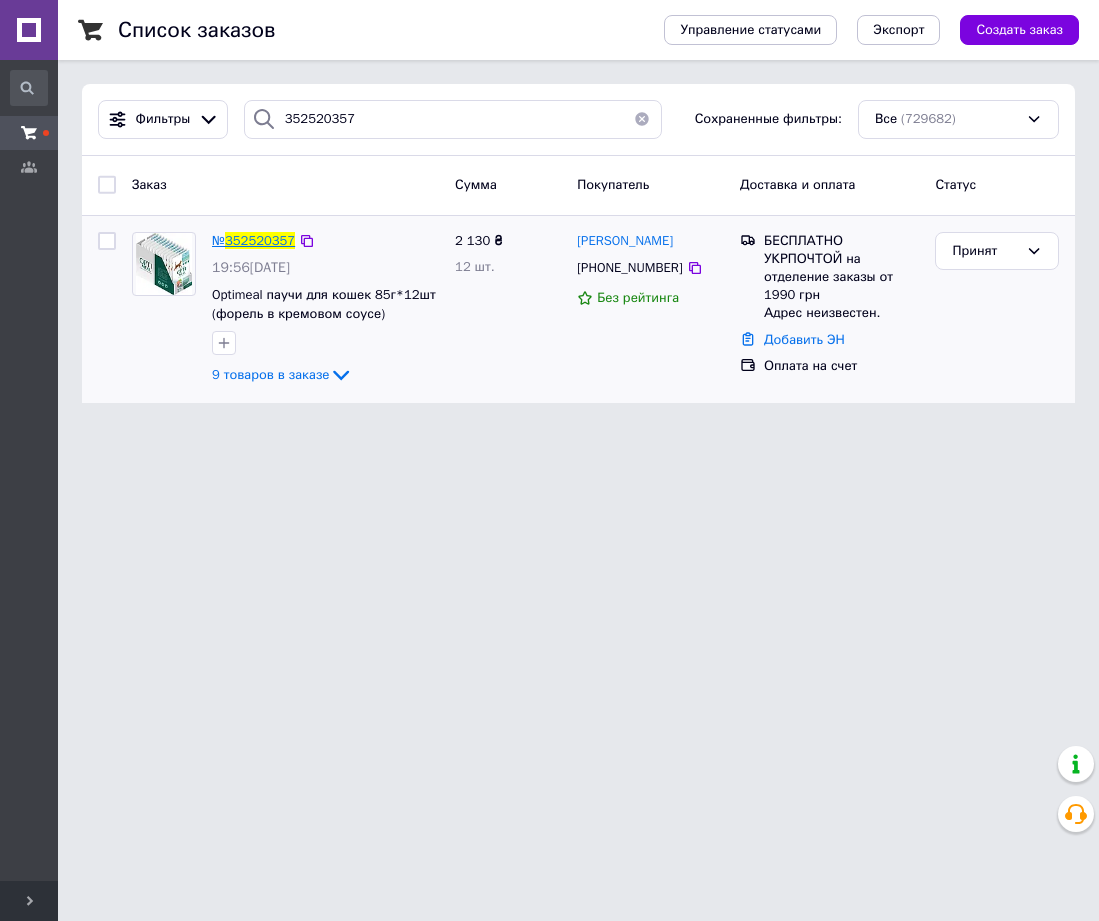 click on "352520357" at bounding box center [260, 240] 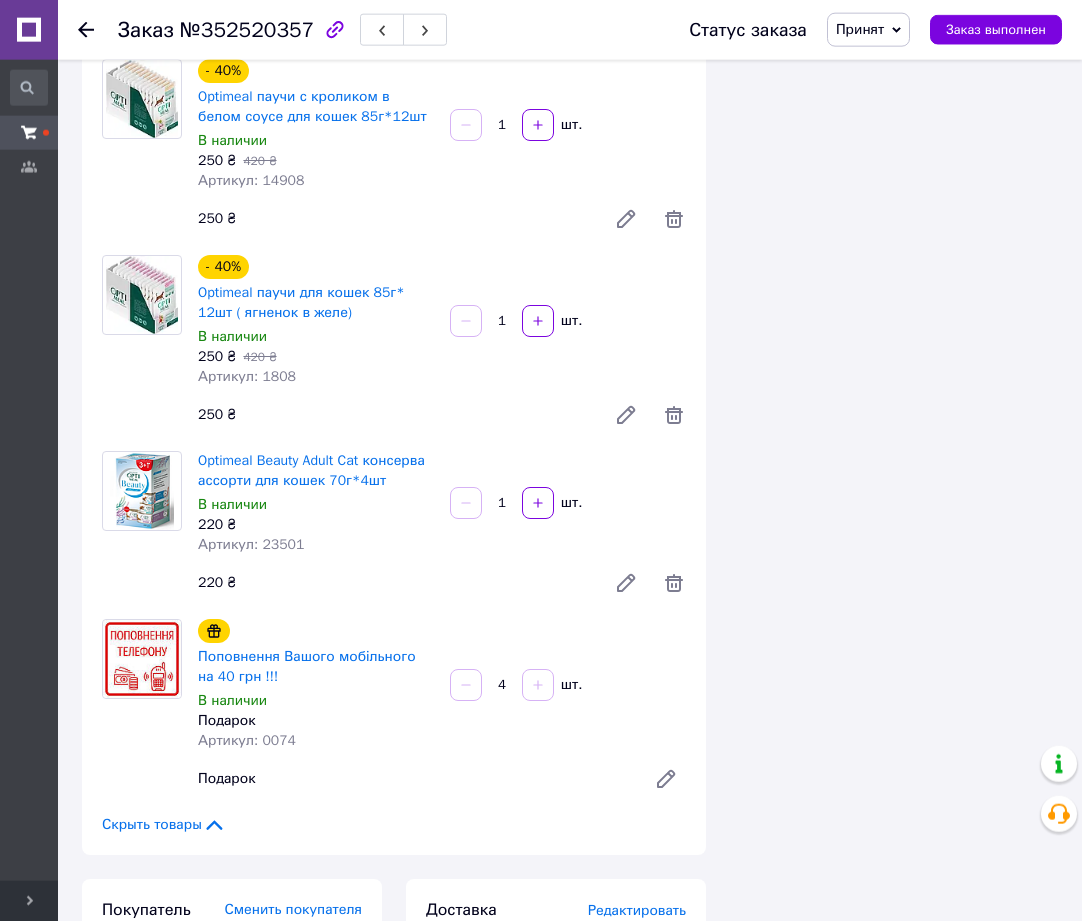 scroll, scrollTop: 1326, scrollLeft: 0, axis: vertical 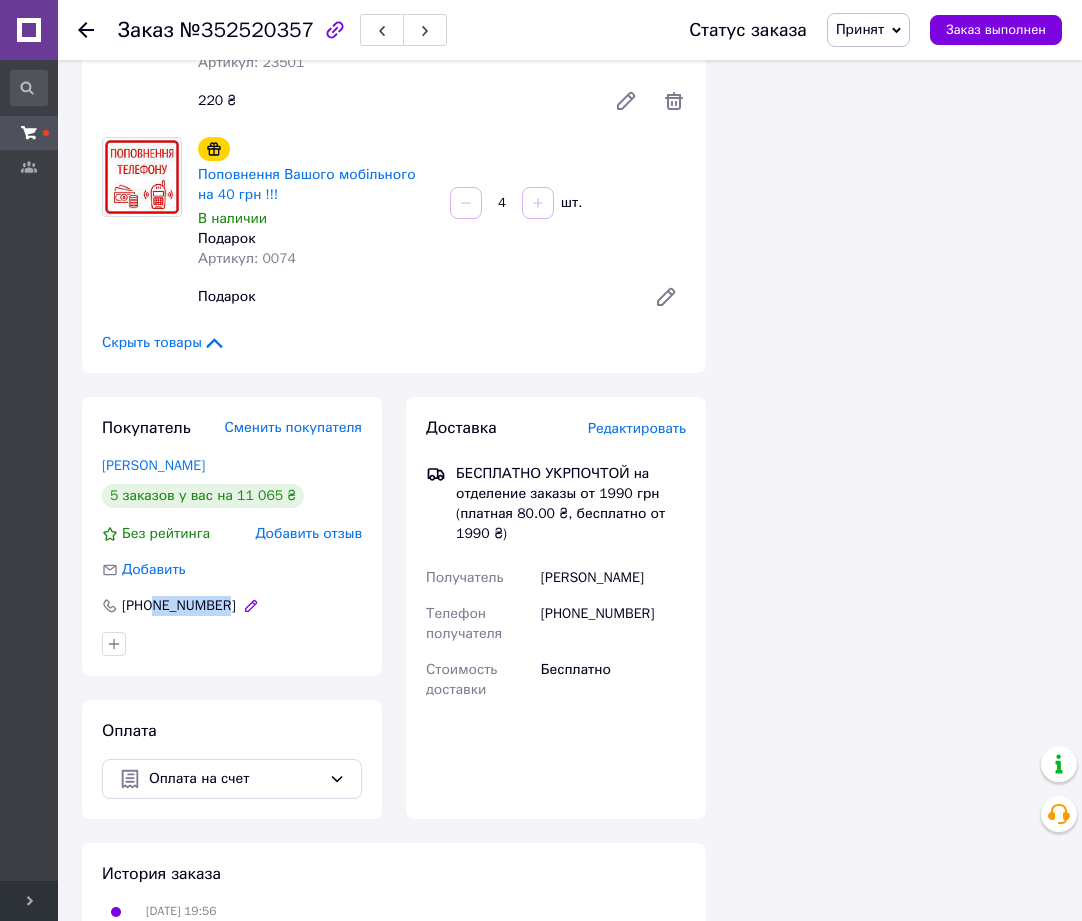 drag, startPoint x: 223, startPoint y: 544, endPoint x: 154, endPoint y: 546, distance: 69.02898 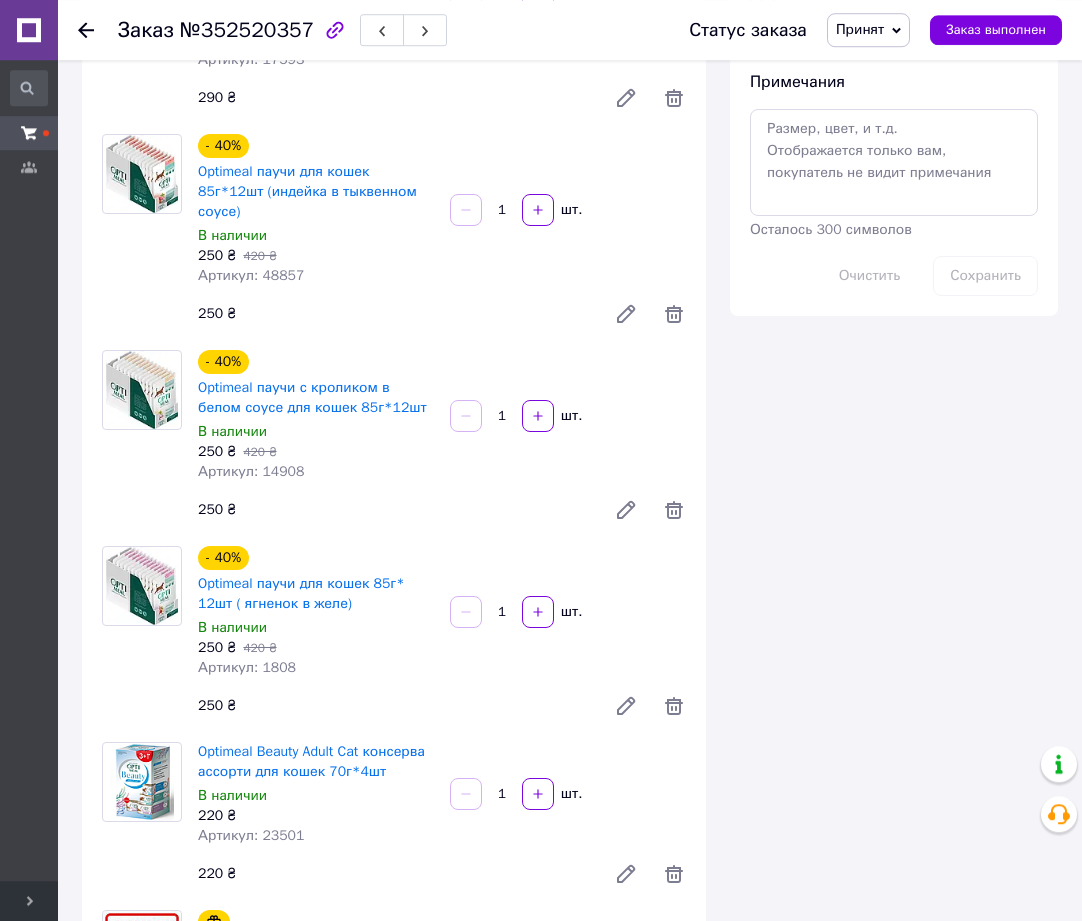 scroll, scrollTop: 918, scrollLeft: 0, axis: vertical 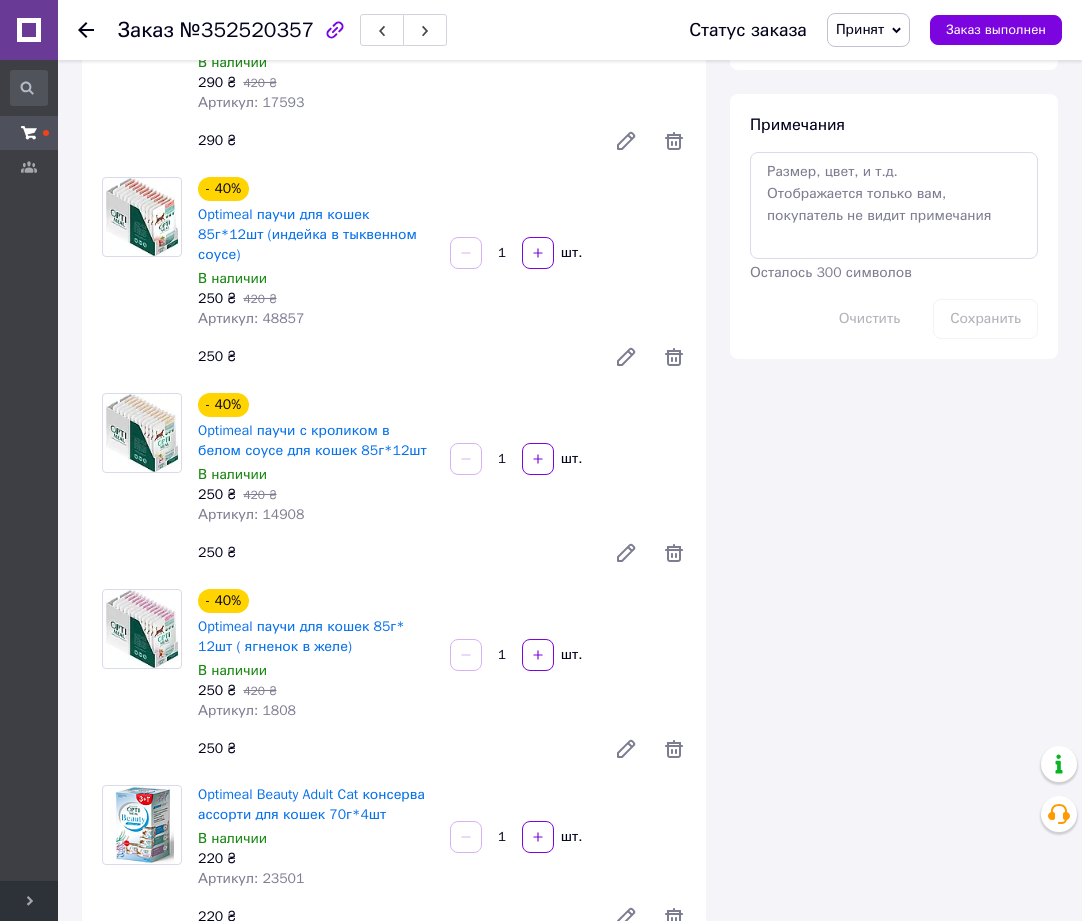 click 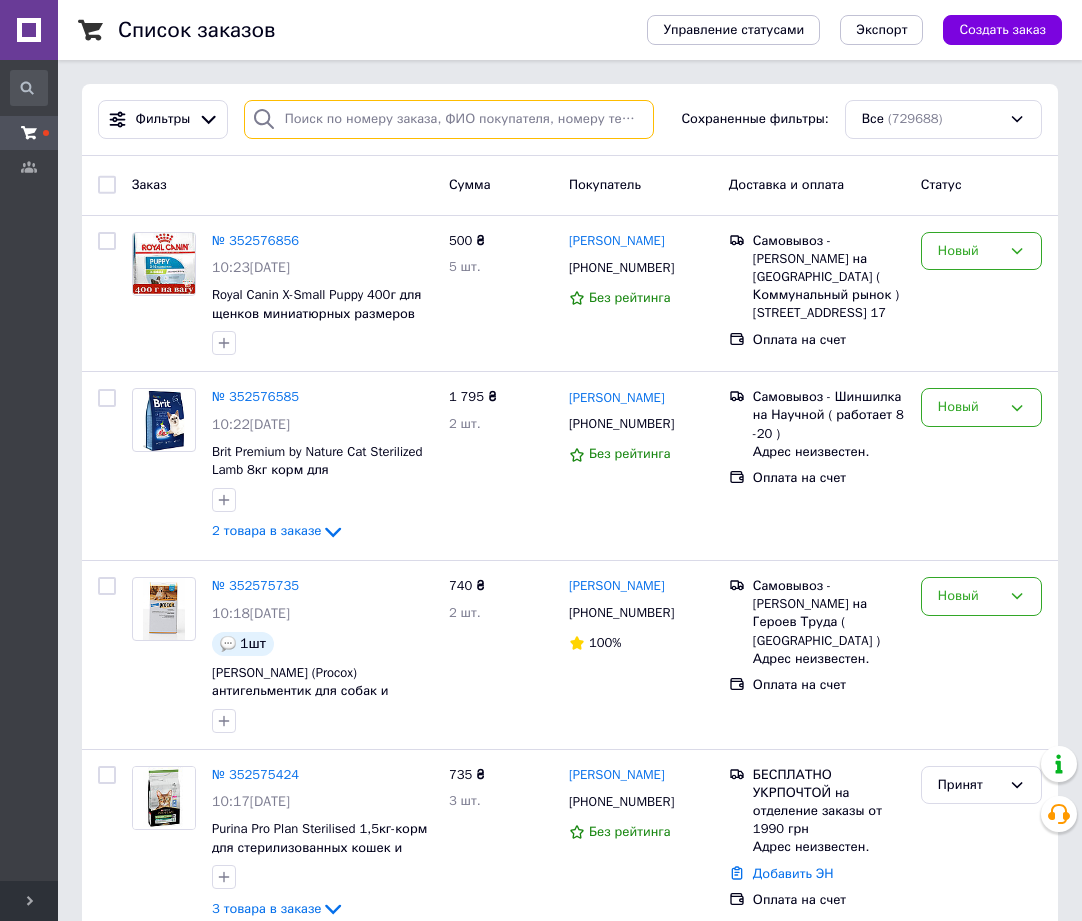 click at bounding box center [449, 119] 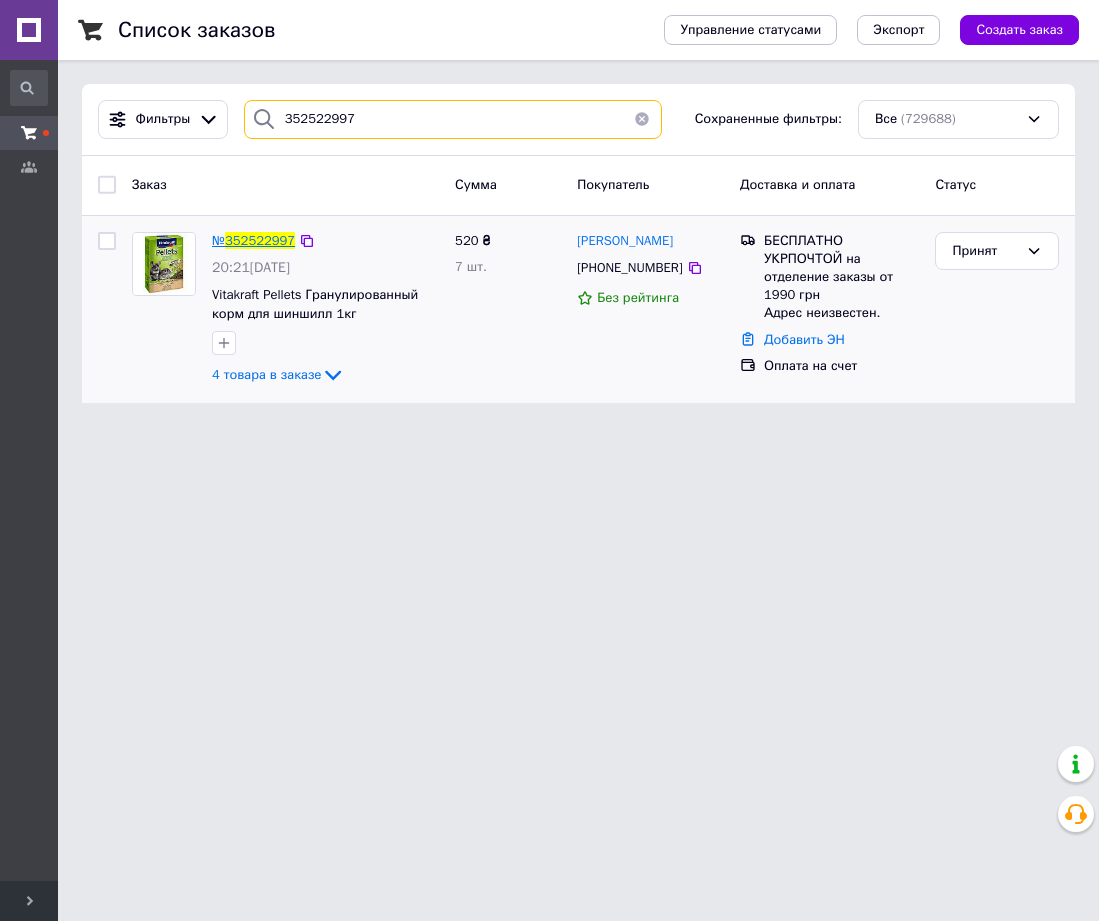 type on "352522997" 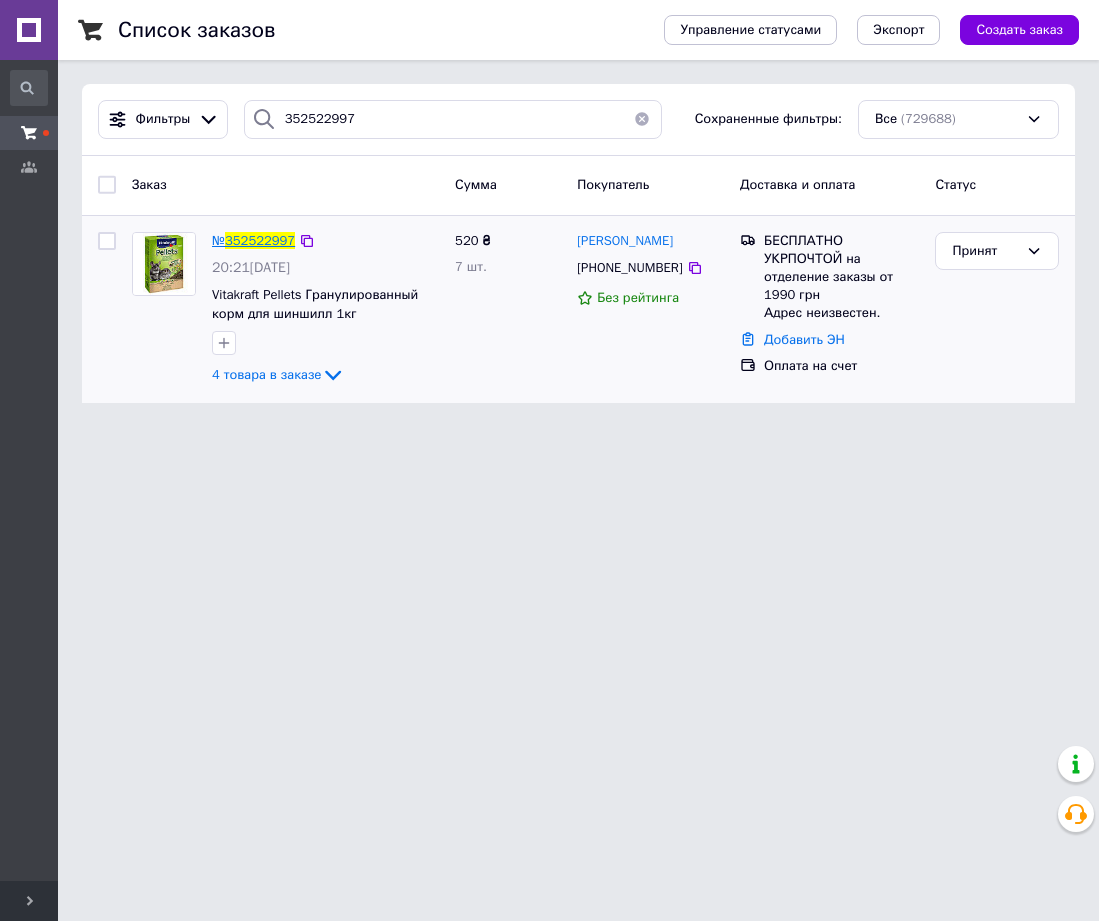 click on "352522997" at bounding box center (260, 240) 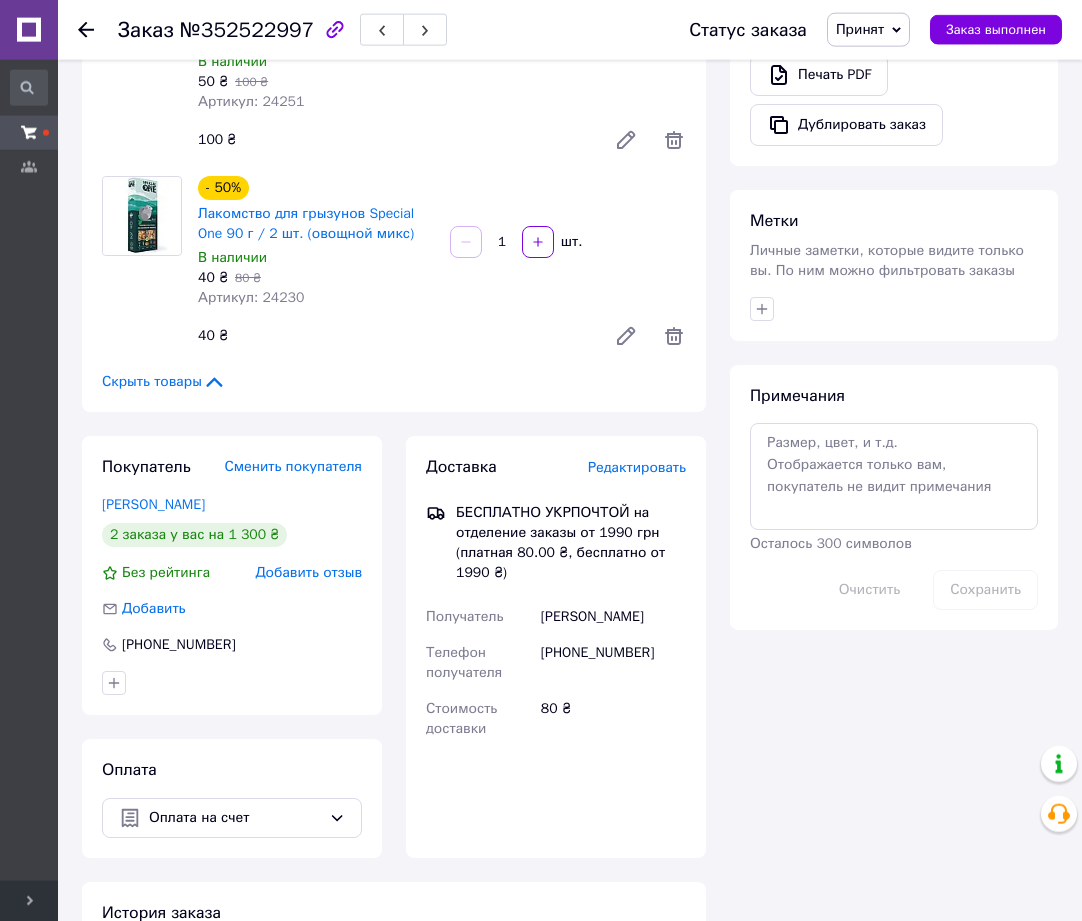 scroll, scrollTop: 714, scrollLeft: 0, axis: vertical 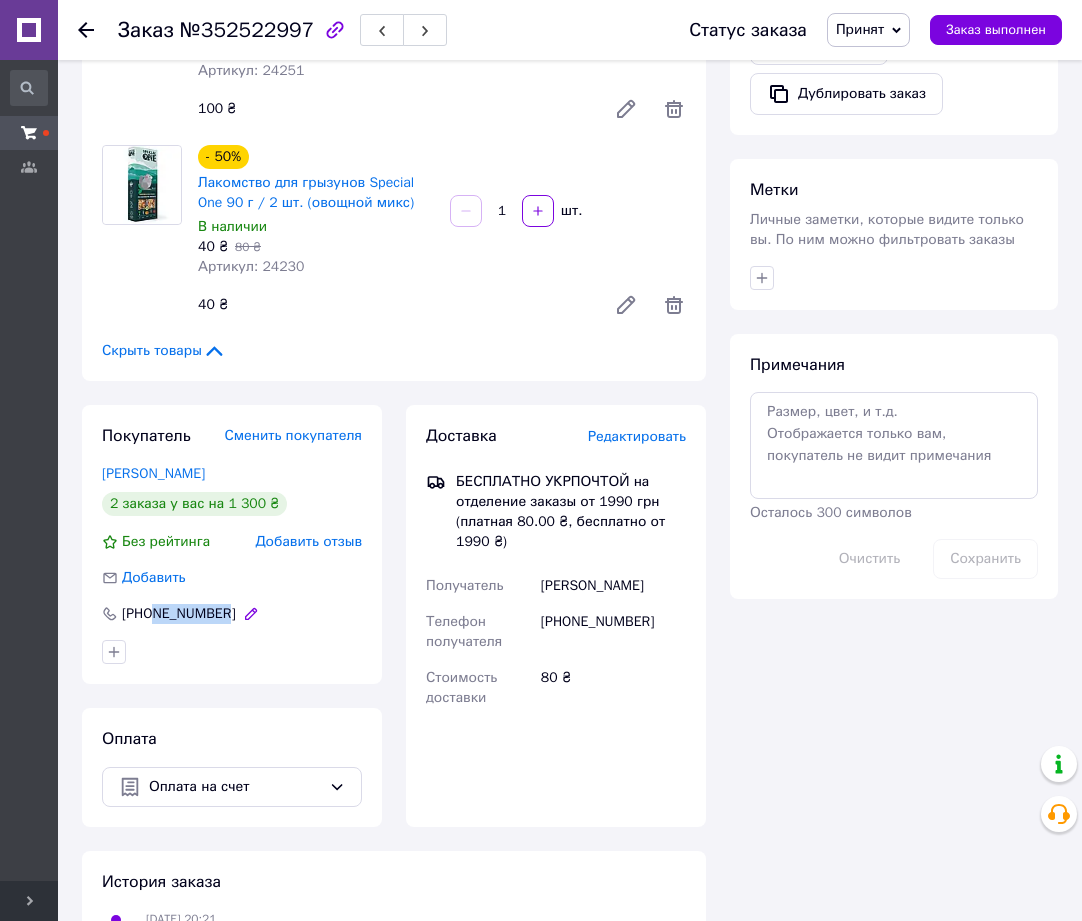 drag, startPoint x: 224, startPoint y: 597, endPoint x: 152, endPoint y: 594, distance: 72.06247 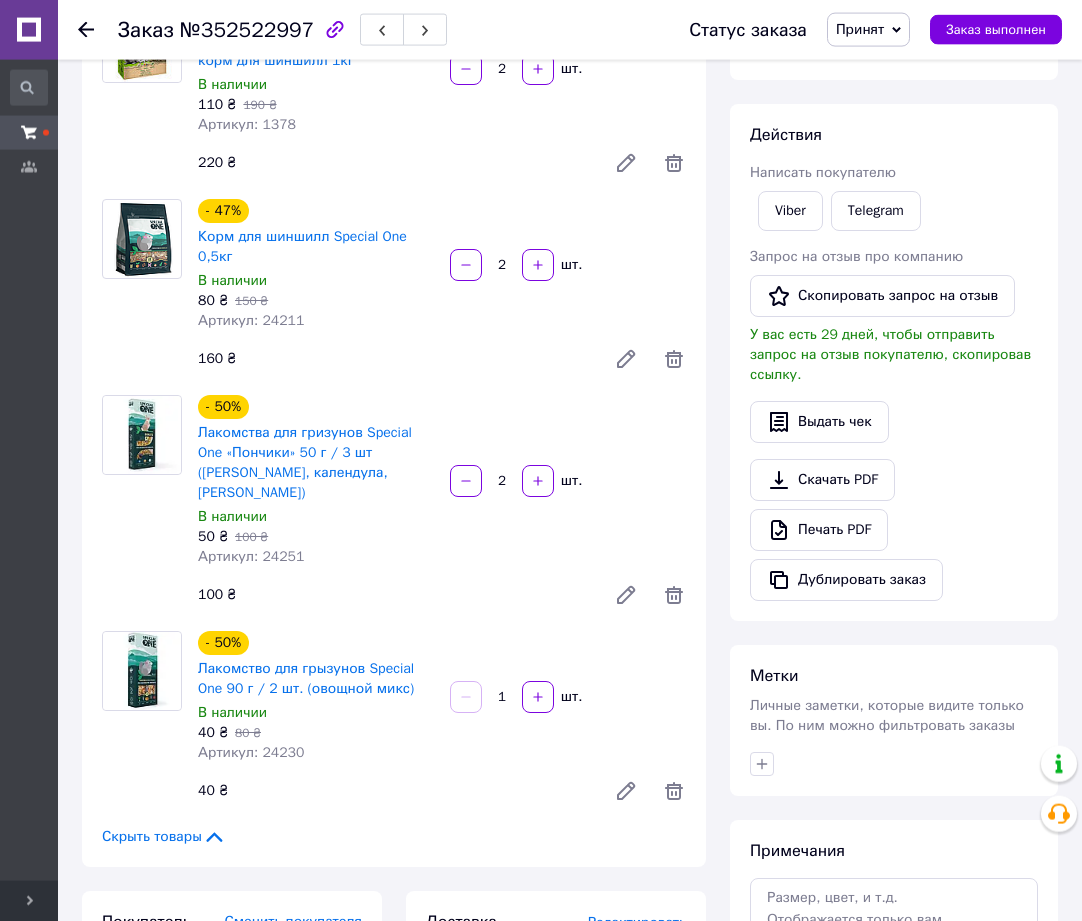 scroll, scrollTop: 408, scrollLeft: 0, axis: vertical 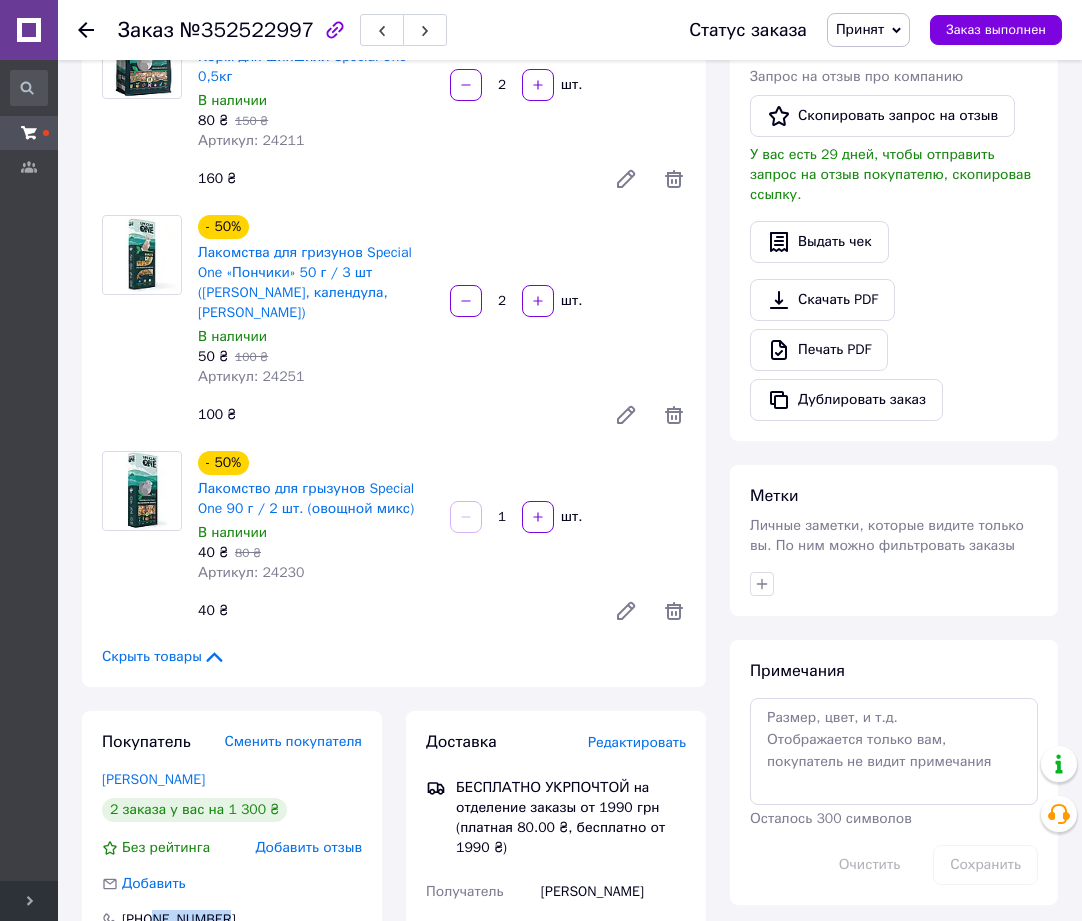 click 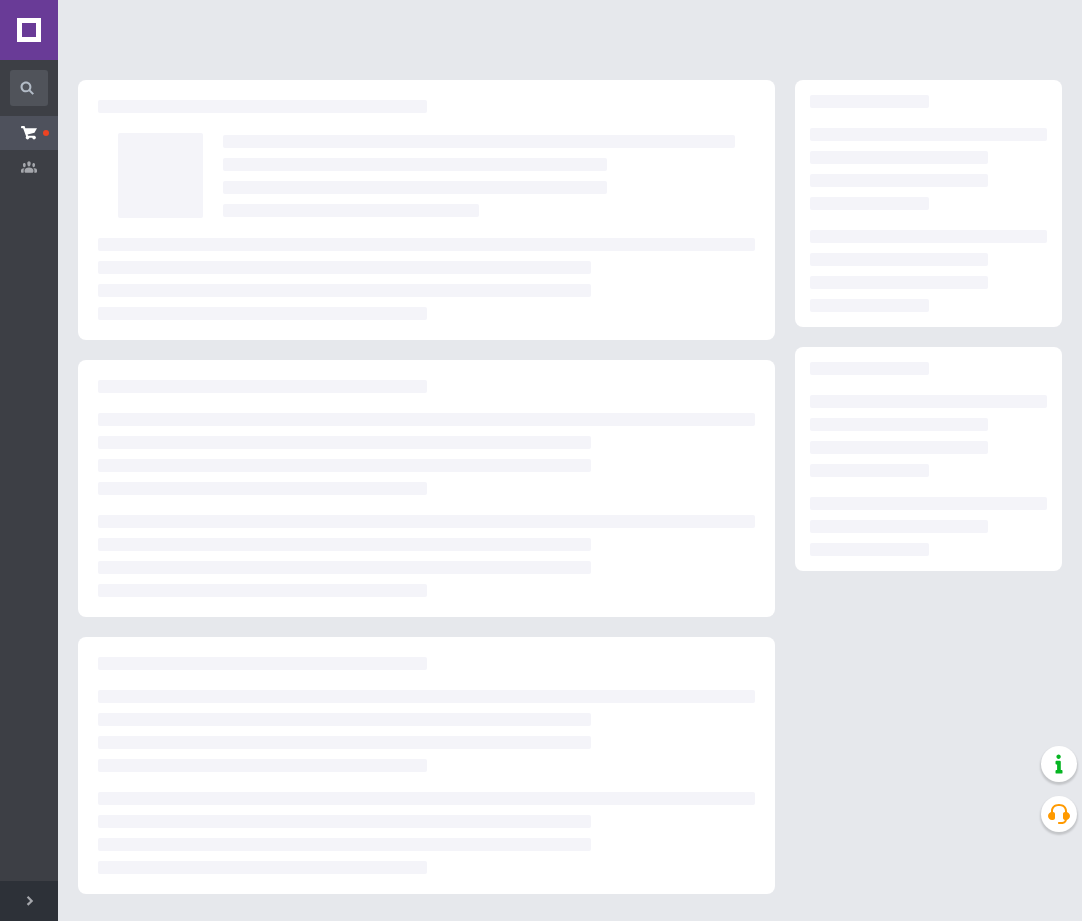 scroll, scrollTop: 0, scrollLeft: 0, axis: both 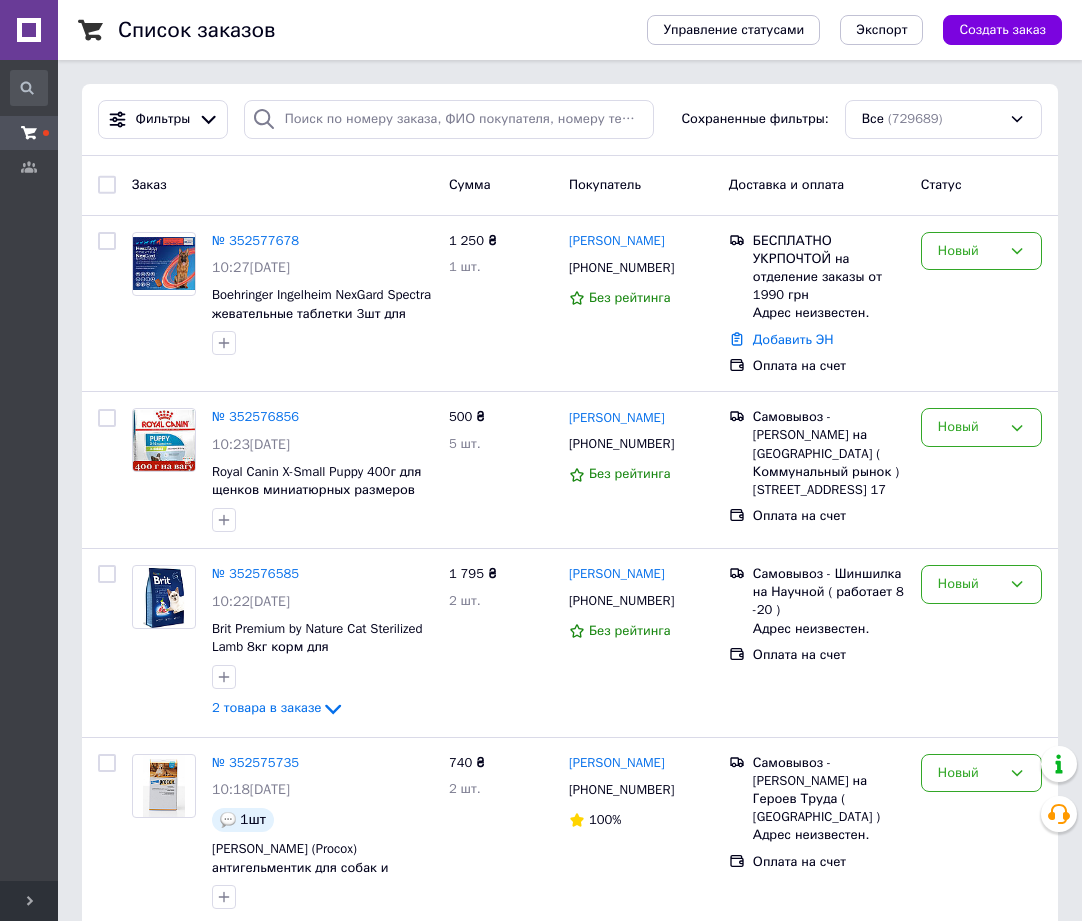 click on "Фильтры Сохраненные фильтры: Все (729689)" at bounding box center (570, 120) 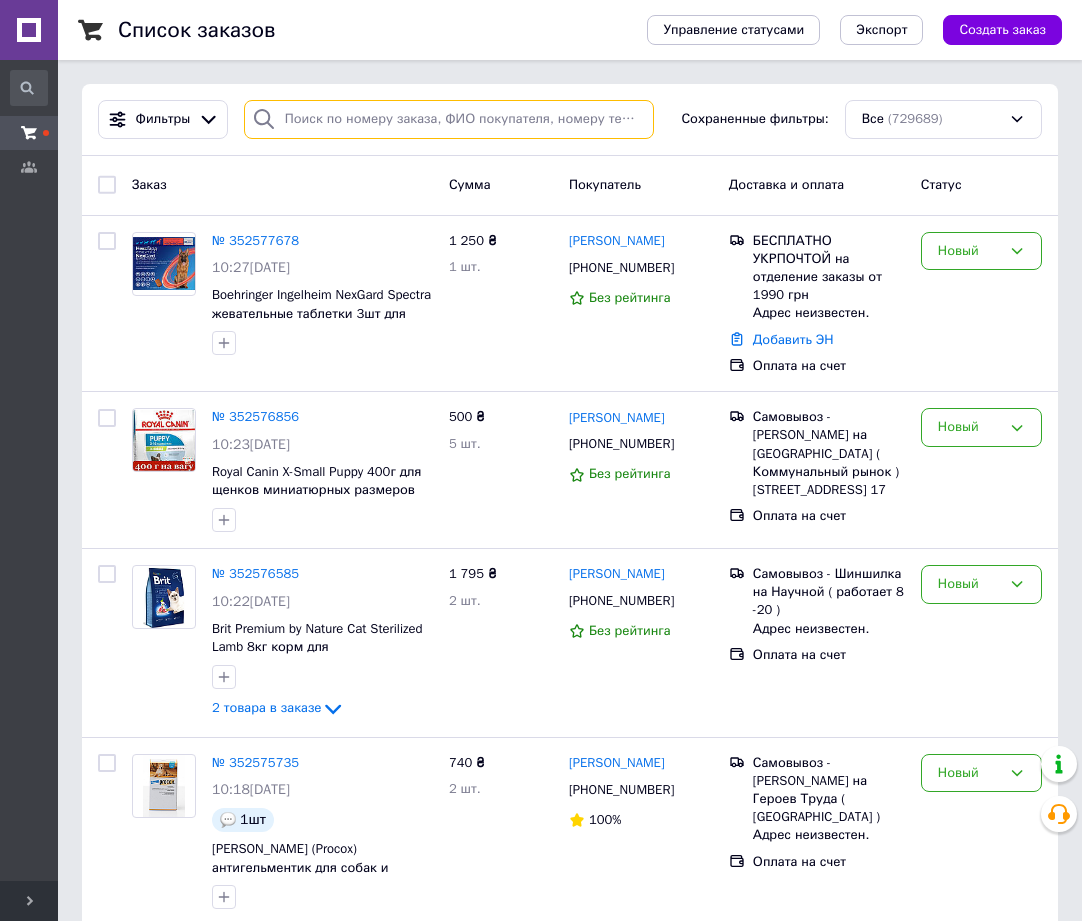 paste on "352537660" 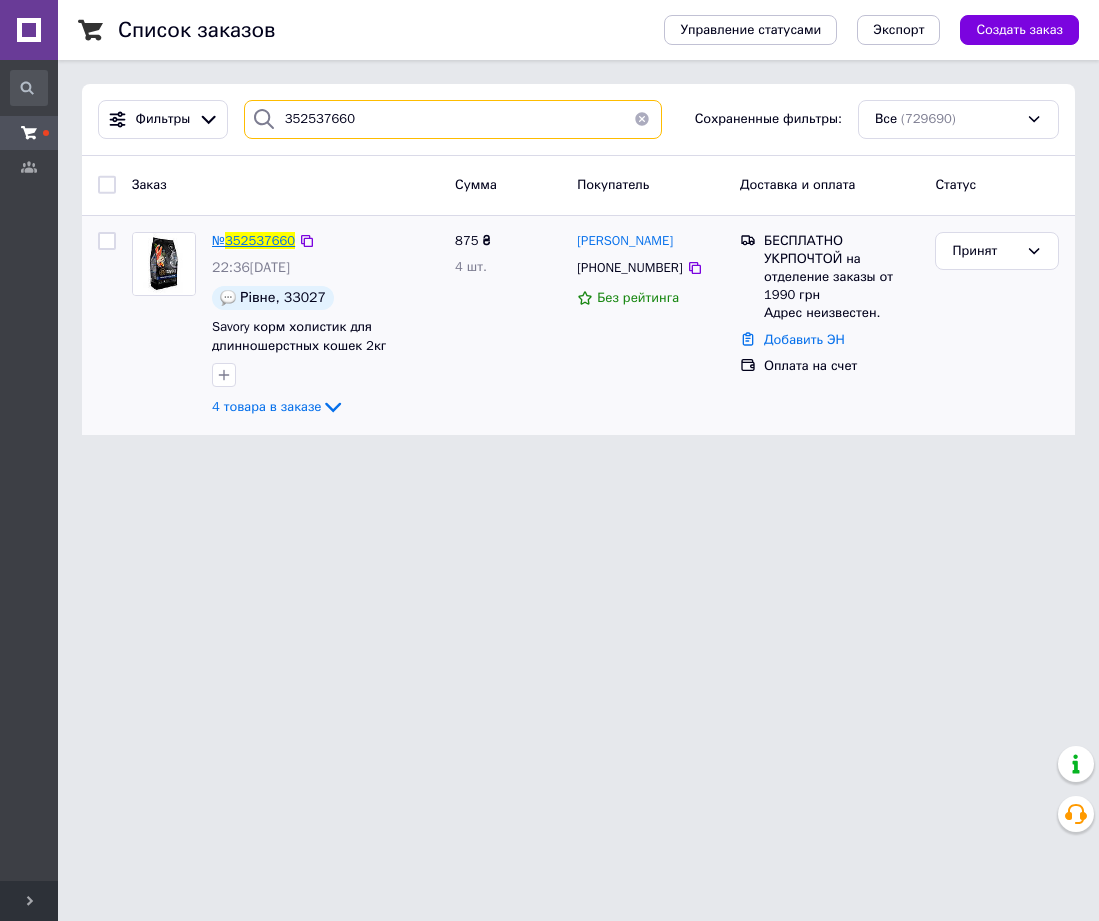 type on "352537660" 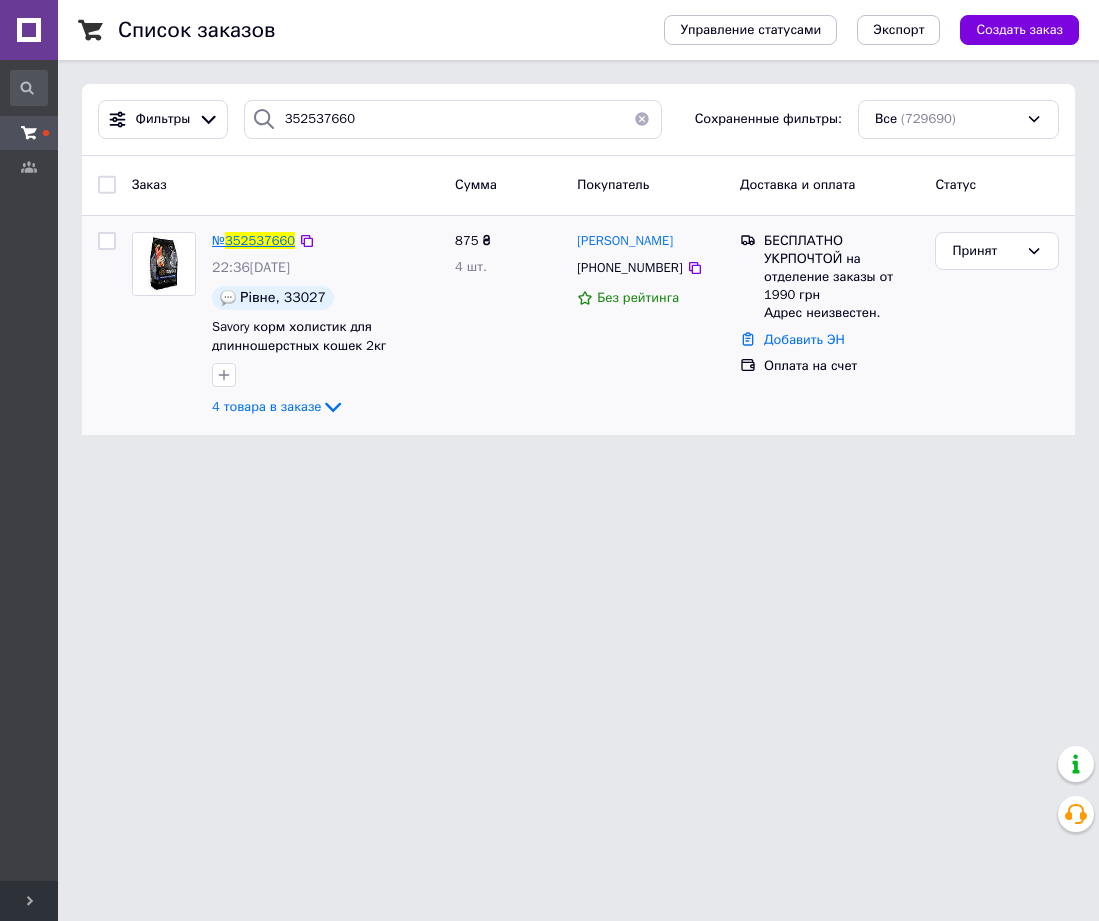 click on "352537660" at bounding box center [260, 240] 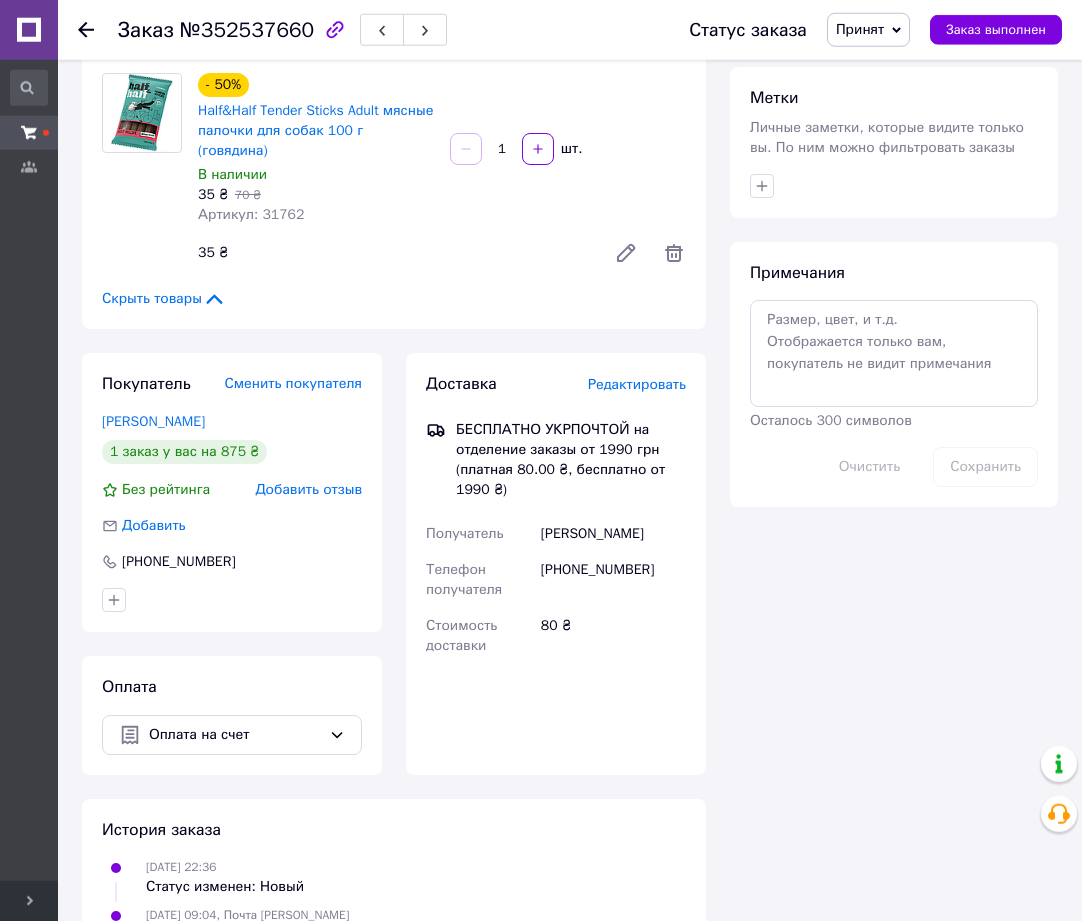scroll, scrollTop: 834, scrollLeft: 0, axis: vertical 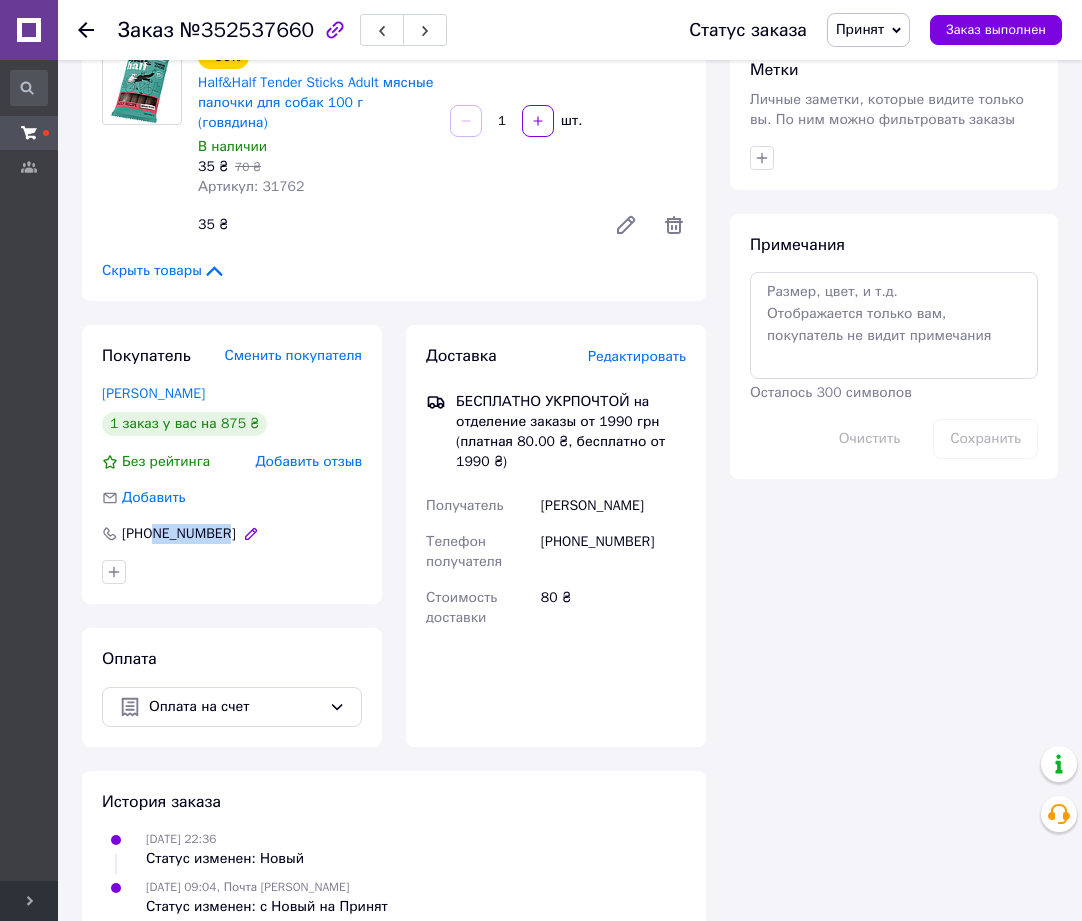 drag, startPoint x: 219, startPoint y: 494, endPoint x: 153, endPoint y: 496, distance: 66.0303 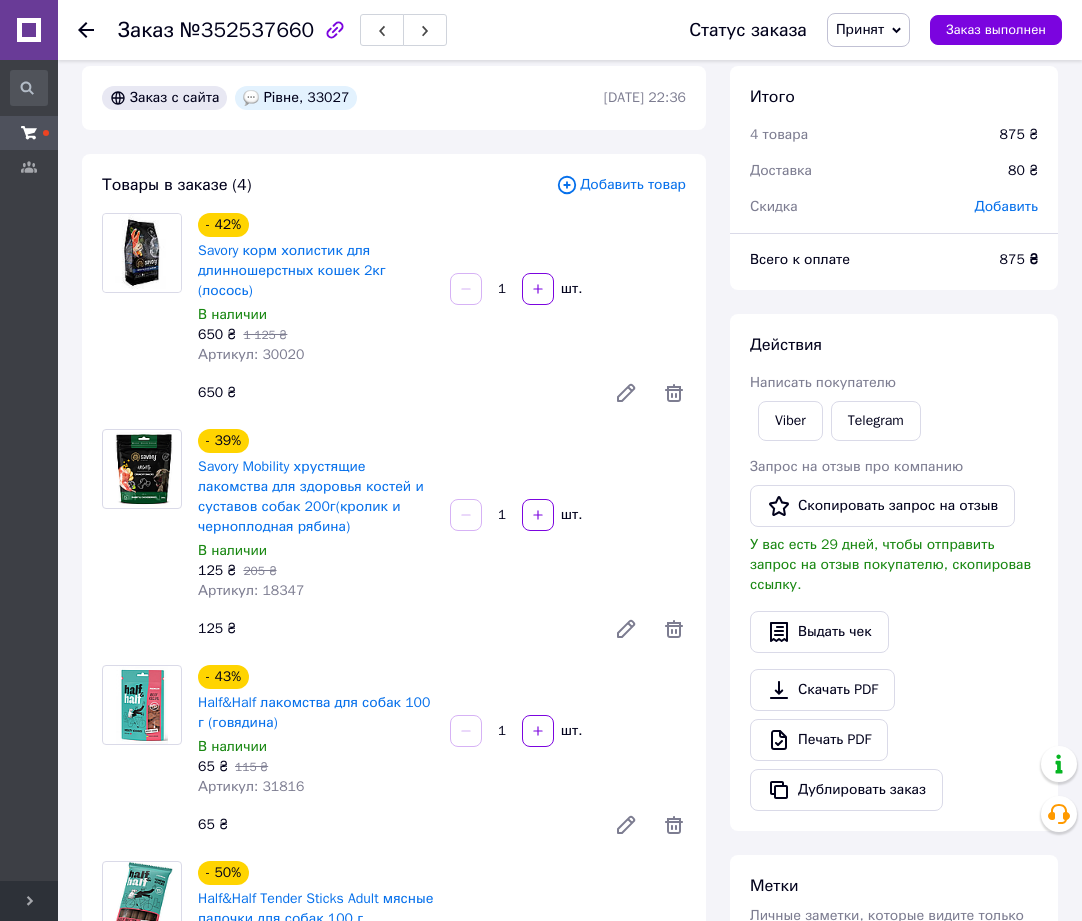 scroll, scrollTop: 0, scrollLeft: 0, axis: both 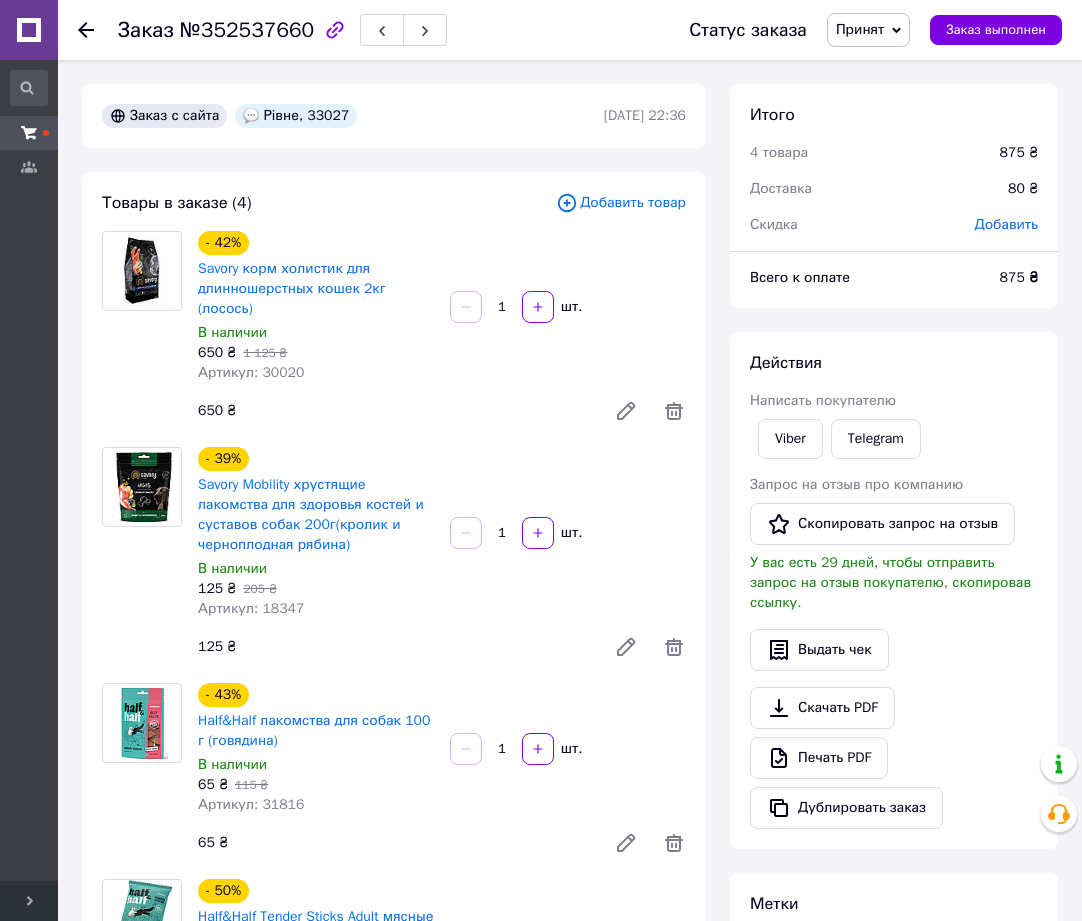 click on "Рівне, 33027" at bounding box center [296, 116] 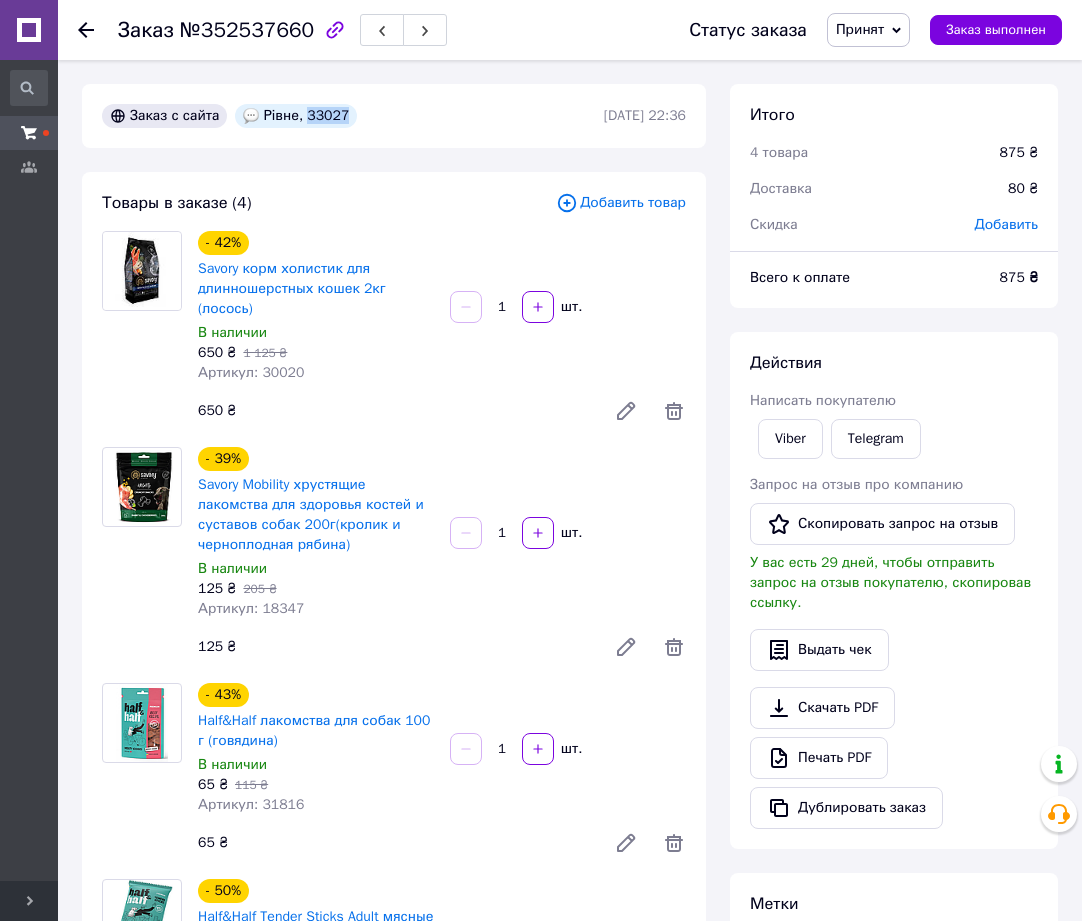 click on "Рівне, 33027" at bounding box center [296, 116] 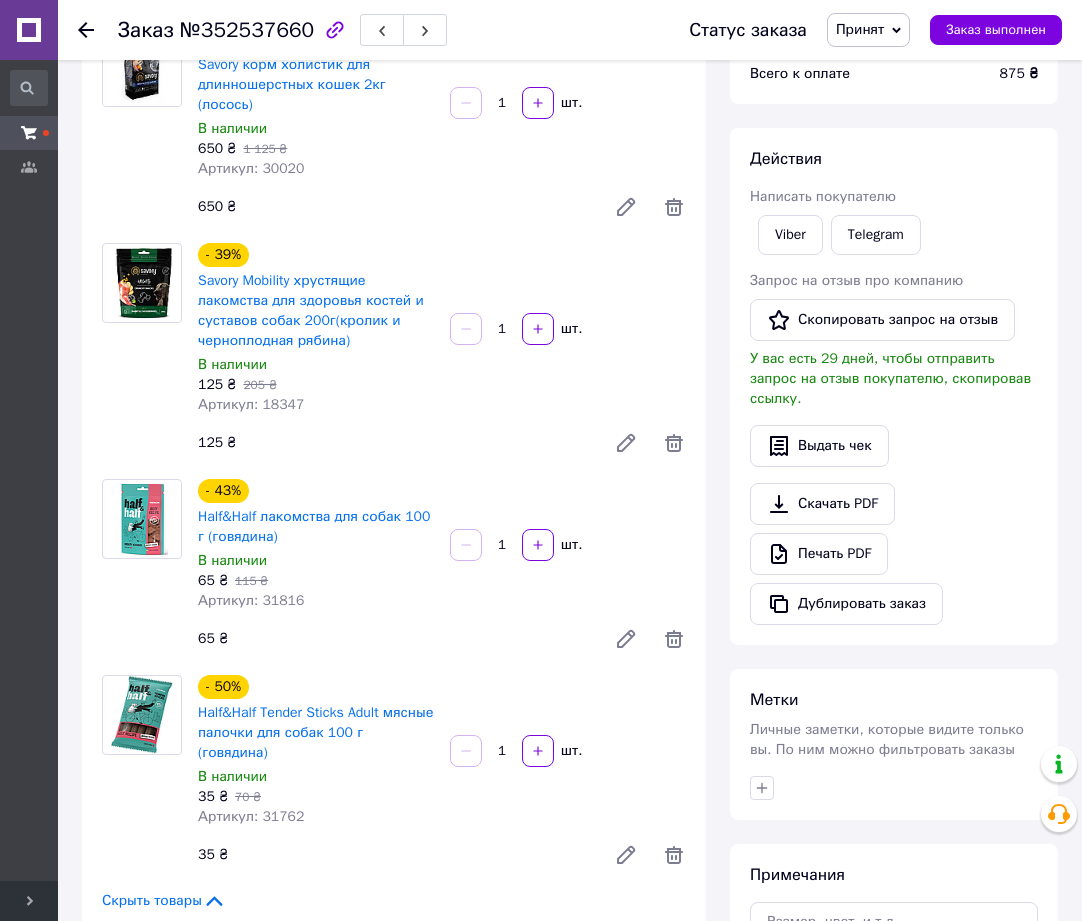 scroll, scrollTop: 0, scrollLeft: 0, axis: both 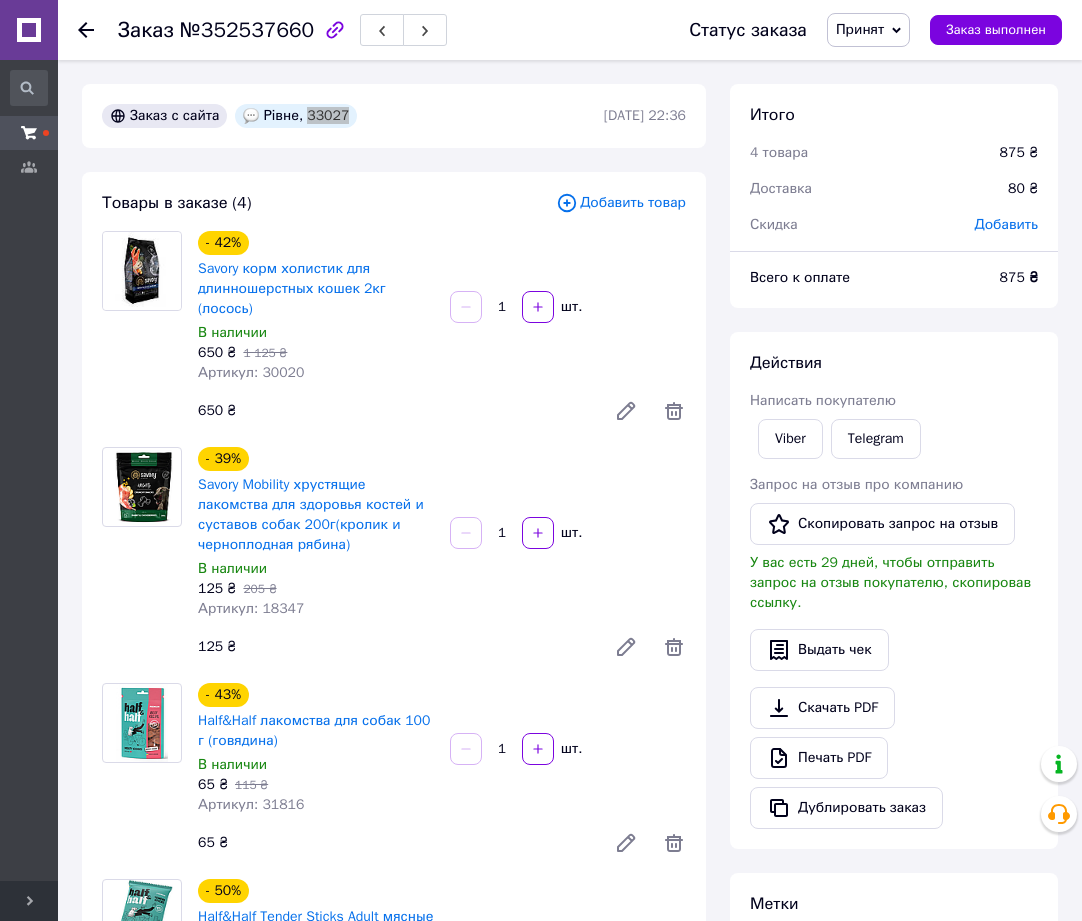 click 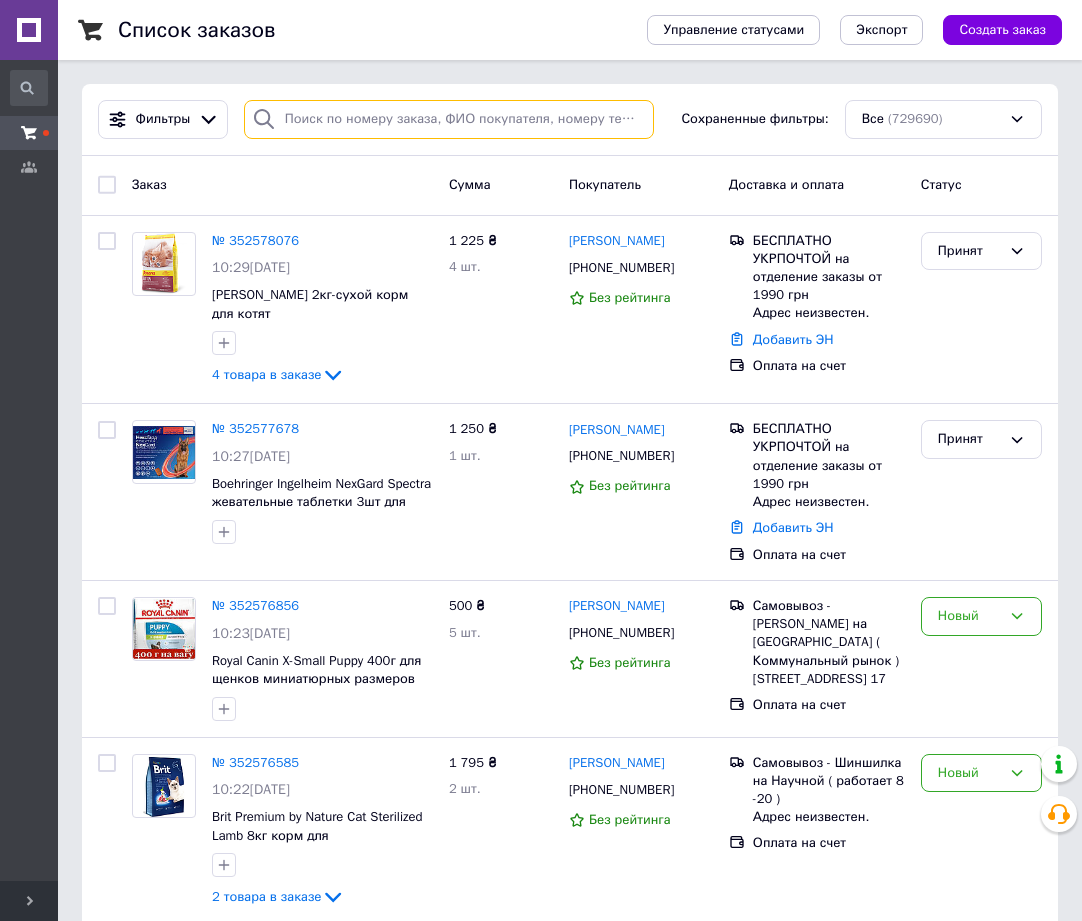 click at bounding box center (449, 119) 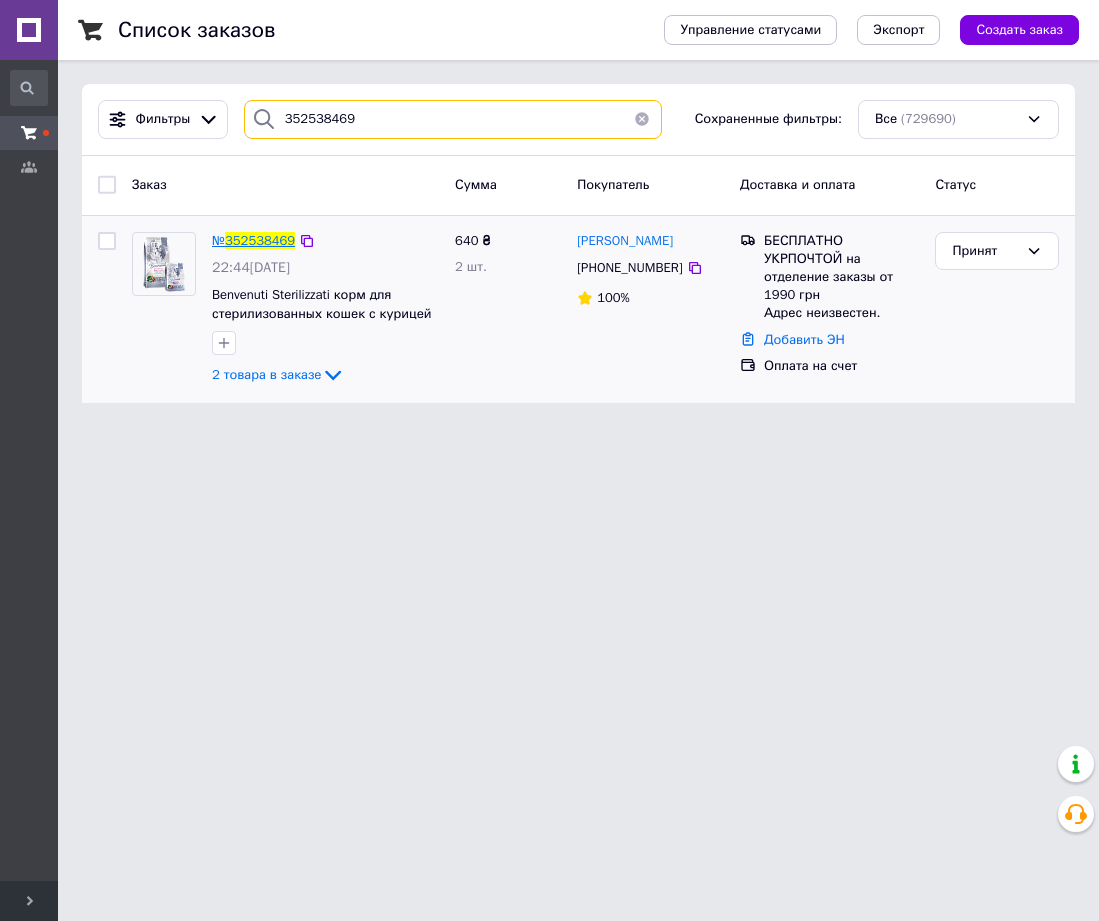 type on "352538469" 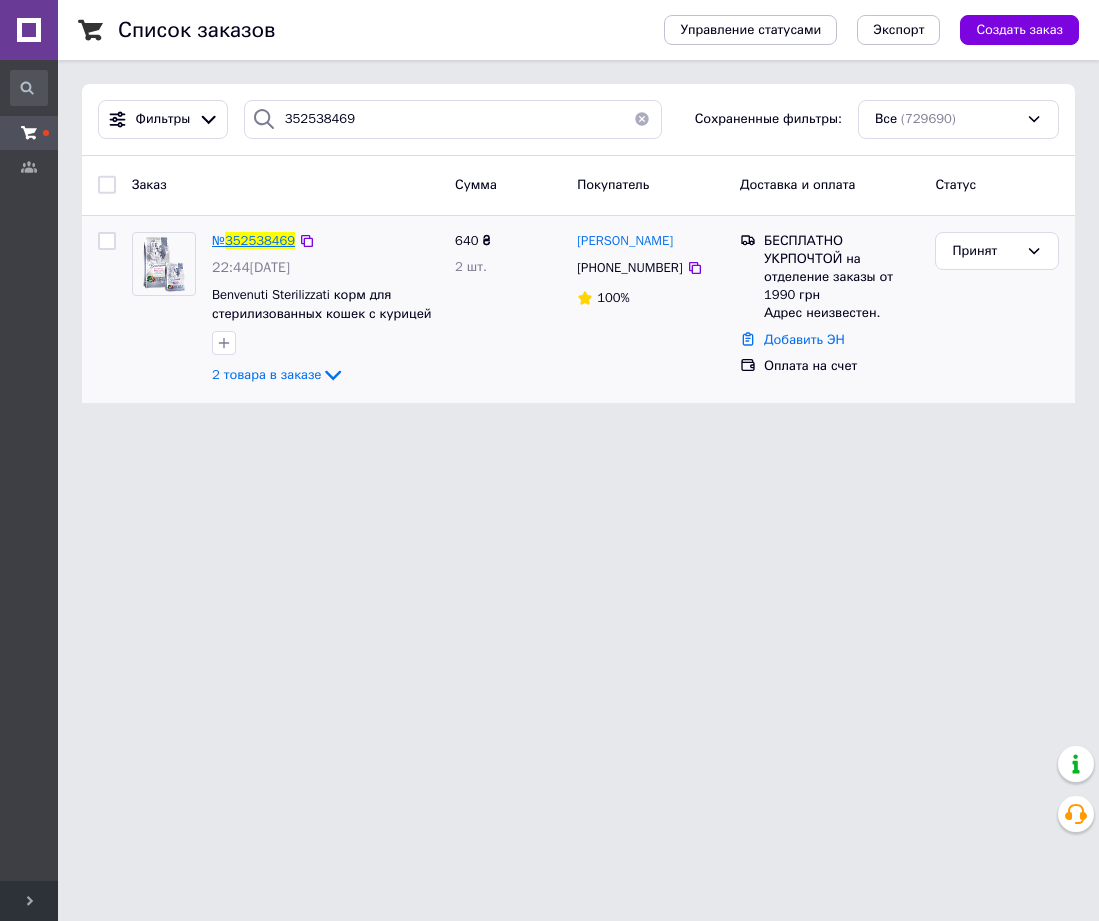 click on "352538469" at bounding box center [260, 240] 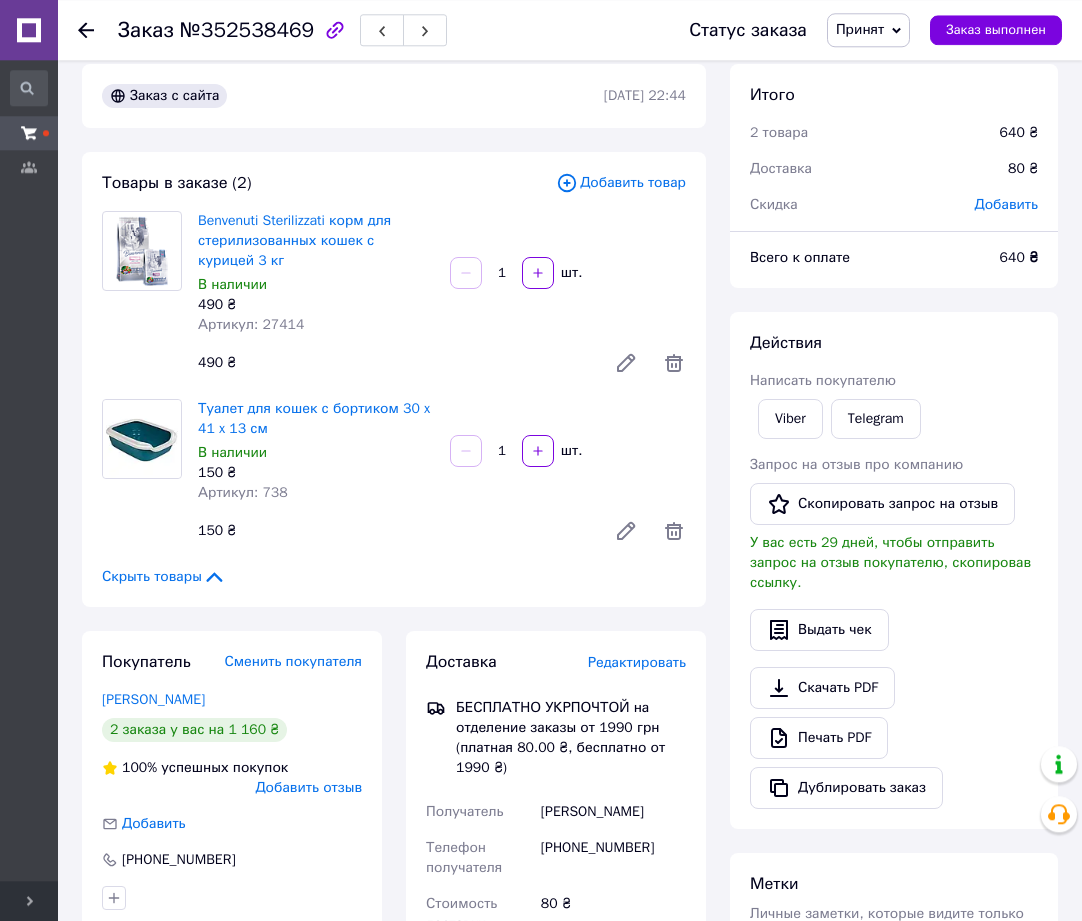 scroll, scrollTop: 0, scrollLeft: 0, axis: both 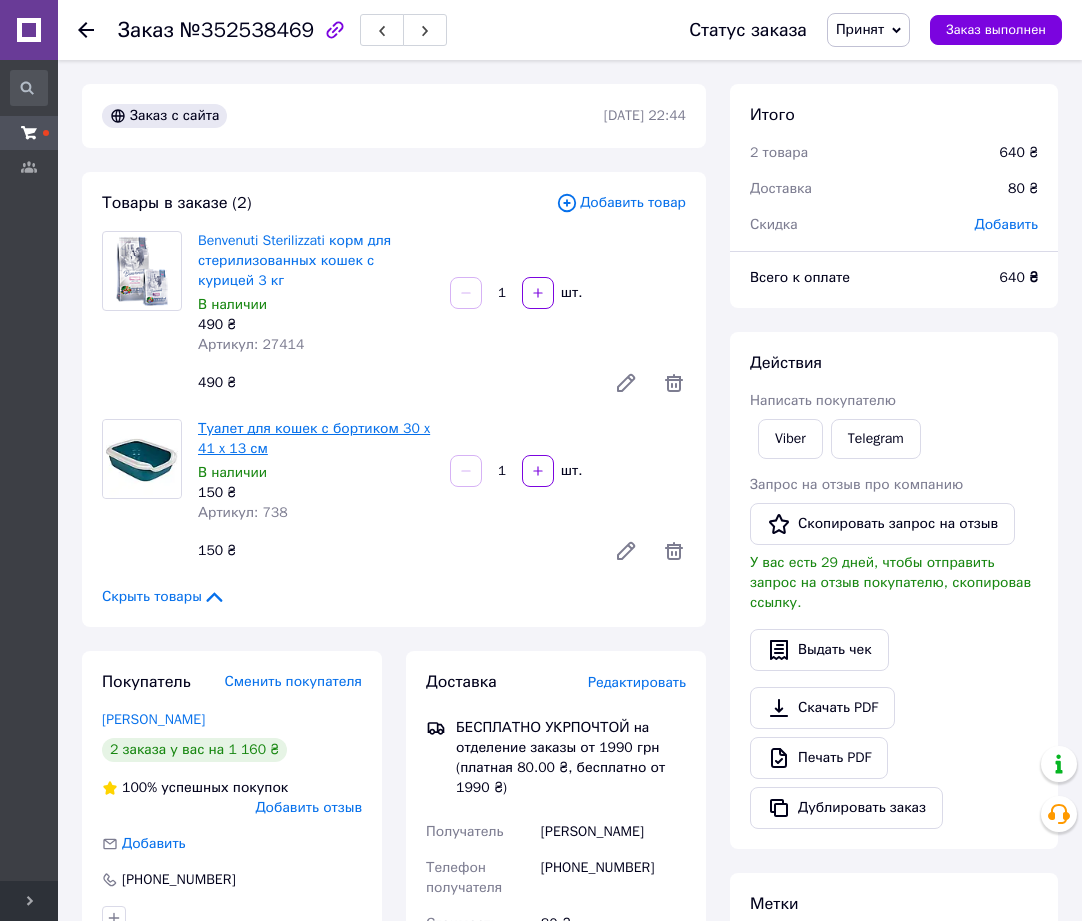click on "Туалет для кошек с бортиком 30 x 41 x 13 см" at bounding box center [314, 438] 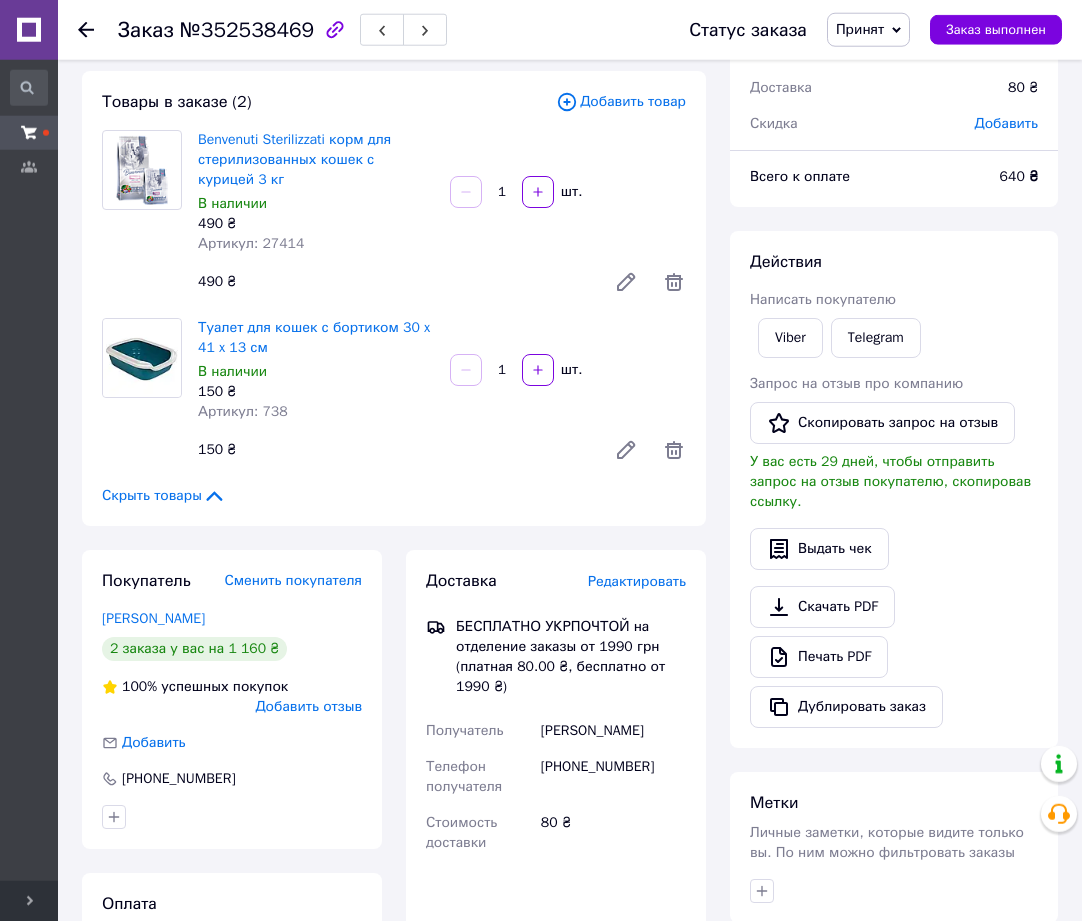scroll, scrollTop: 102, scrollLeft: 0, axis: vertical 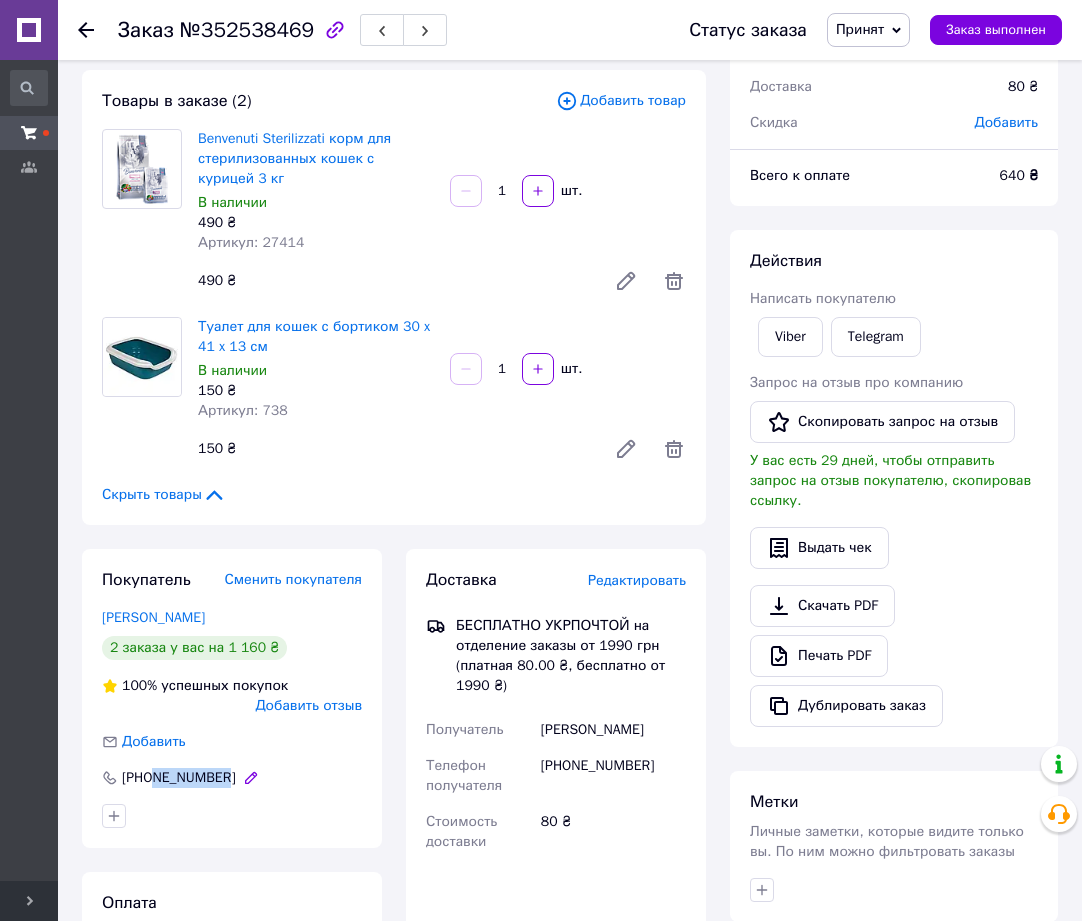 drag, startPoint x: 222, startPoint y: 776, endPoint x: 156, endPoint y: 779, distance: 66.068146 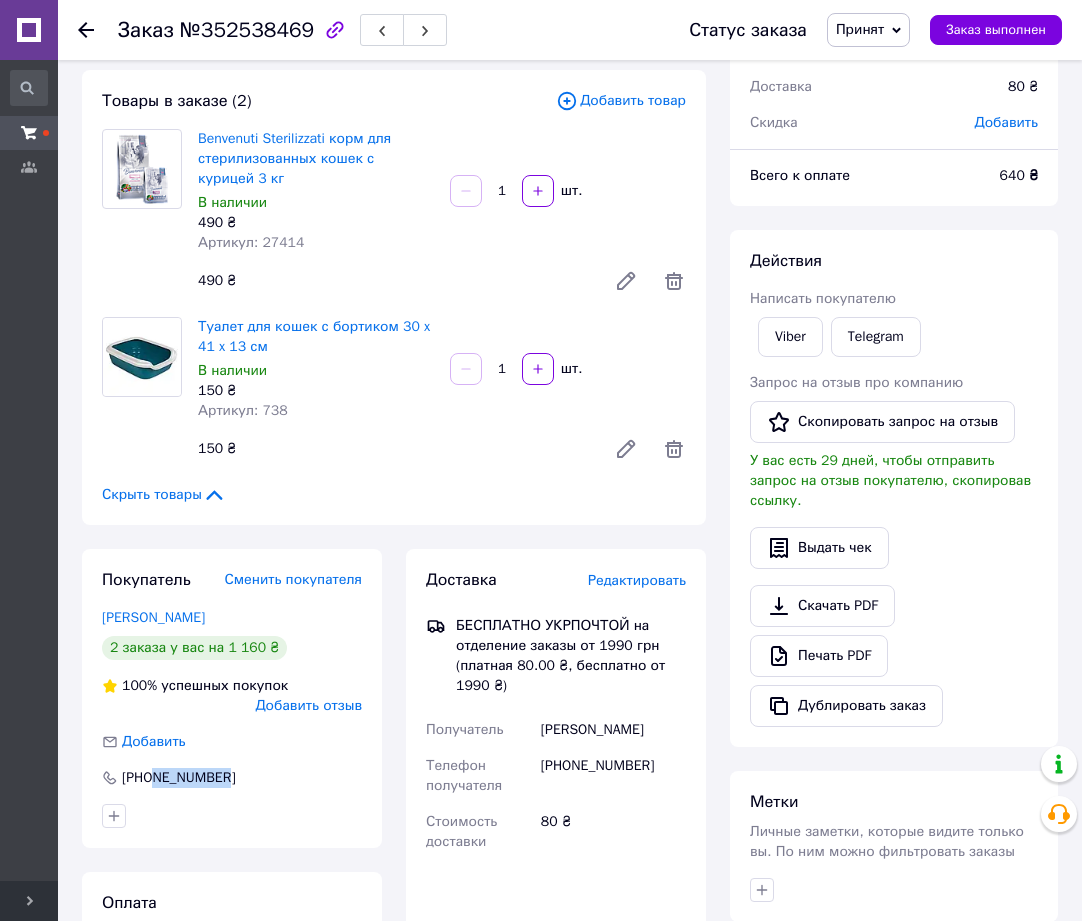 click 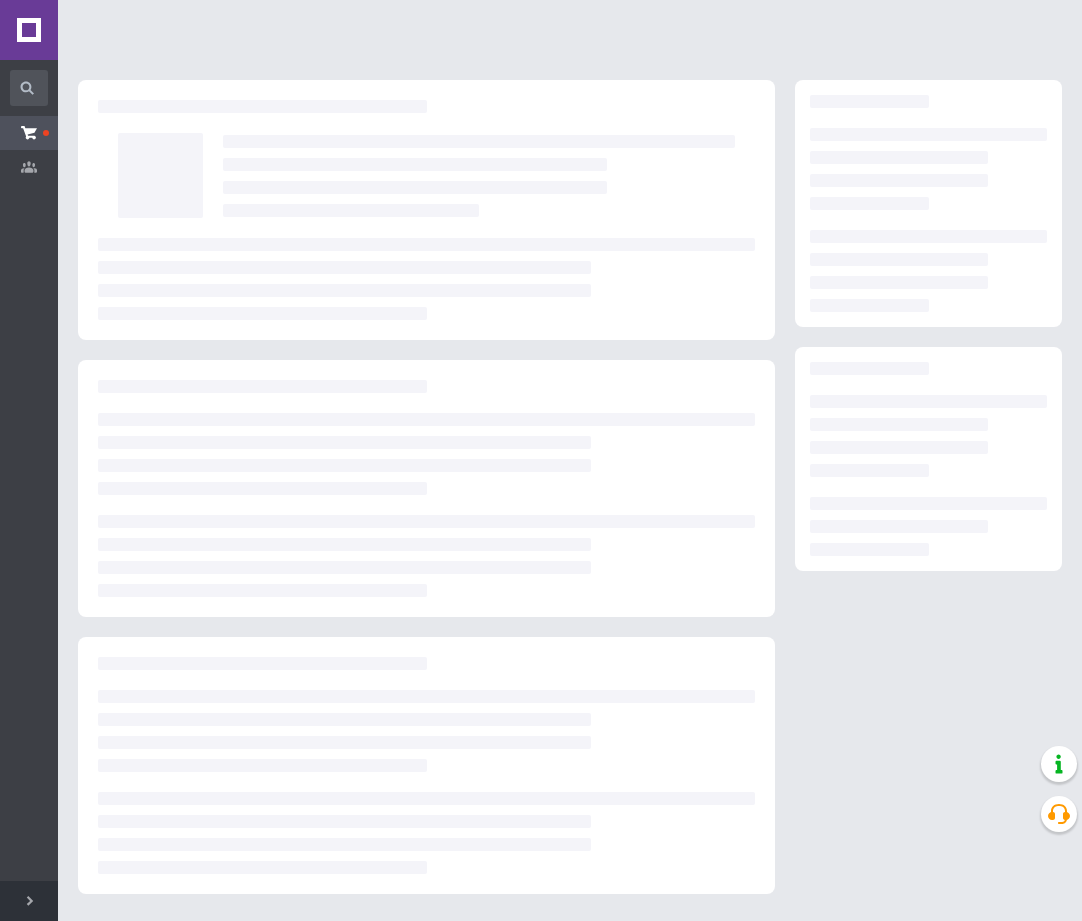scroll, scrollTop: 0, scrollLeft: 0, axis: both 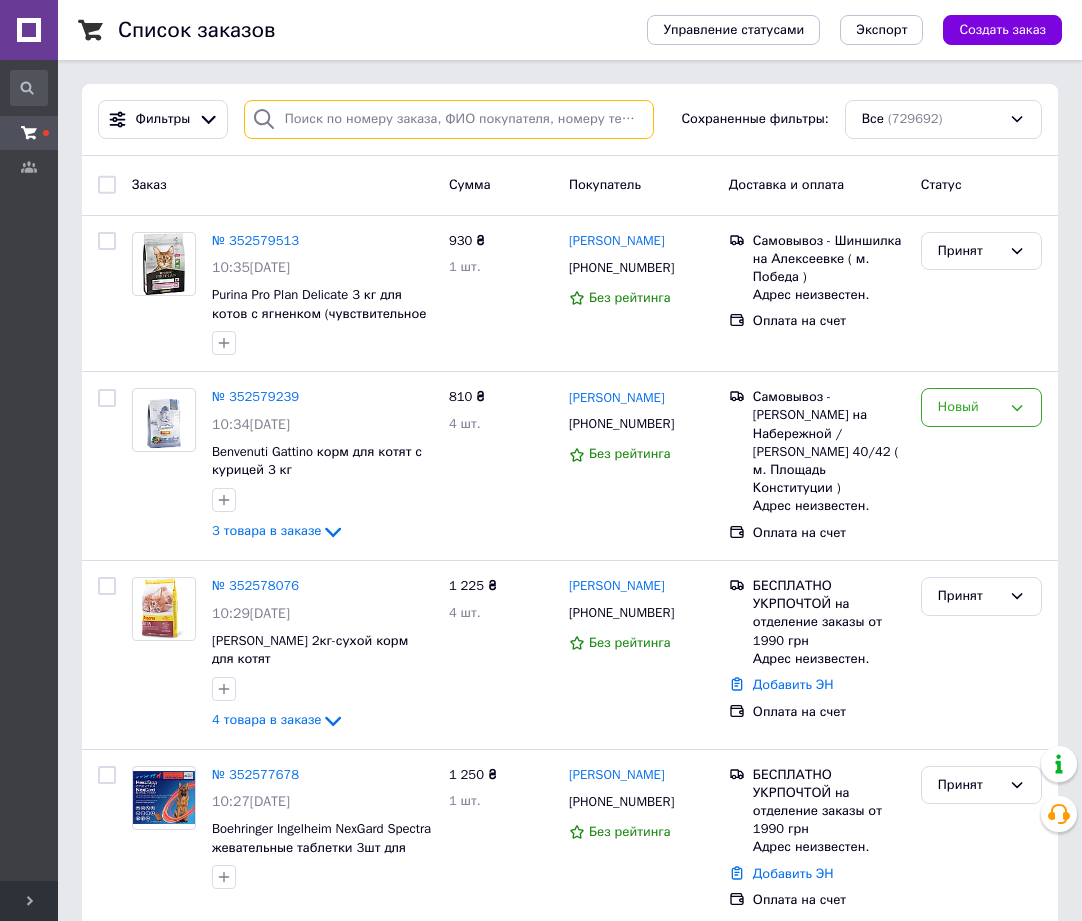click at bounding box center (449, 119) 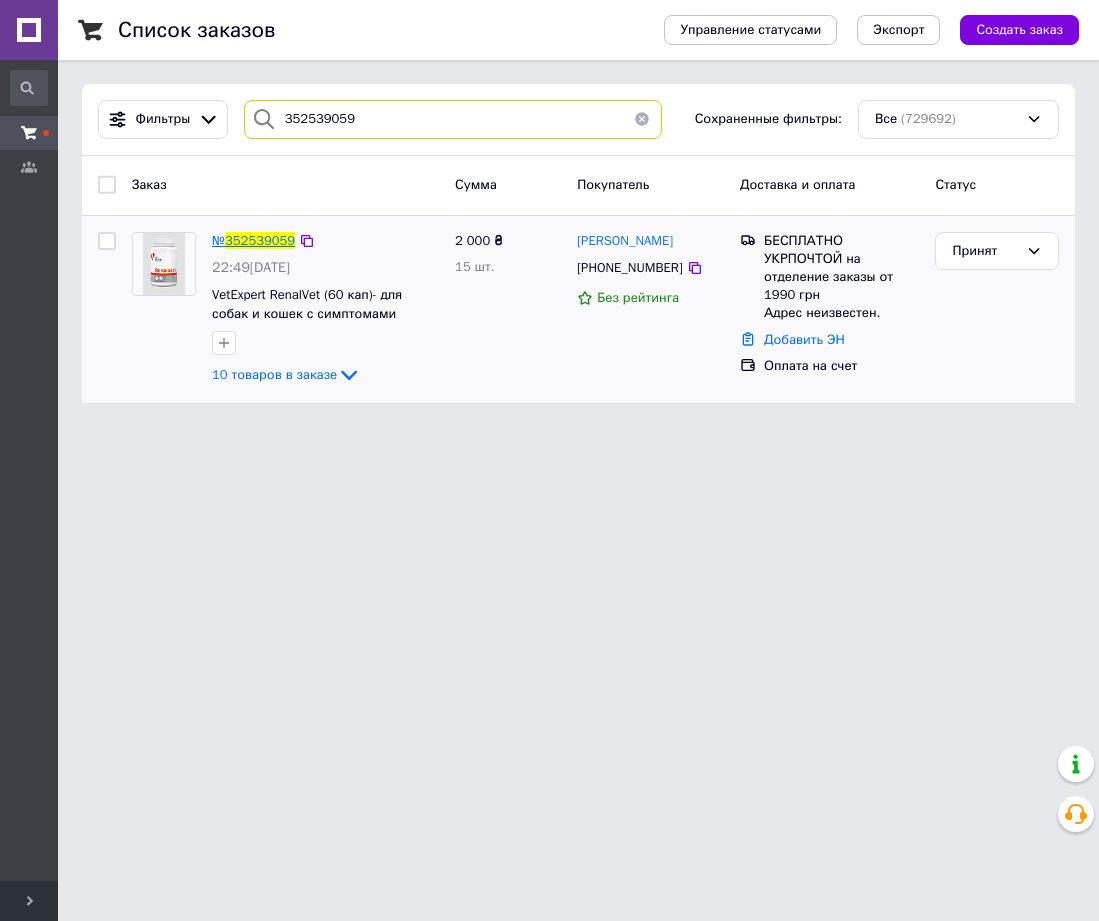 type on "352539059" 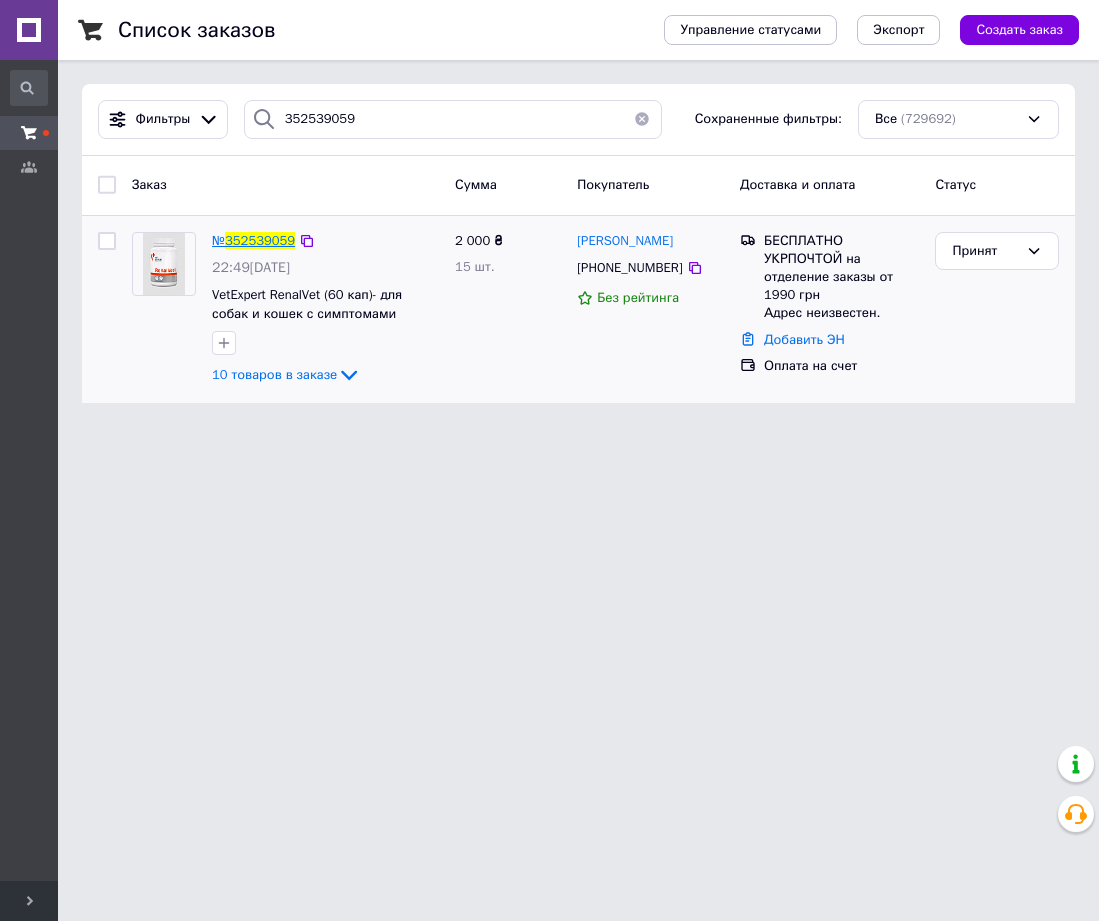 click on "352539059" at bounding box center (260, 240) 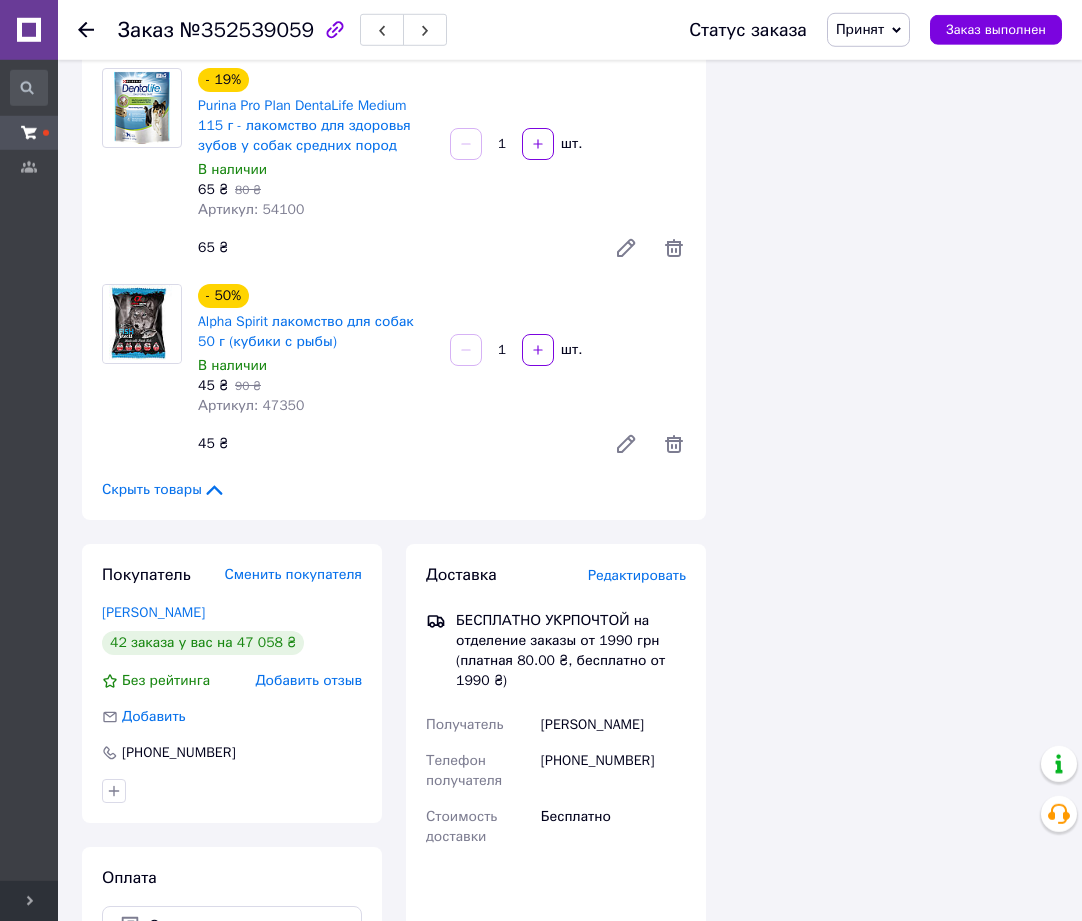 scroll, scrollTop: 1938, scrollLeft: 0, axis: vertical 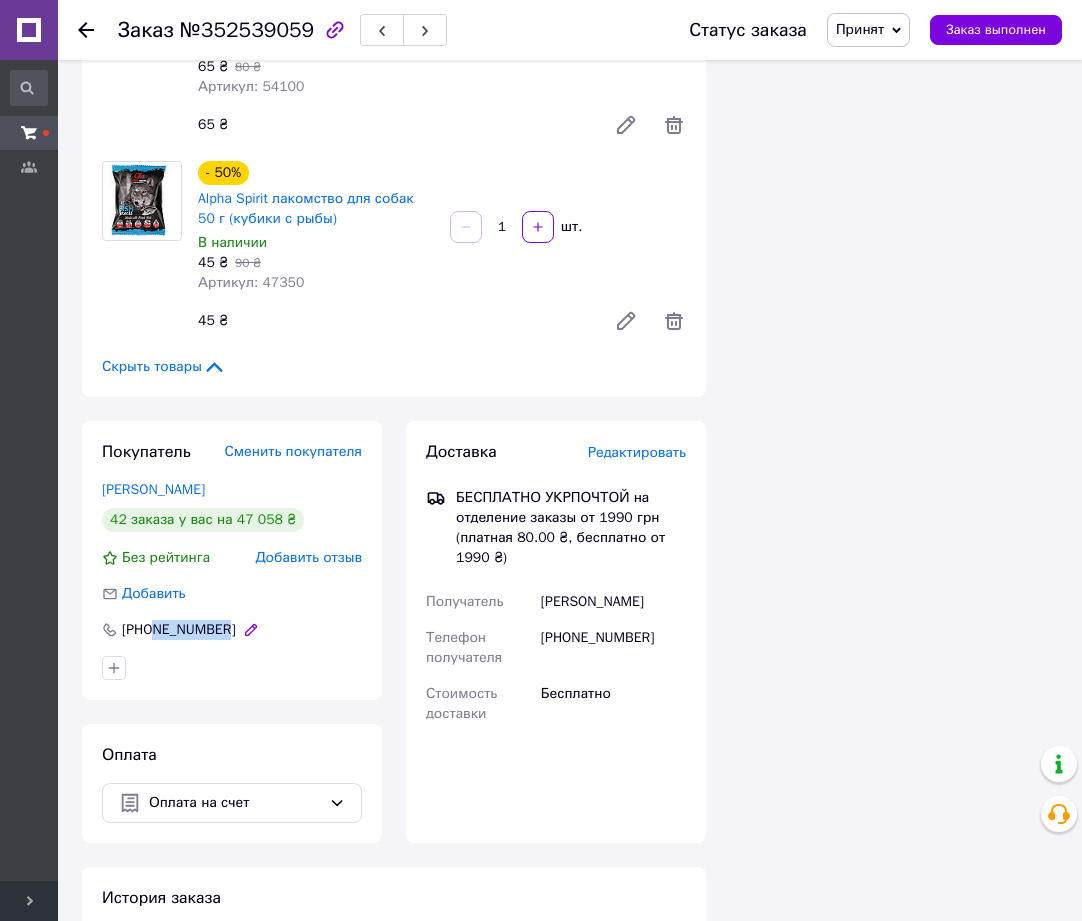 drag, startPoint x: 221, startPoint y: 592, endPoint x: 156, endPoint y: 593, distance: 65.00769 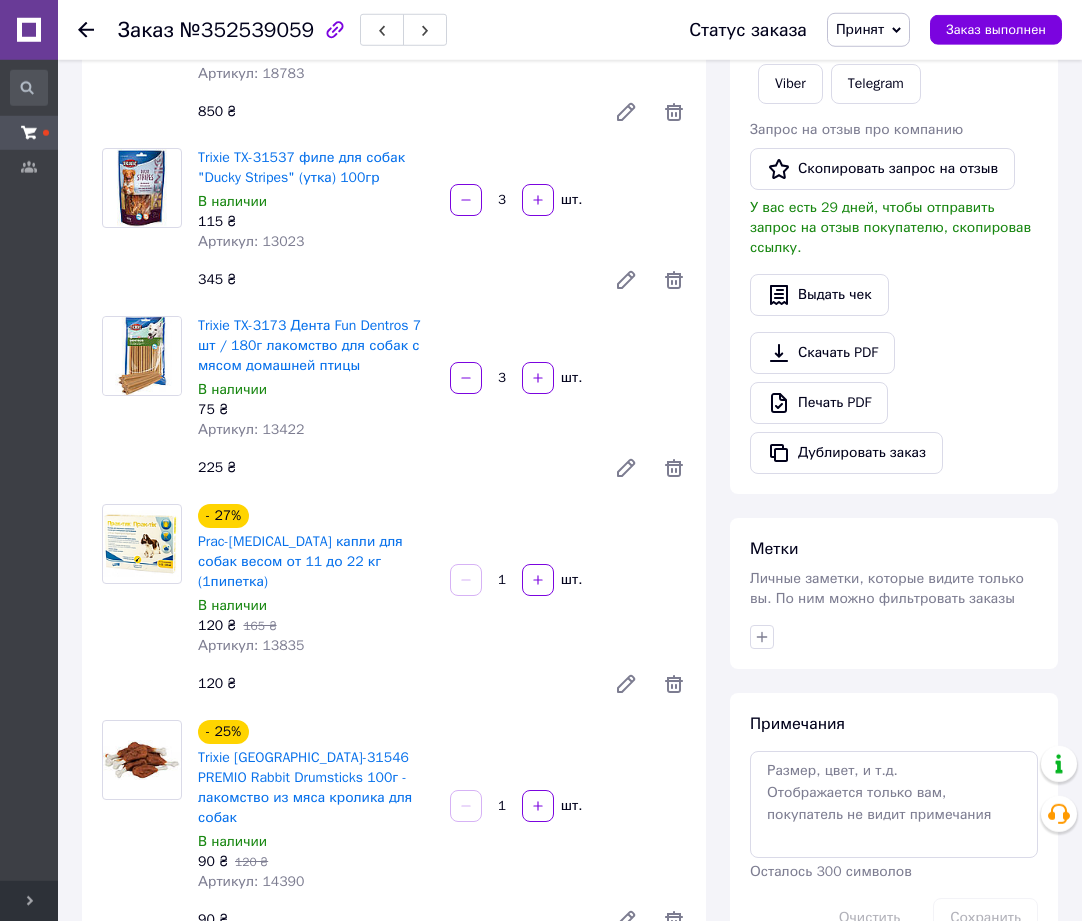 scroll, scrollTop: 306, scrollLeft: 0, axis: vertical 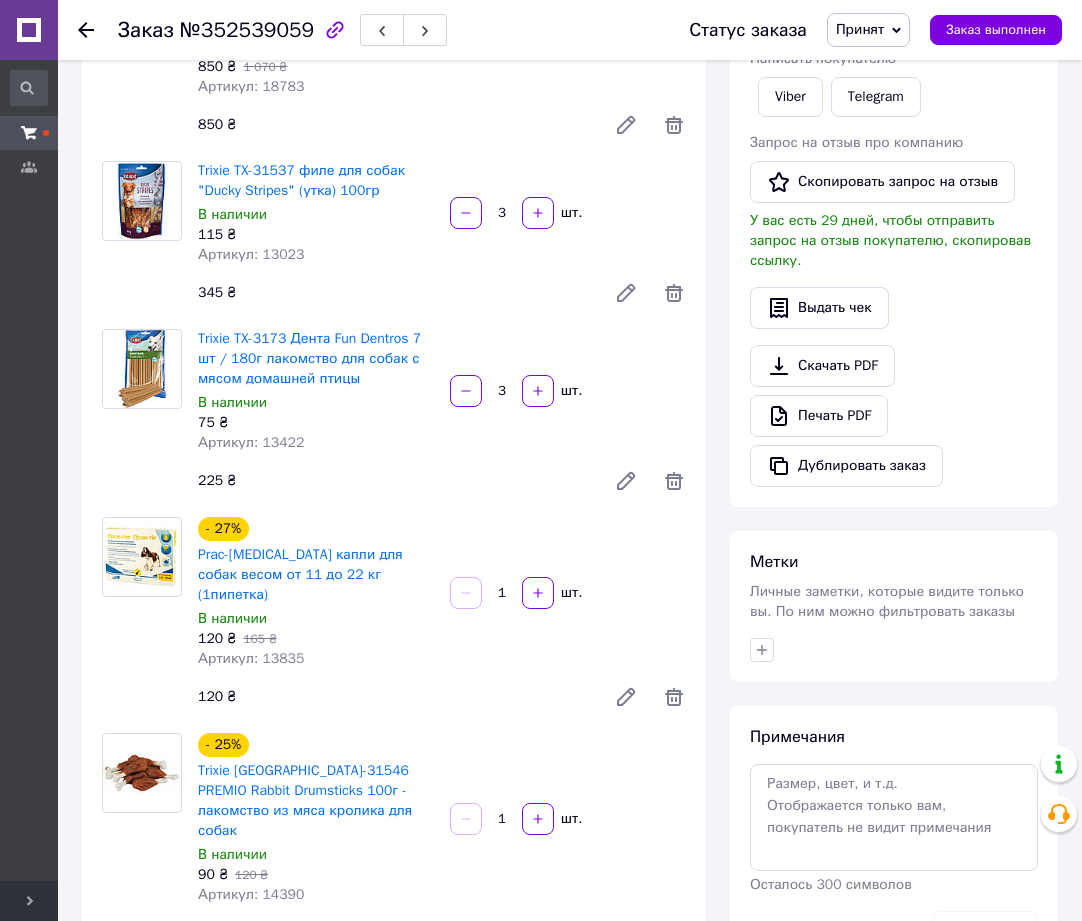 click at bounding box center [98, 30] 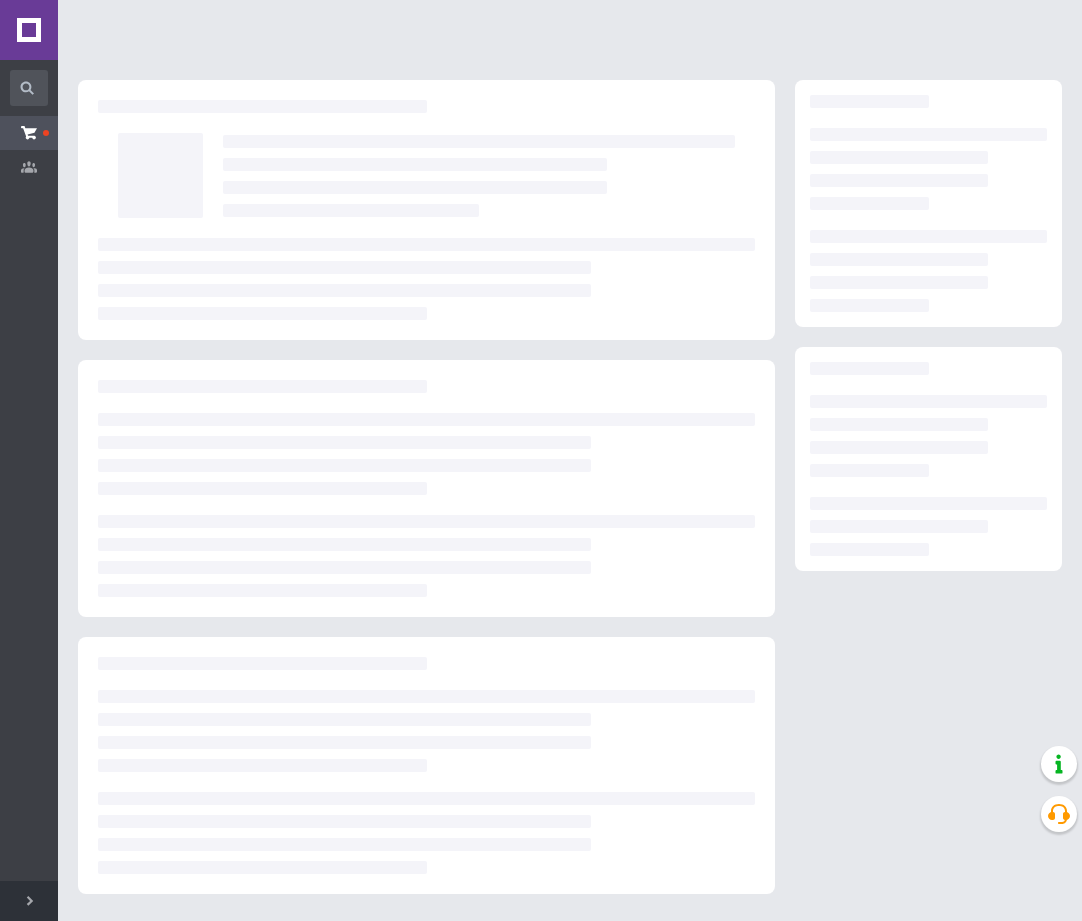 scroll, scrollTop: 0, scrollLeft: 0, axis: both 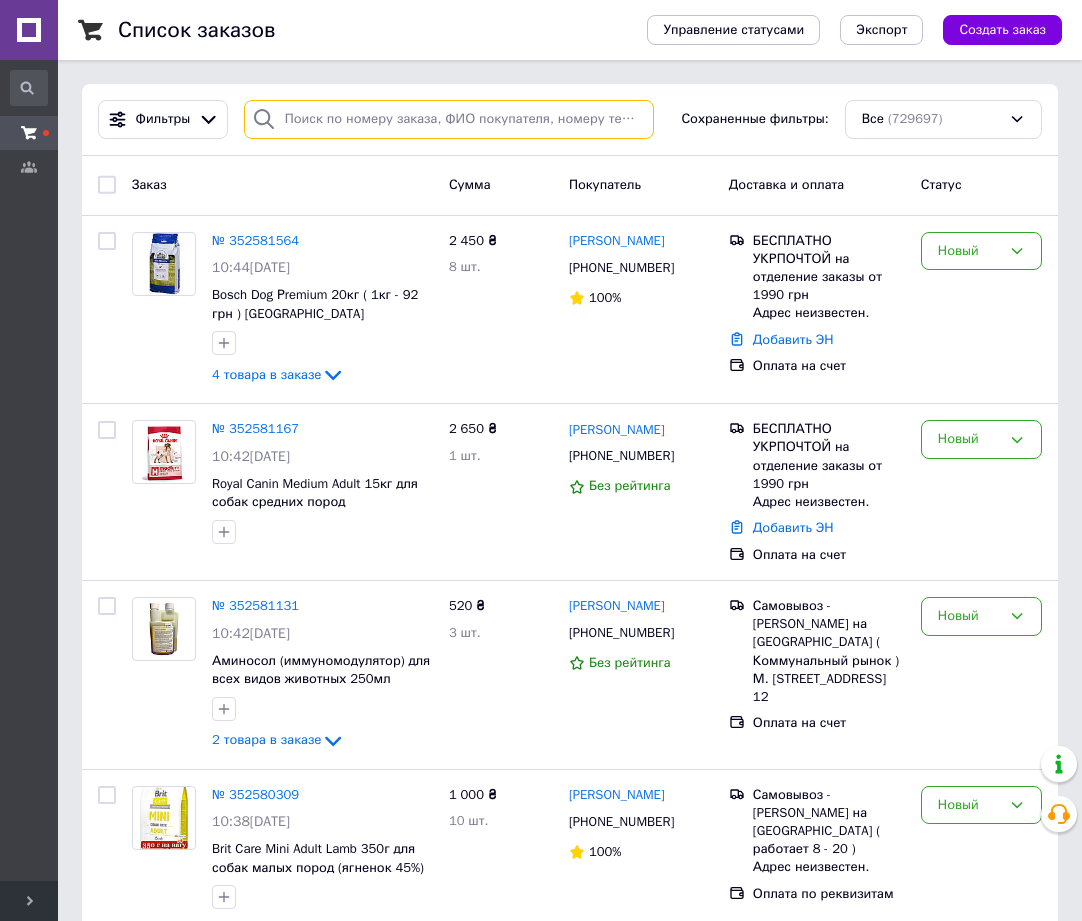 click at bounding box center (449, 119) 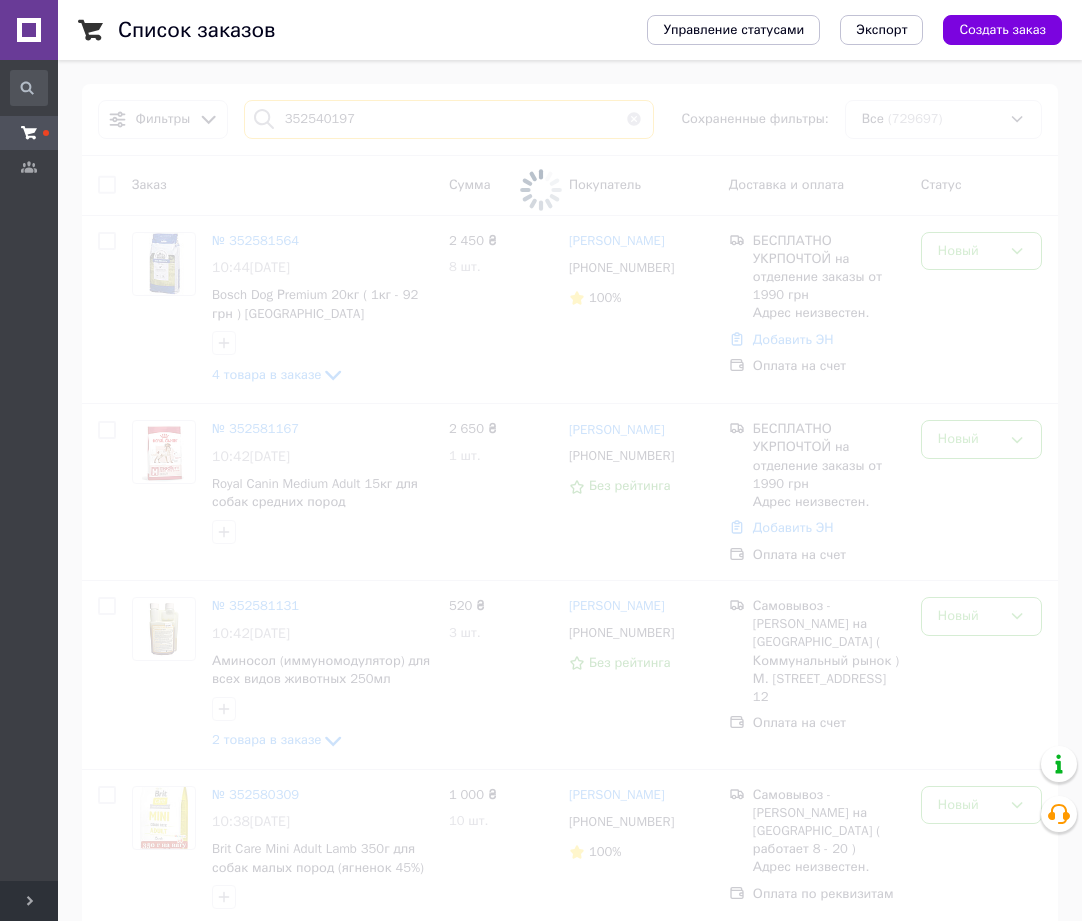 type on "352540197" 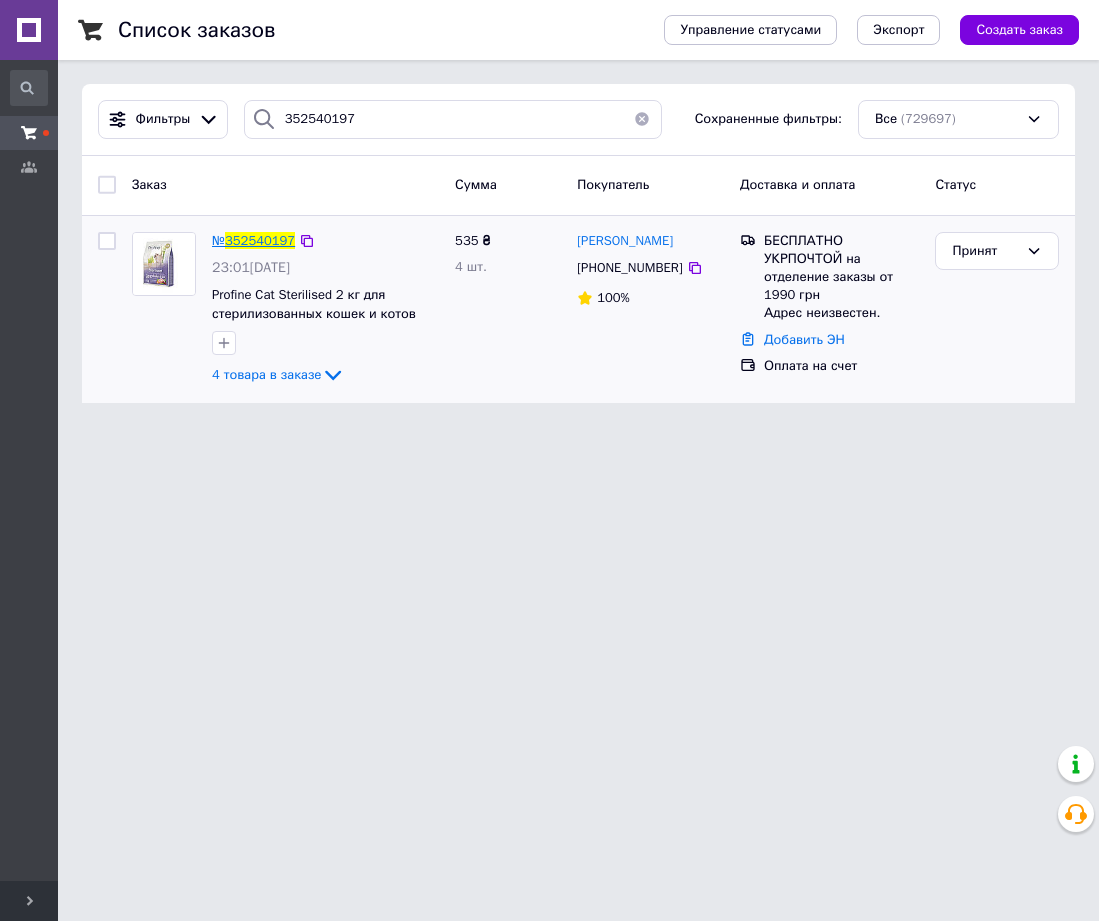 click on "352540197" at bounding box center (260, 240) 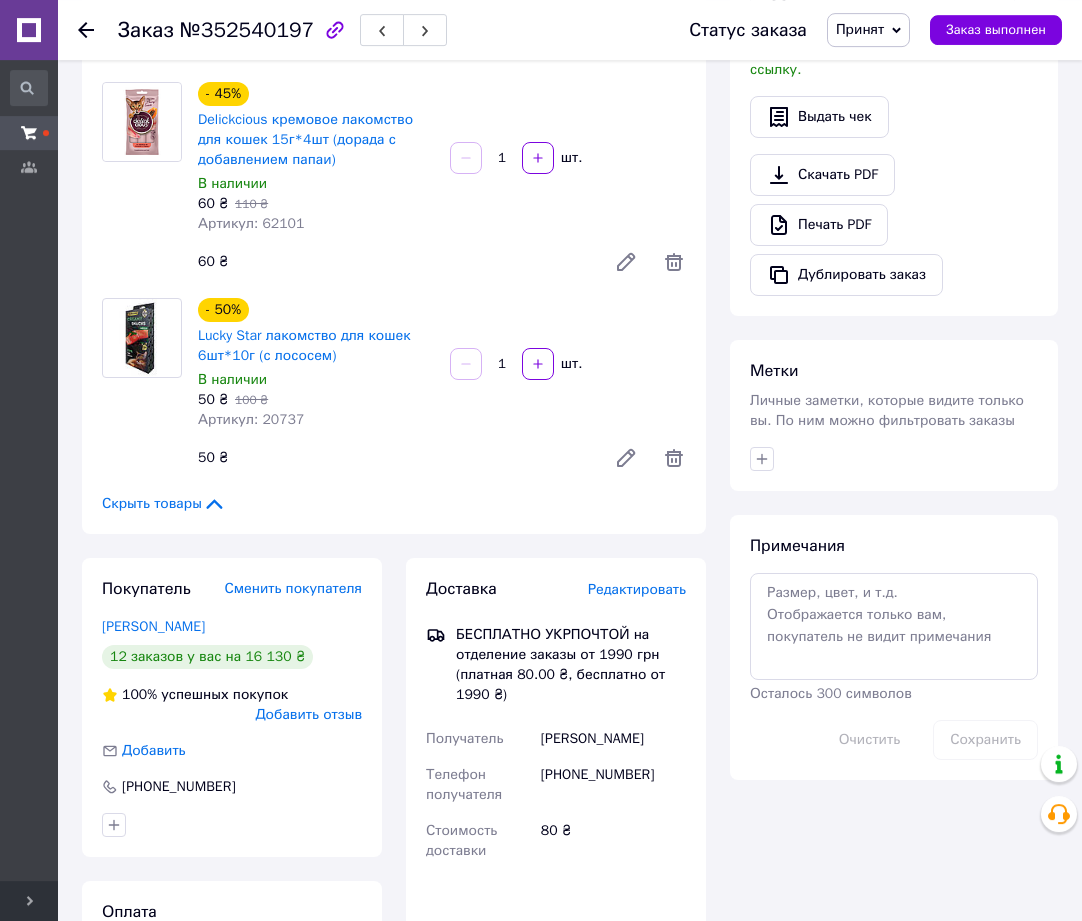 scroll, scrollTop: 714, scrollLeft: 0, axis: vertical 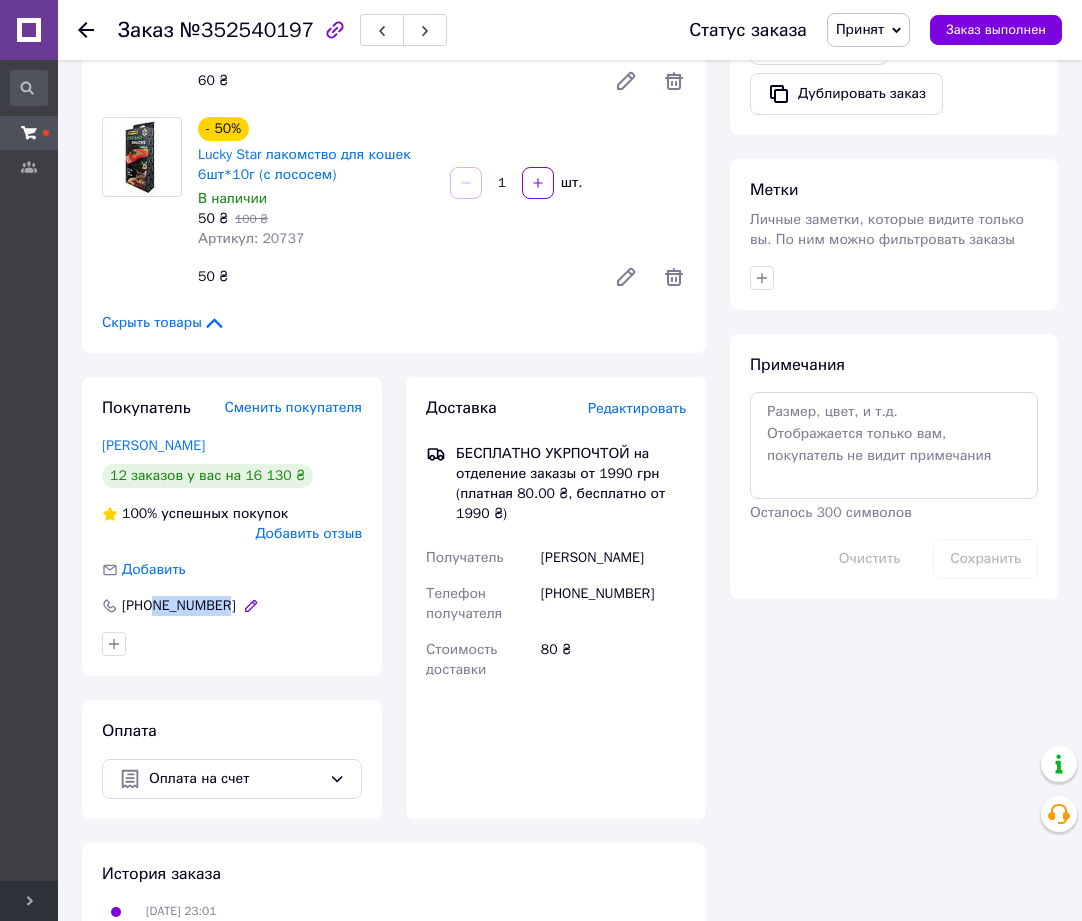 drag, startPoint x: 223, startPoint y: 610, endPoint x: 154, endPoint y: 612, distance: 69.02898 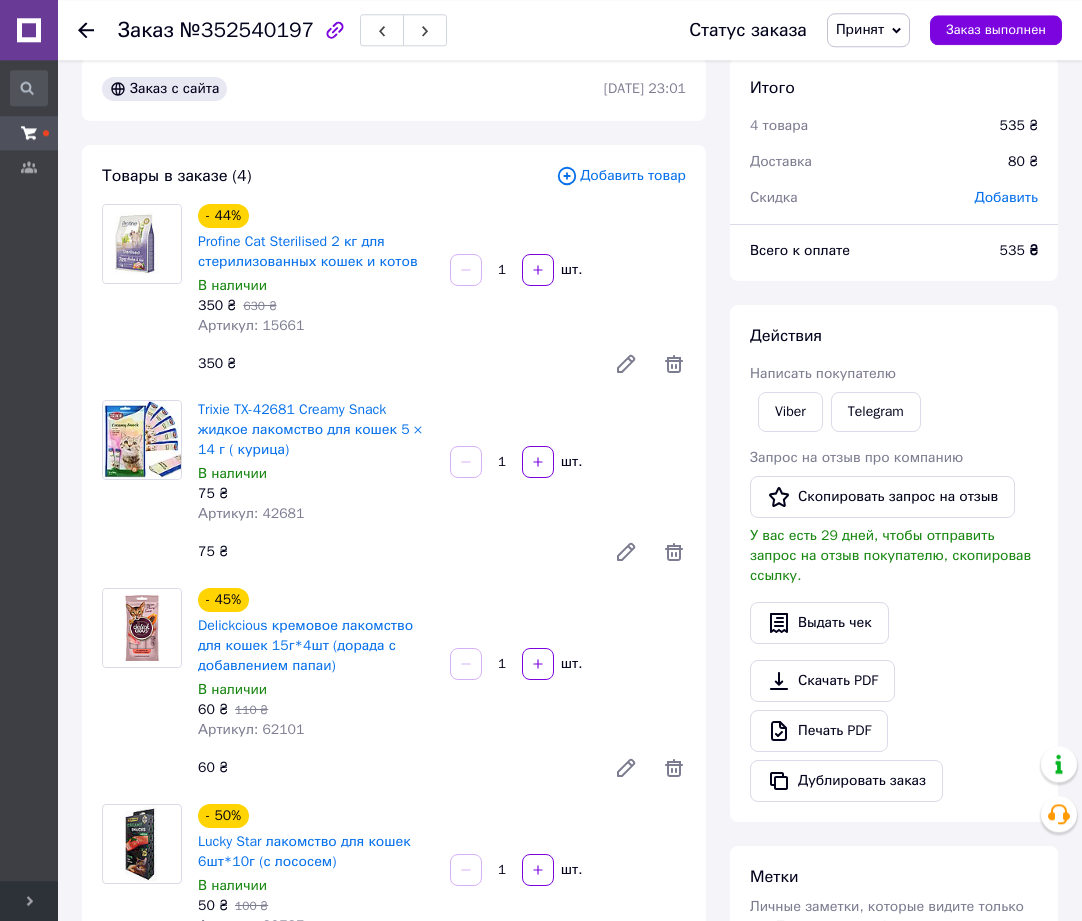 scroll, scrollTop: 0, scrollLeft: 0, axis: both 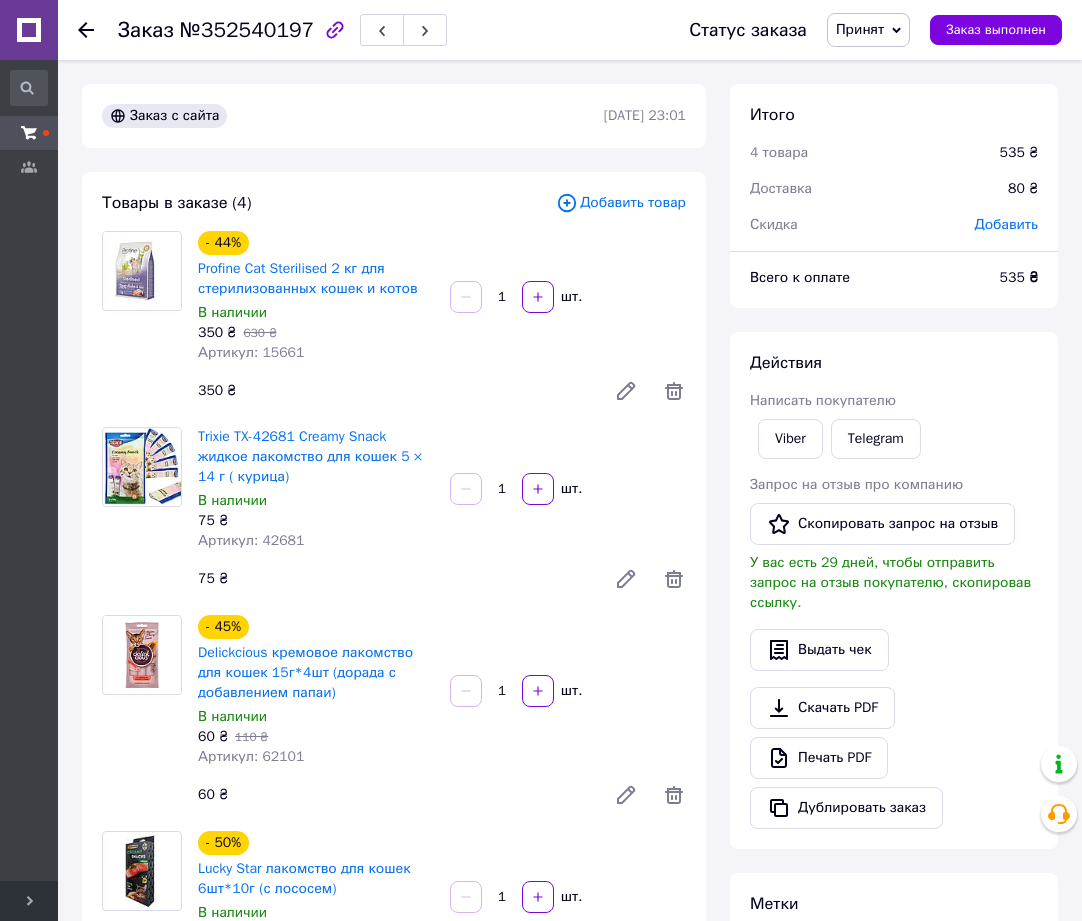 click 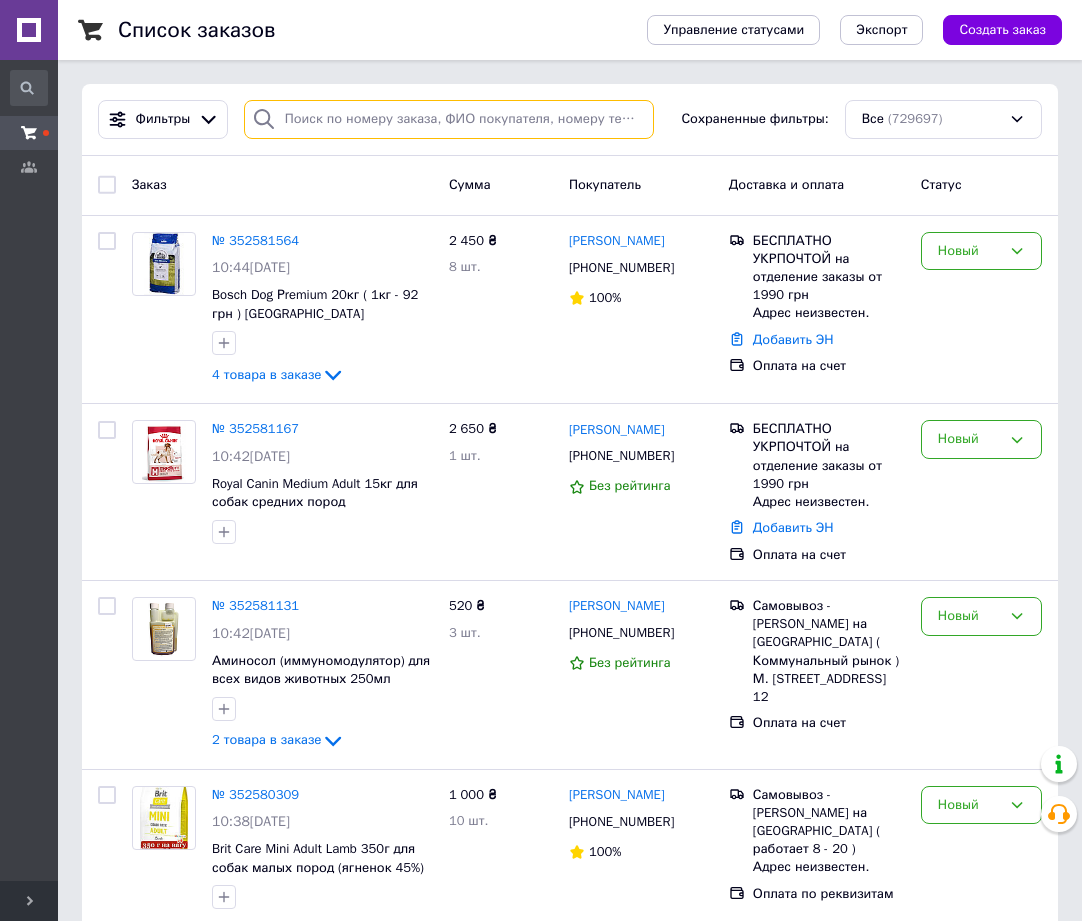 click at bounding box center (449, 119) 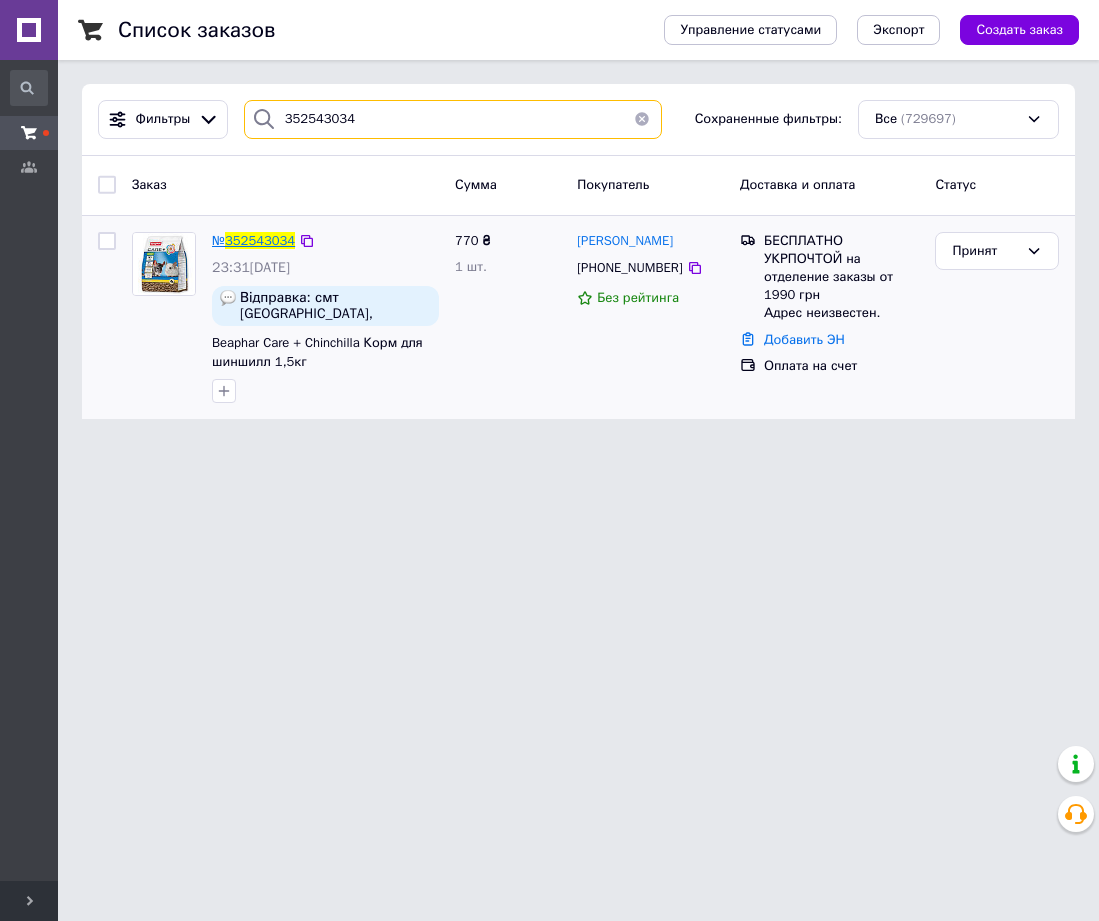type on "352543034" 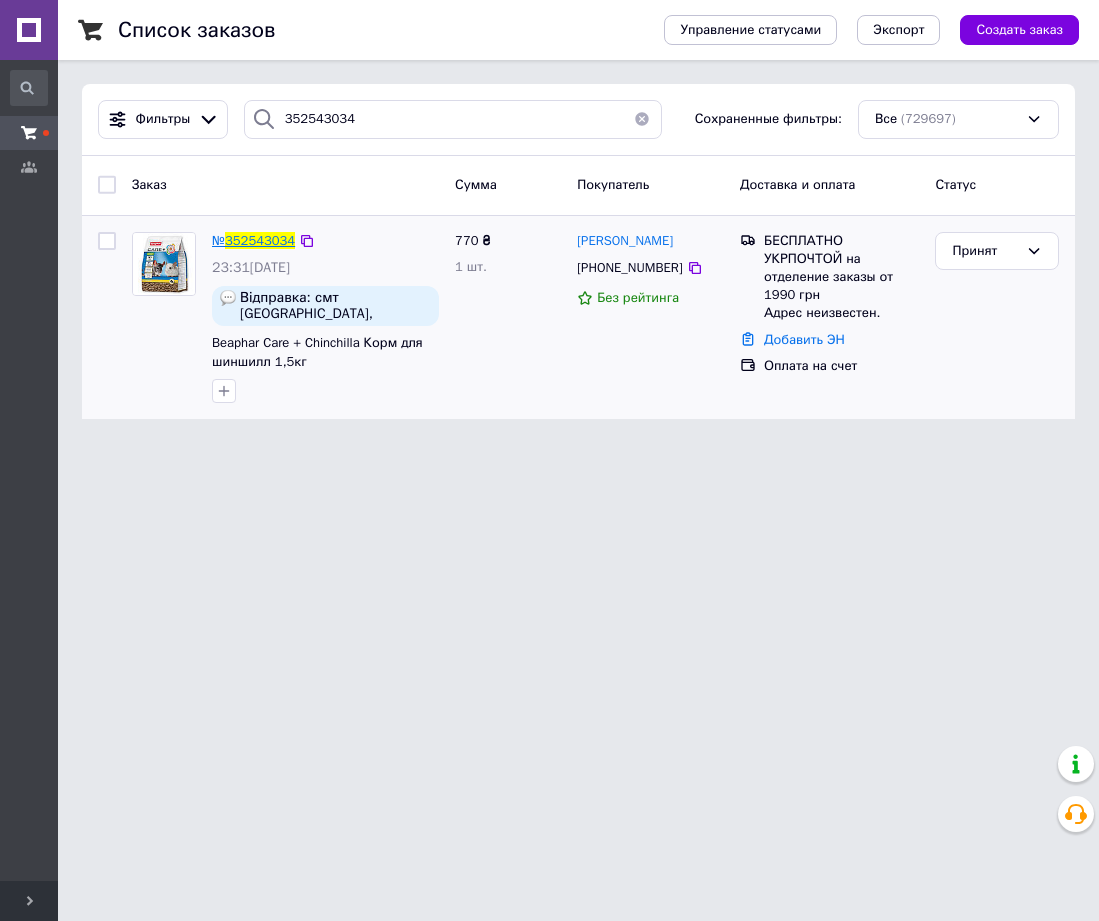 click on "352543034" at bounding box center [260, 240] 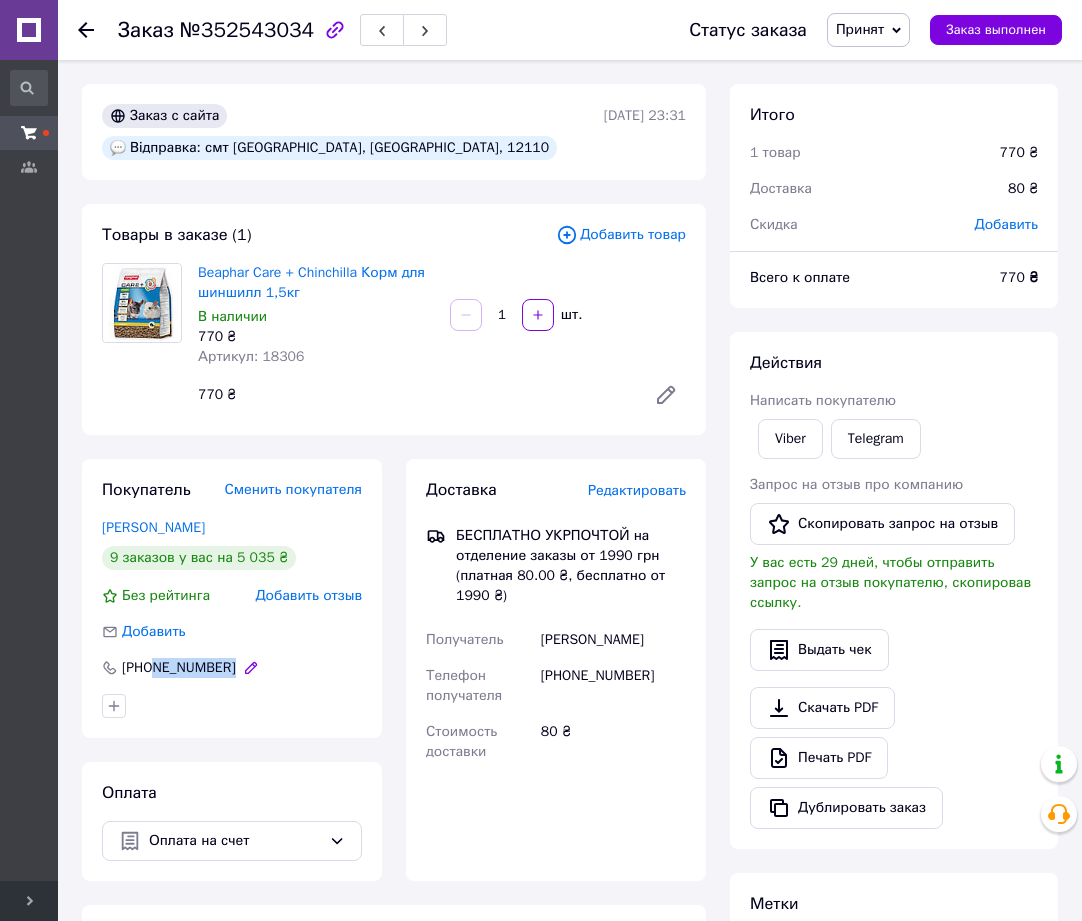 drag, startPoint x: 225, startPoint y: 672, endPoint x: 156, endPoint y: 672, distance: 69 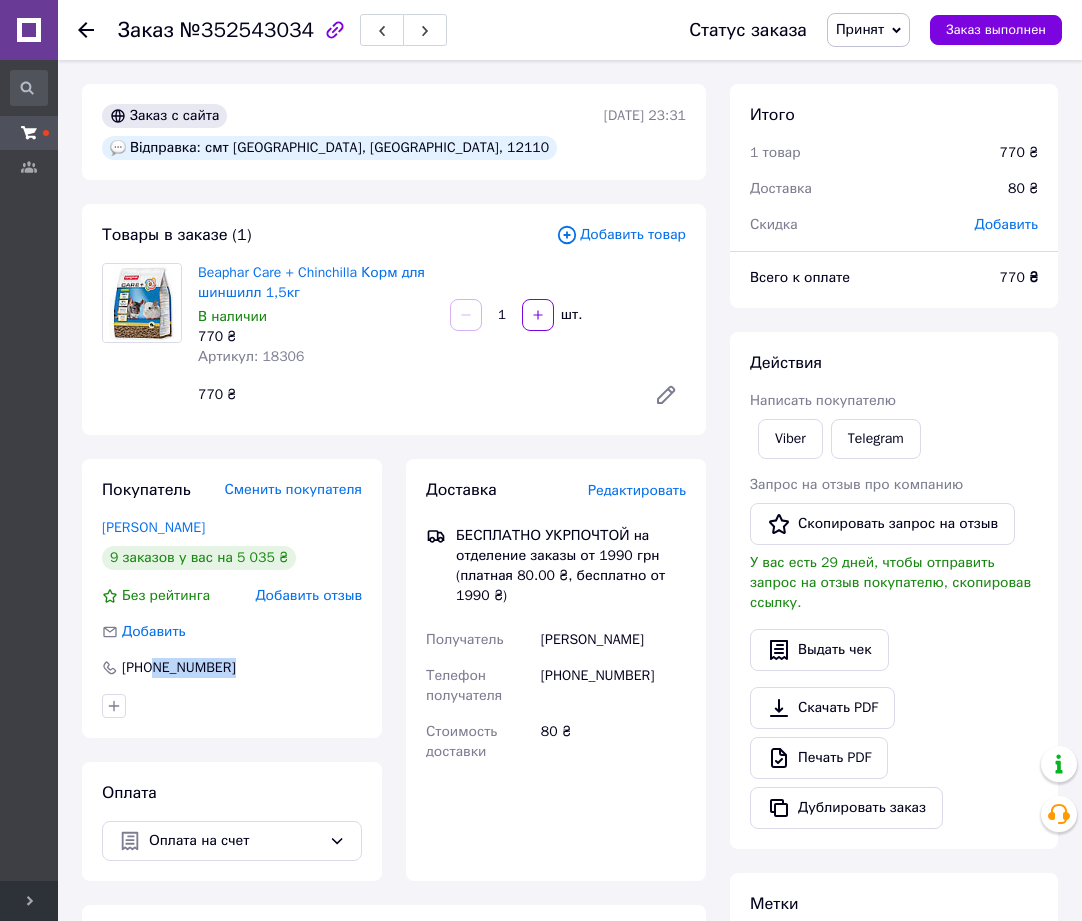 drag, startPoint x: 157, startPoint y: 670, endPoint x: 203, endPoint y: 696, distance: 52.83938 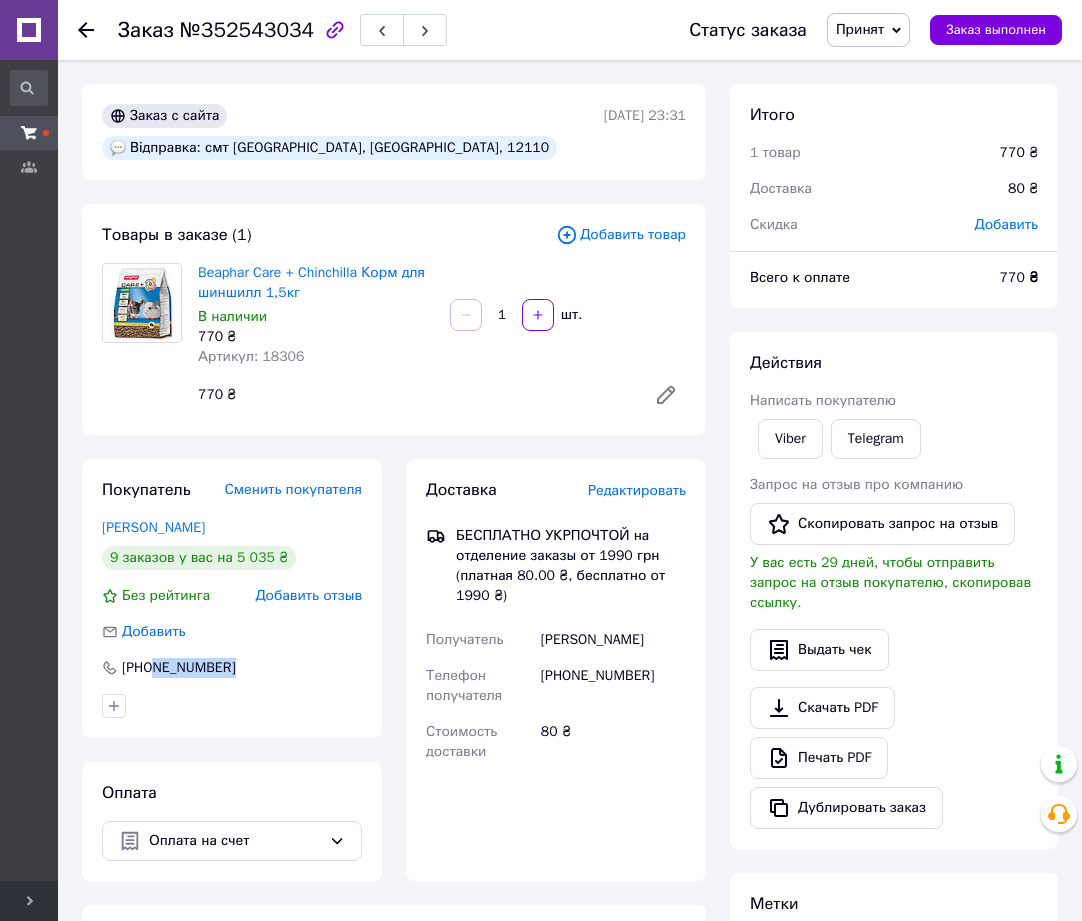 click 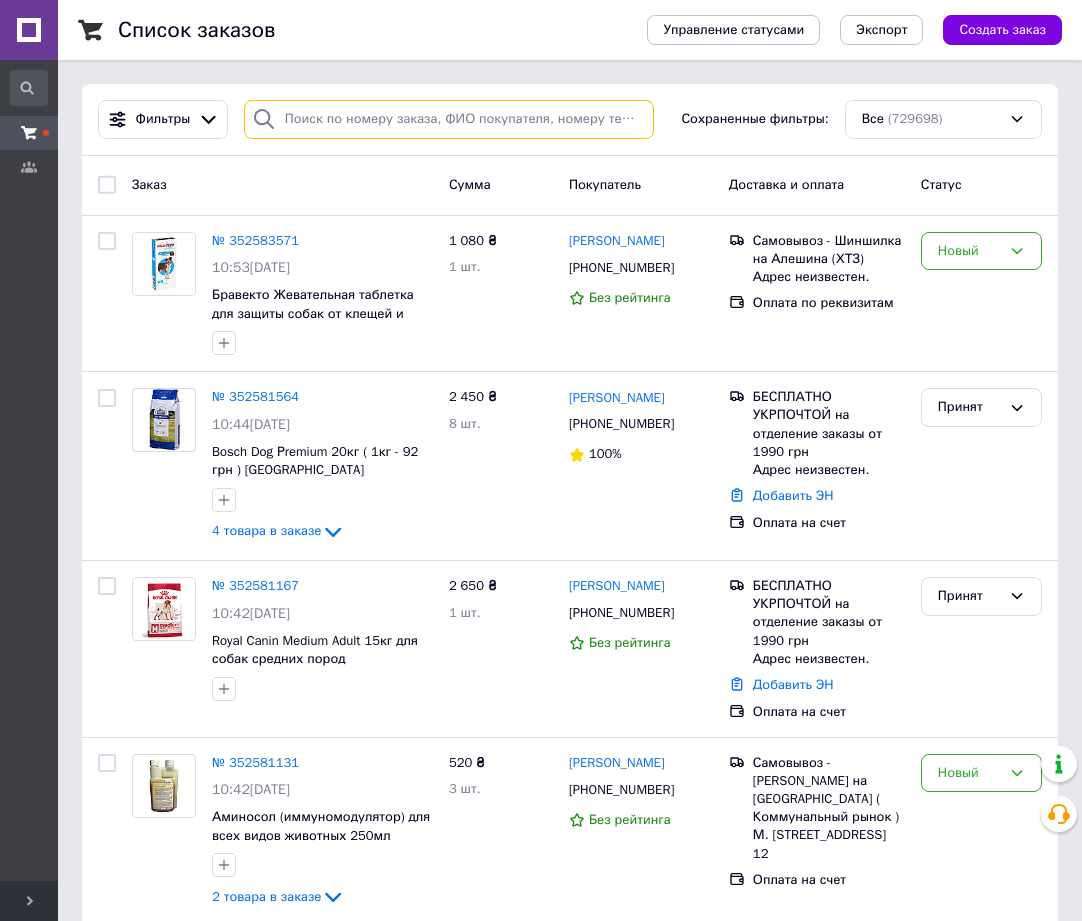 click at bounding box center (449, 119) 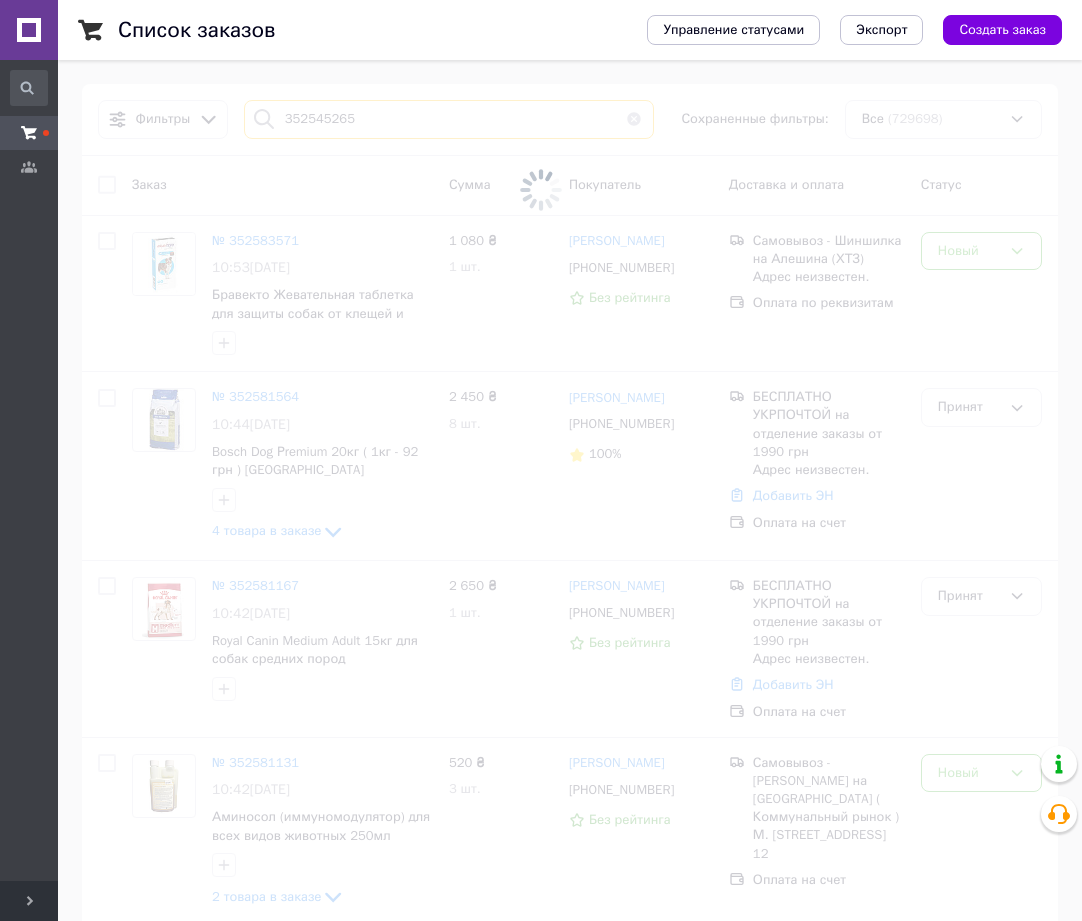 type on "352545265" 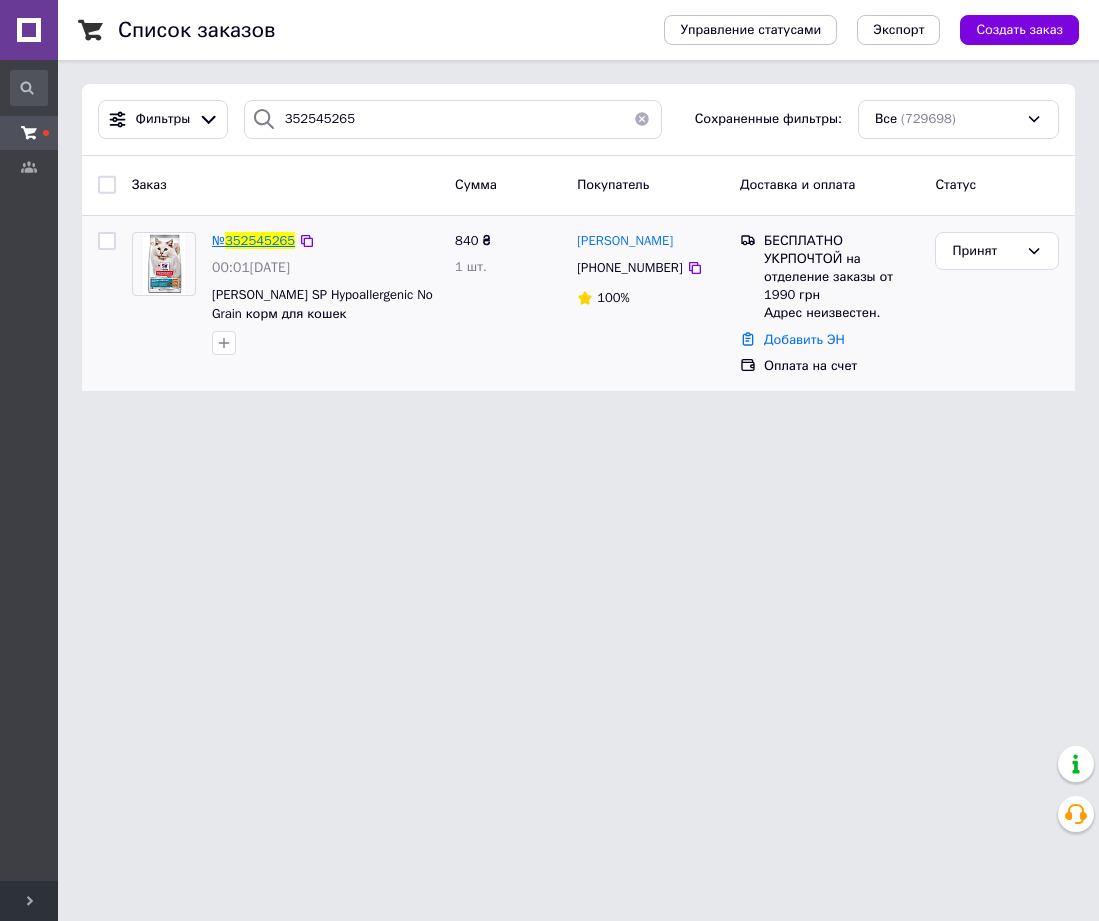 click on "352545265" at bounding box center (260, 240) 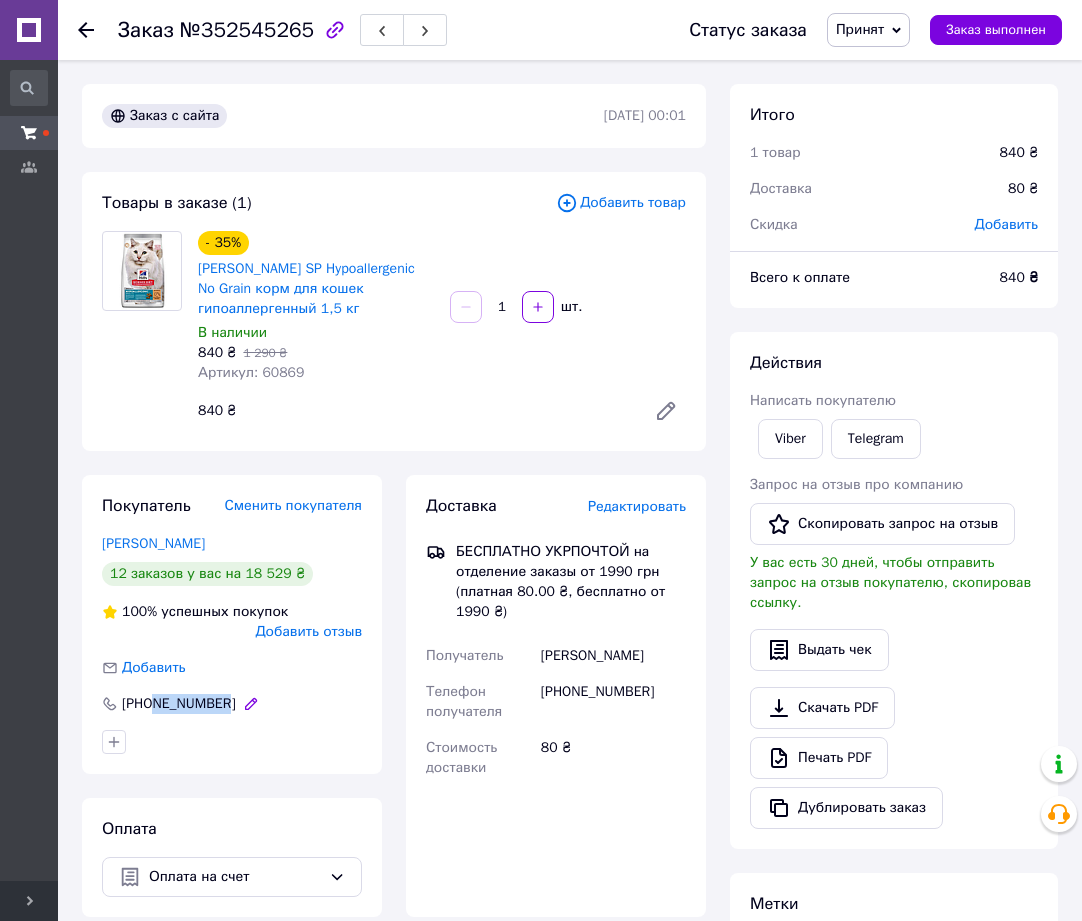 drag, startPoint x: 220, startPoint y: 705, endPoint x: 155, endPoint y: 703, distance: 65.03076 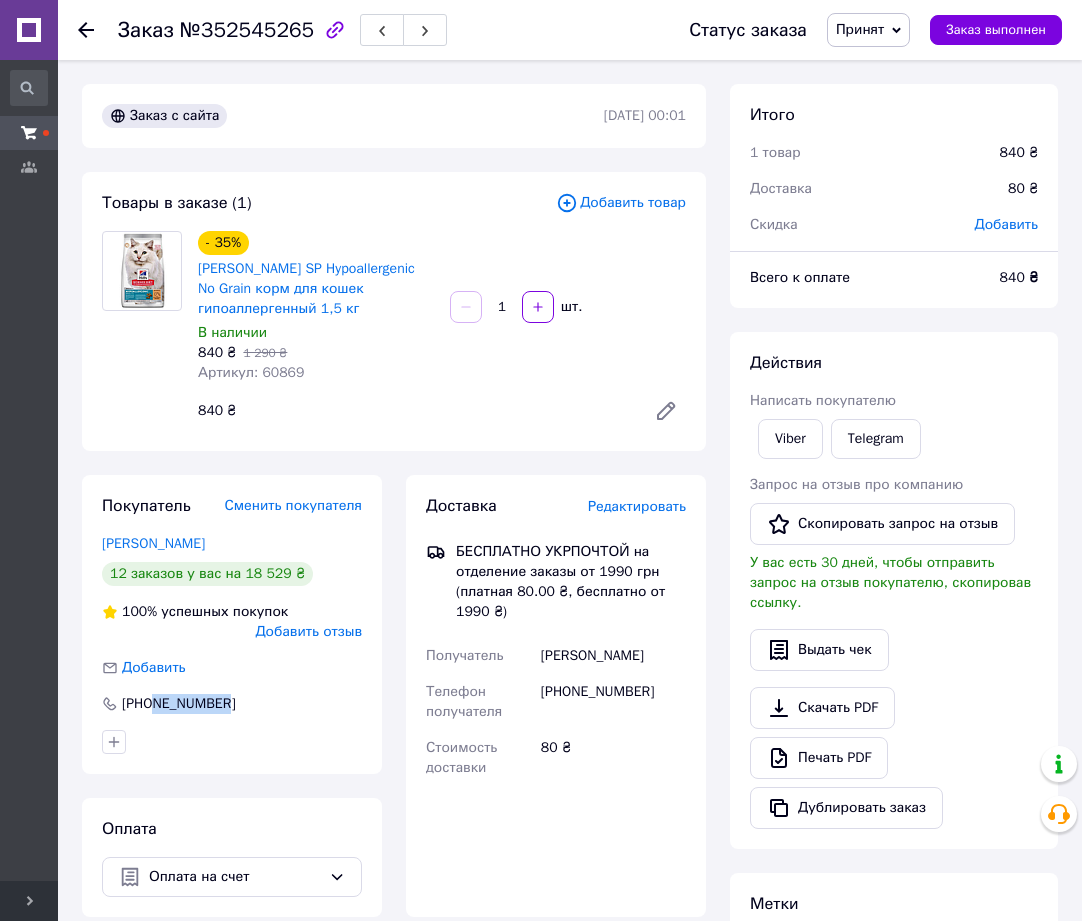 click 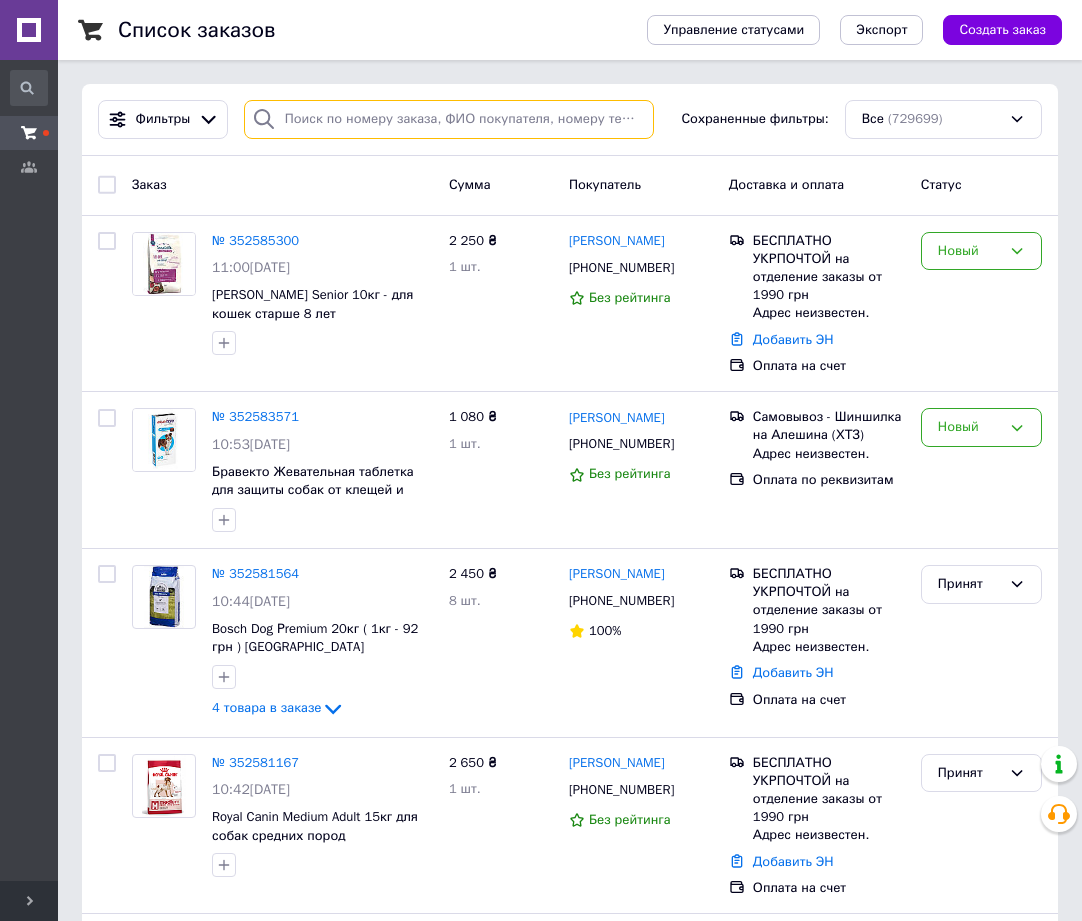 click at bounding box center [449, 119] 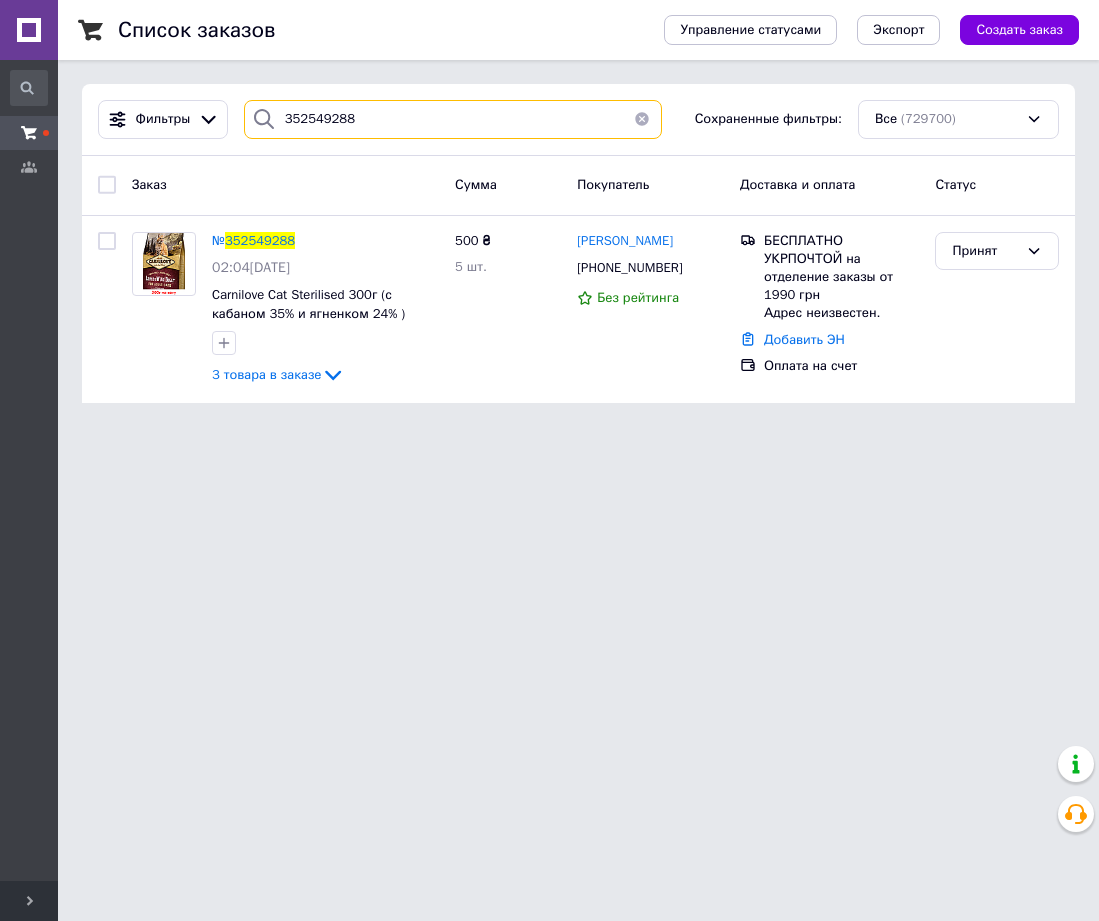 type on "352549288" 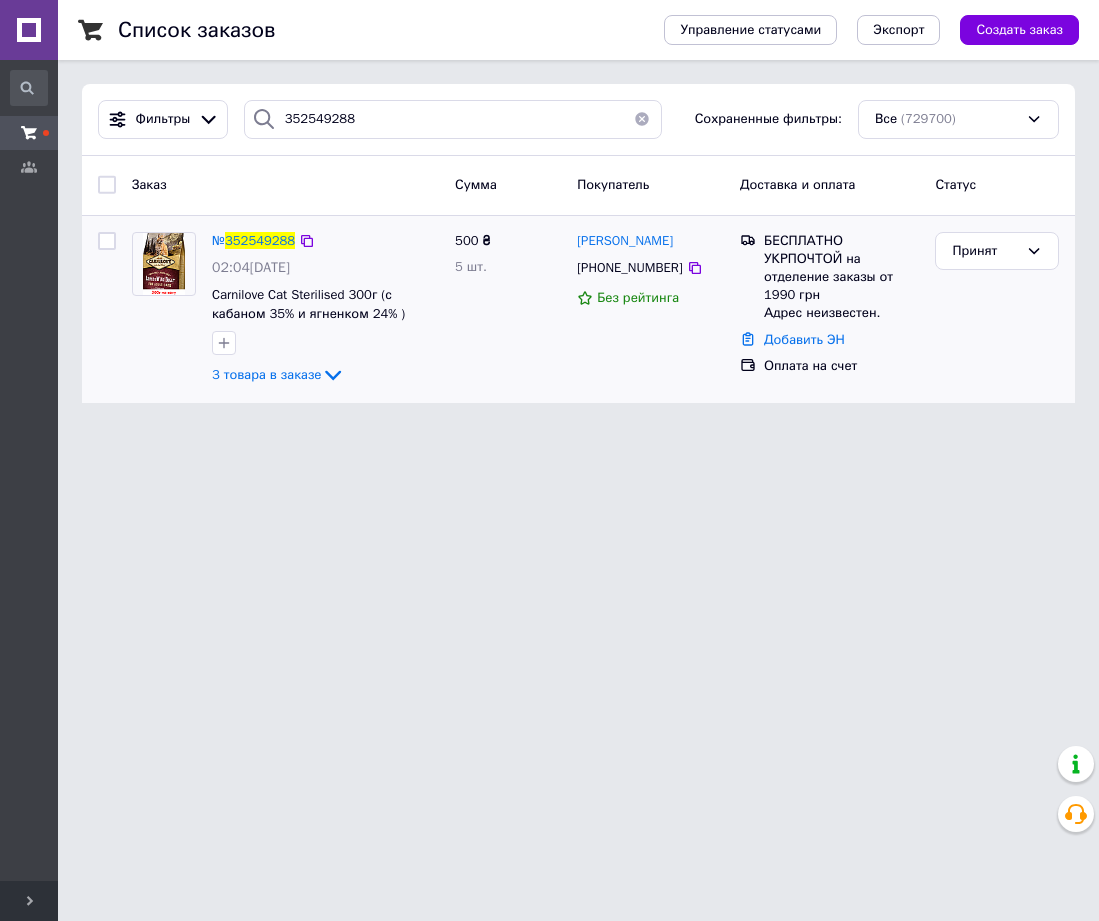 click on "№  352549288" at bounding box center (253, 241) 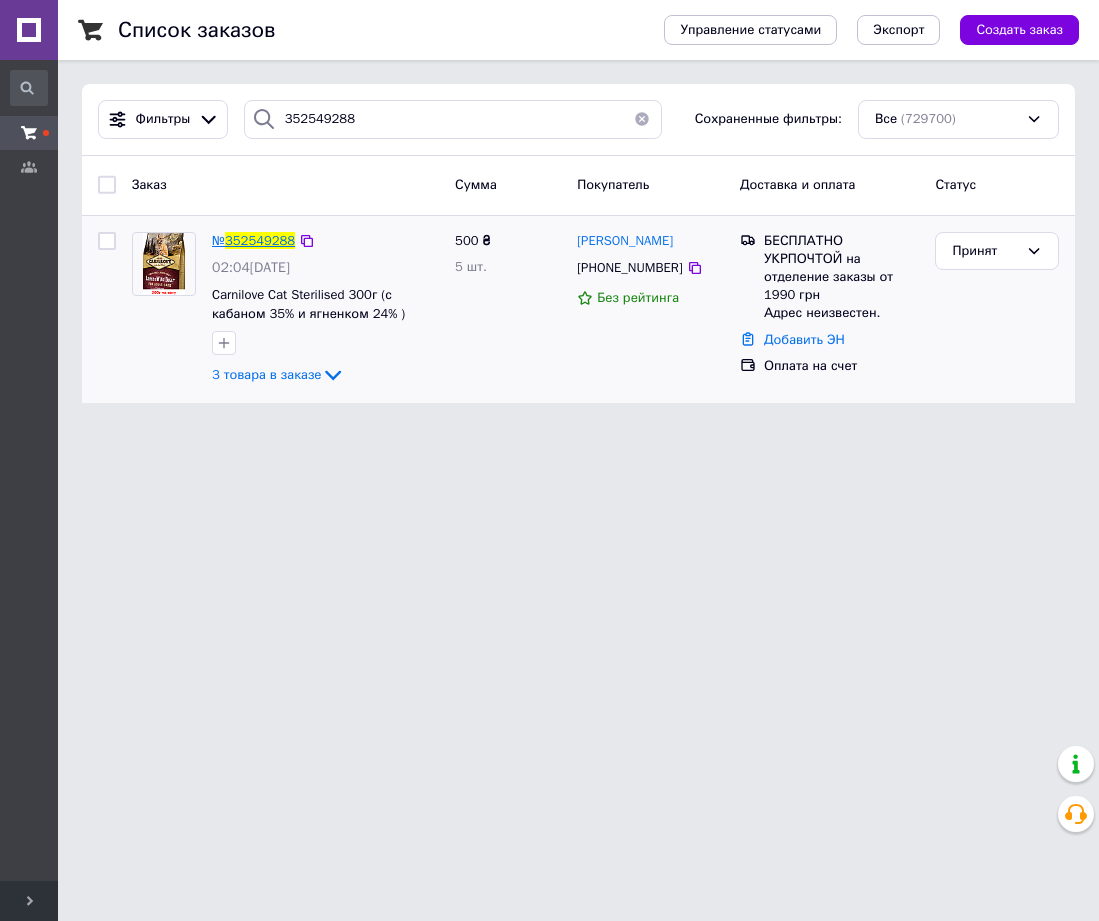 click on "352549288" at bounding box center [260, 240] 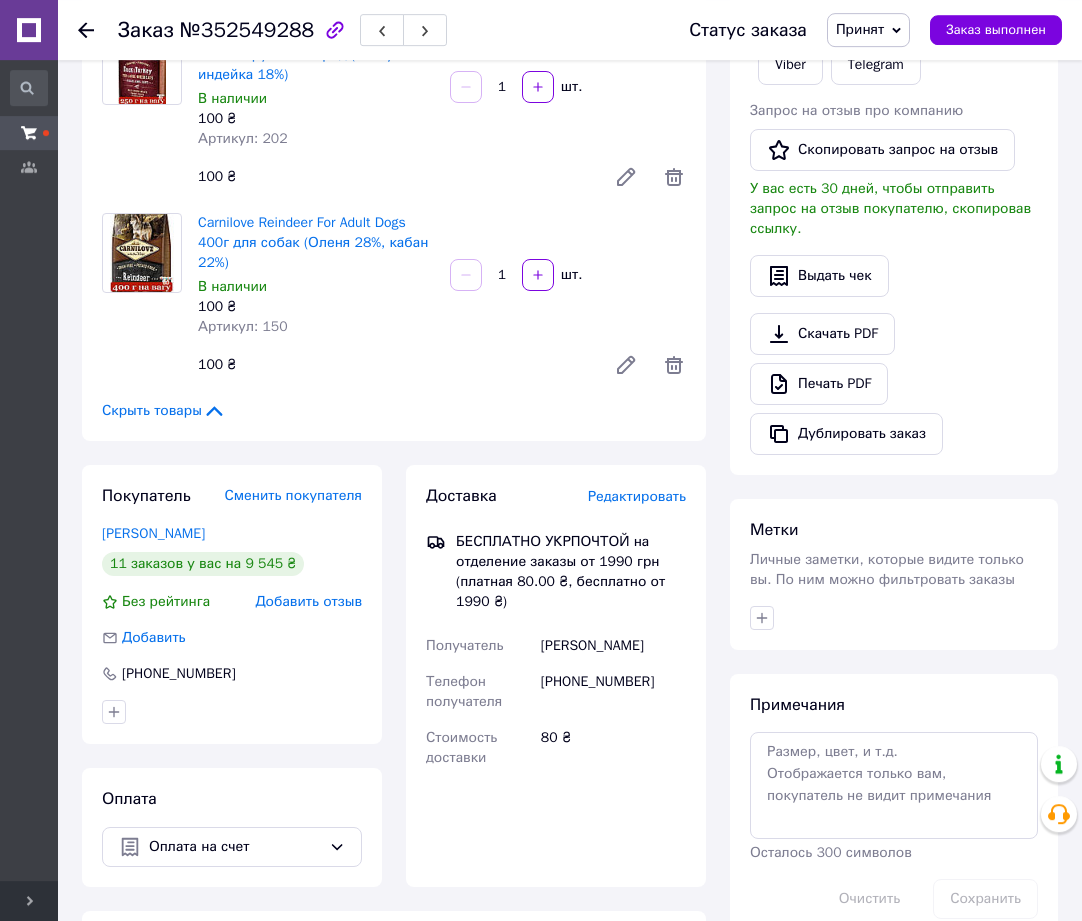scroll, scrollTop: 408, scrollLeft: 0, axis: vertical 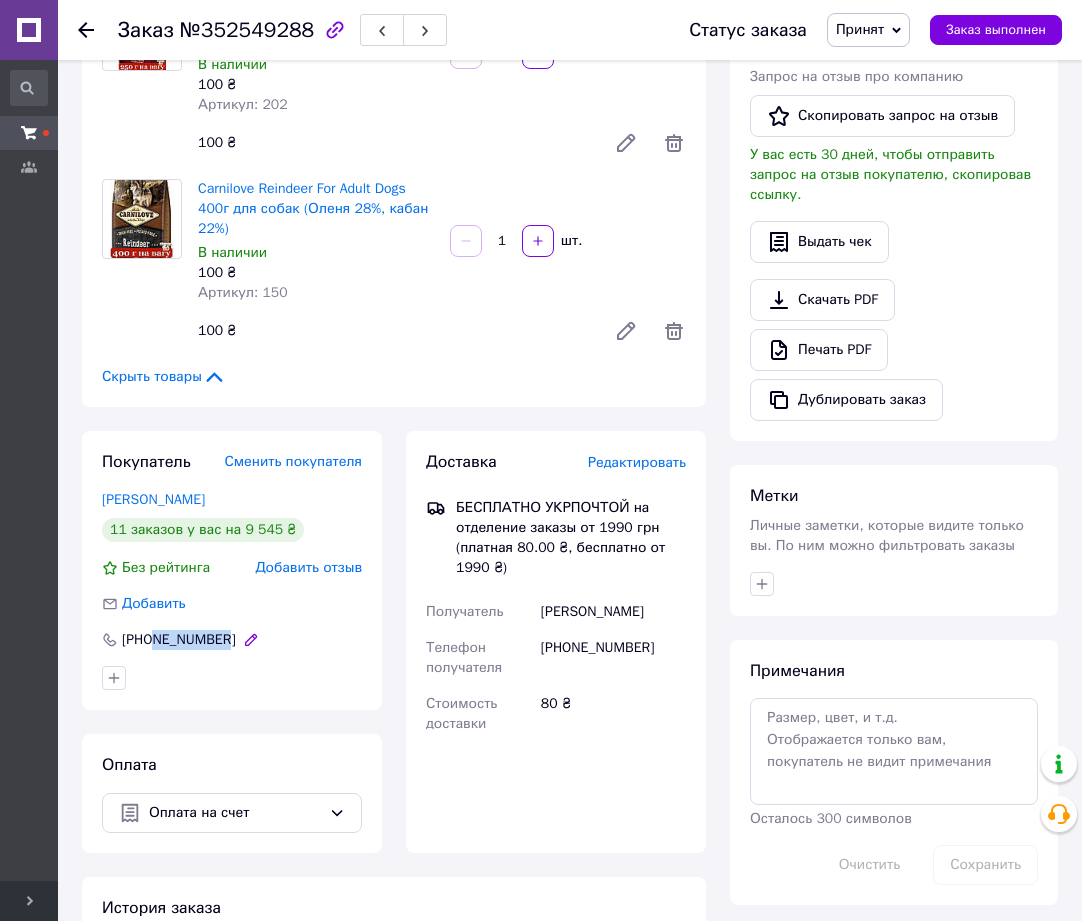 drag, startPoint x: 223, startPoint y: 642, endPoint x: 154, endPoint y: 646, distance: 69.115845 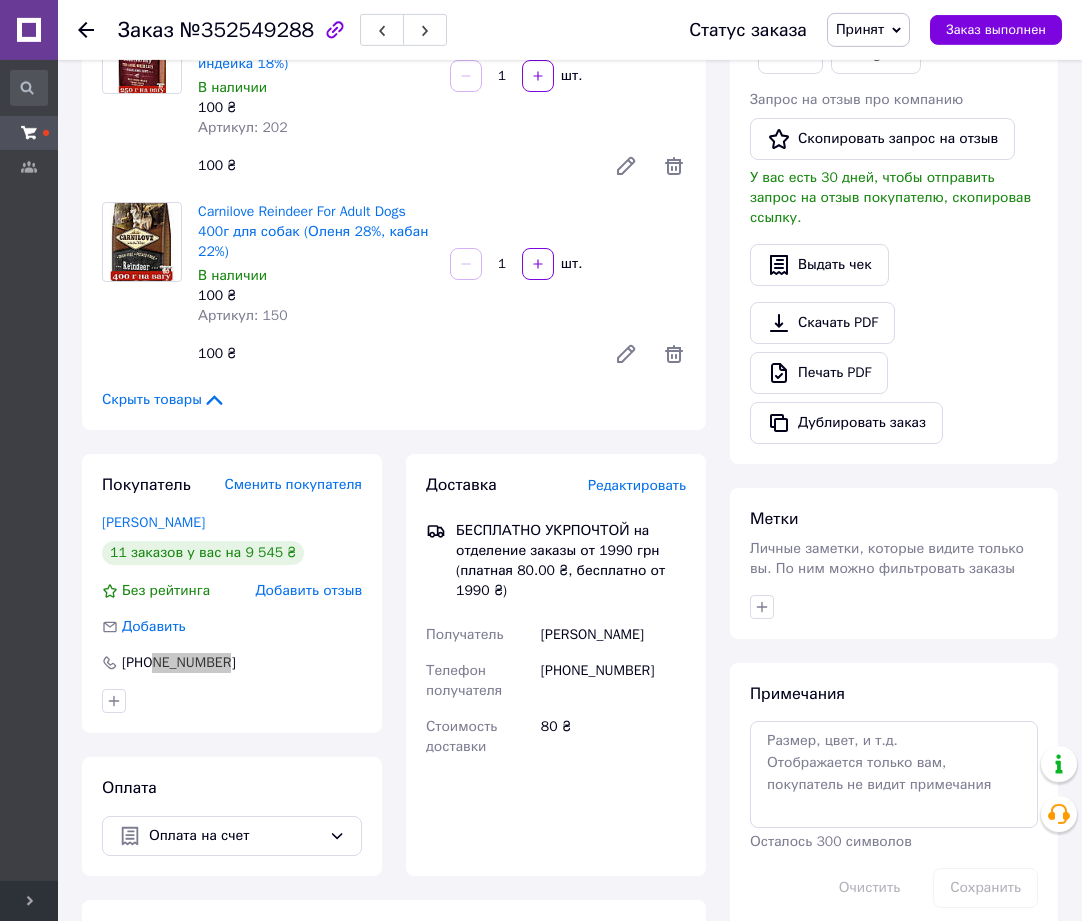 scroll, scrollTop: 102, scrollLeft: 0, axis: vertical 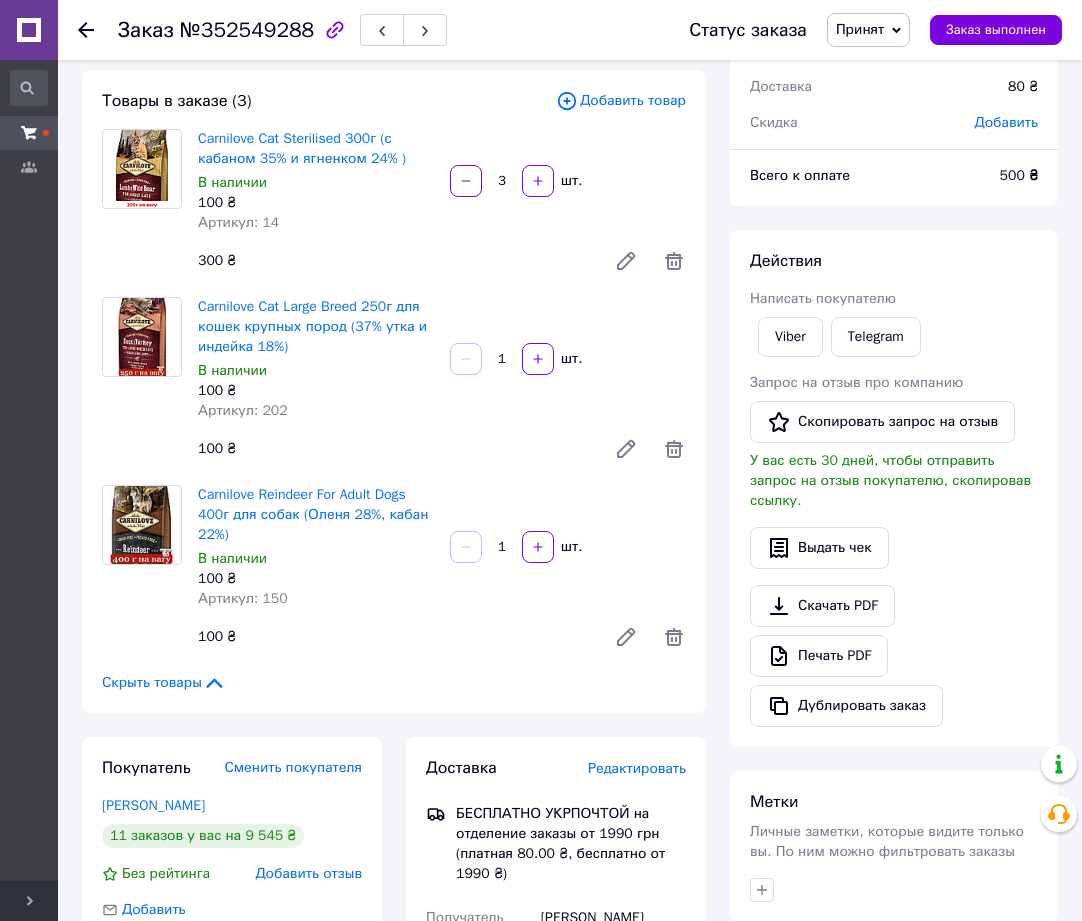 click 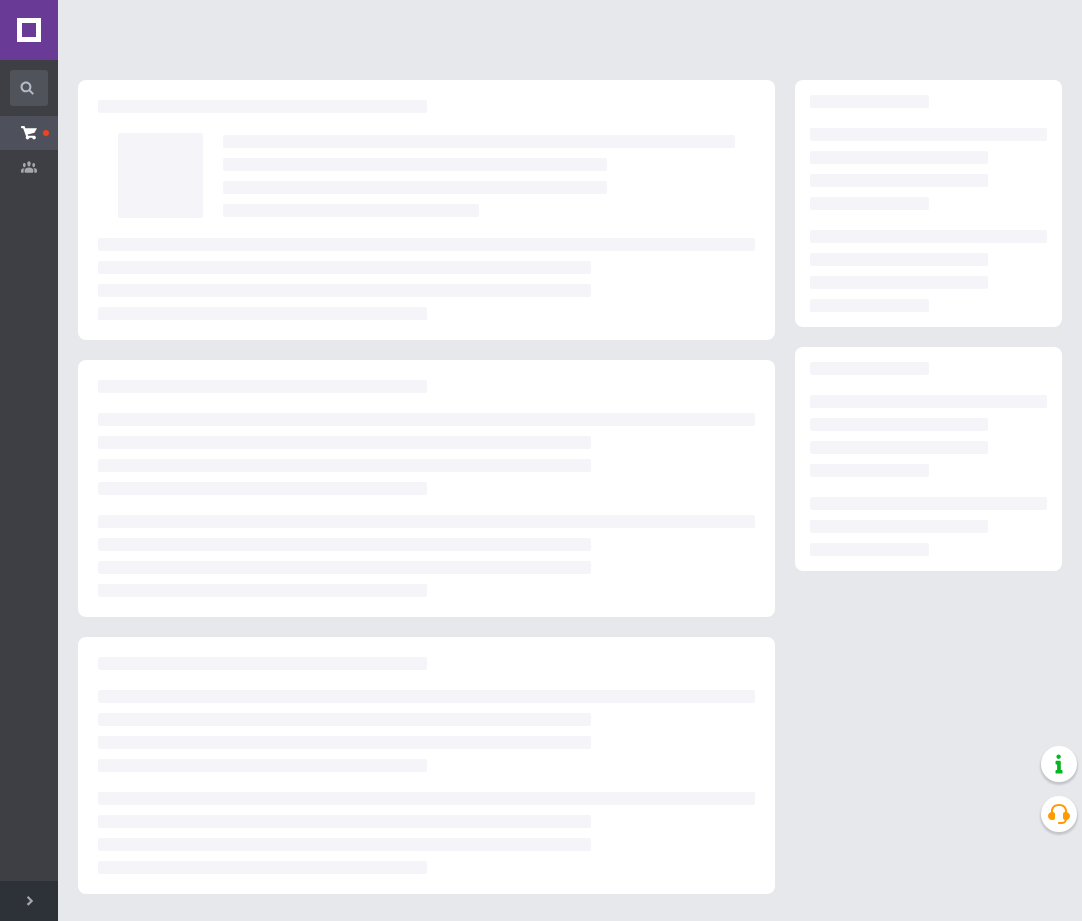 scroll, scrollTop: 0, scrollLeft: 0, axis: both 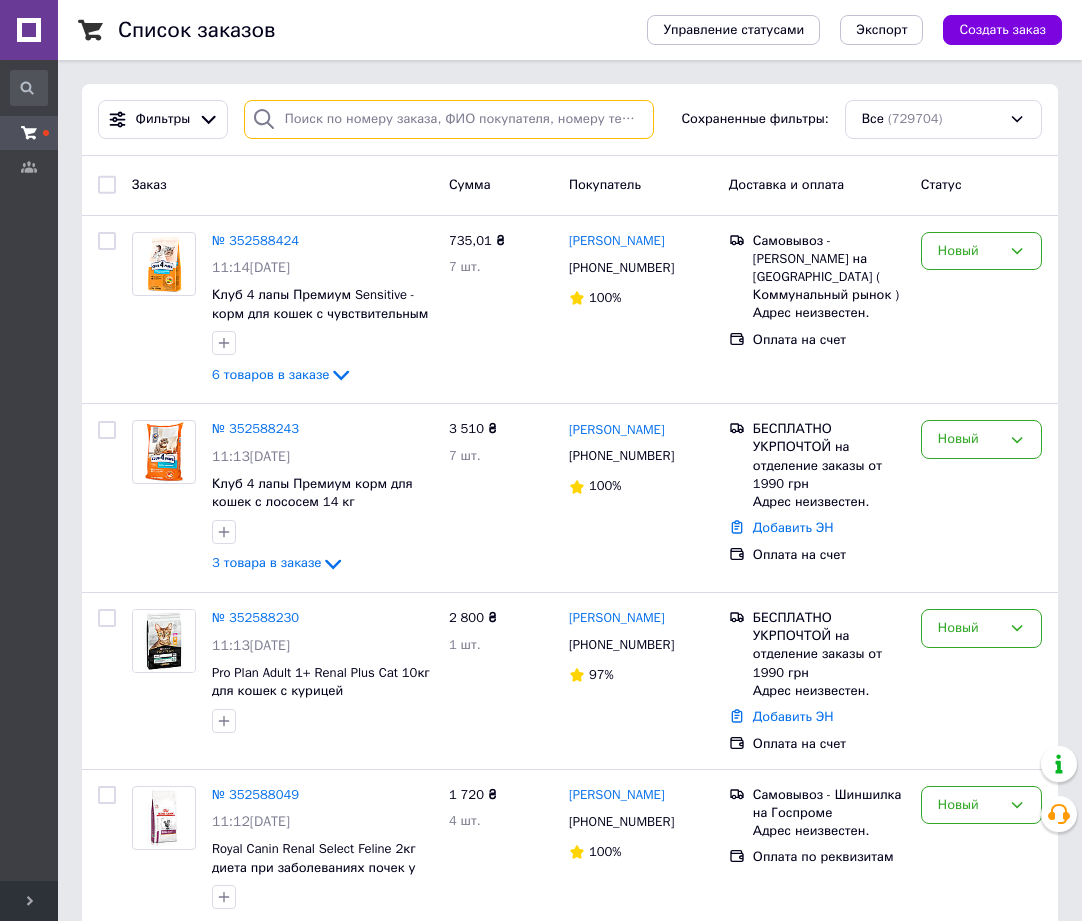 click at bounding box center (449, 119) 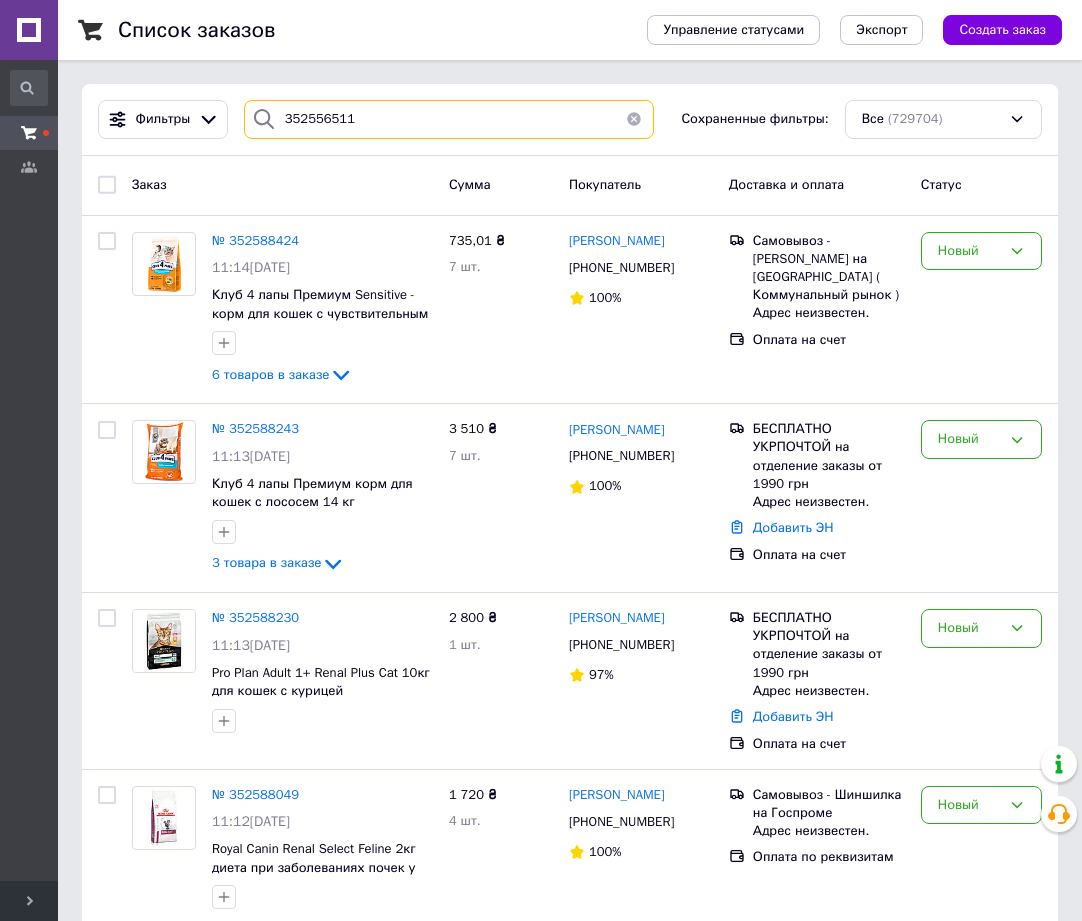 type on "352556511" 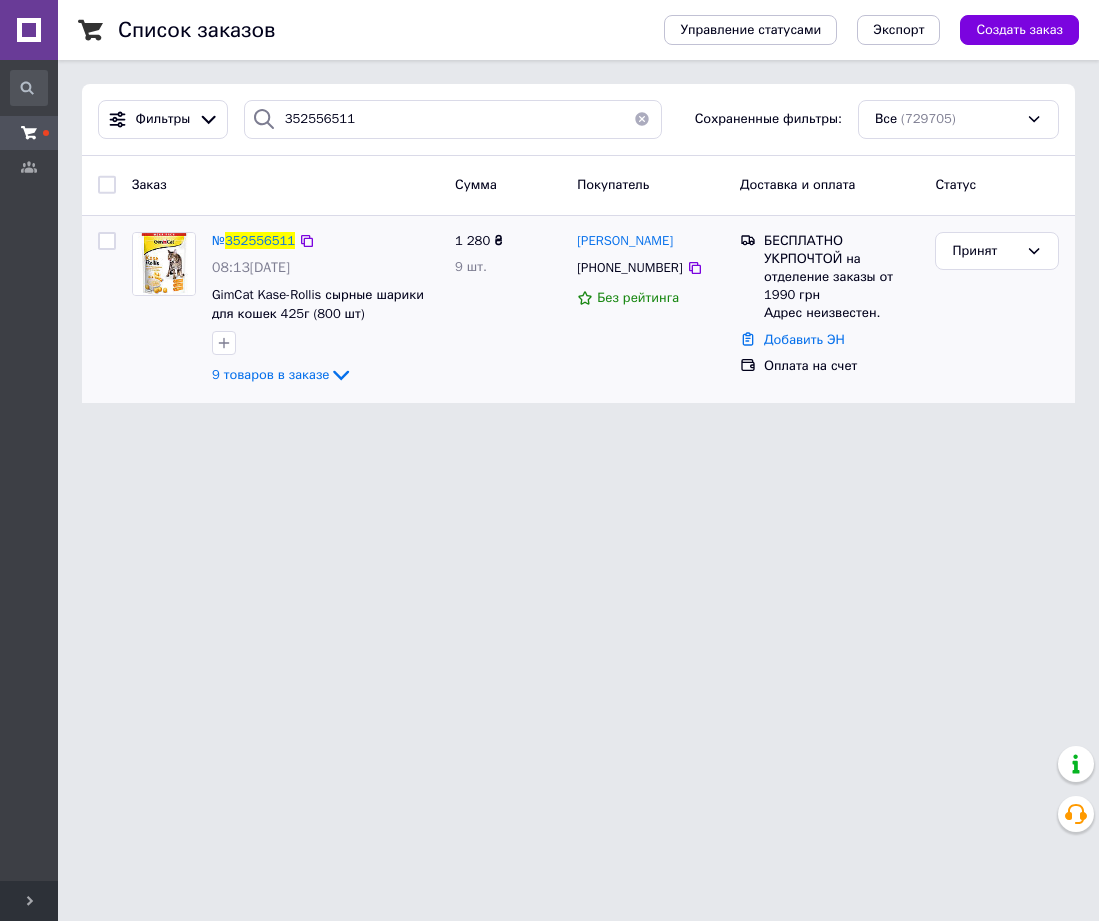 click on "№  352556511 08:13[DATE] GimCat Kase-Rollis сырные шарики для кошек 425г (800 шт) 9 товаров в заказе" at bounding box center (325, 310) 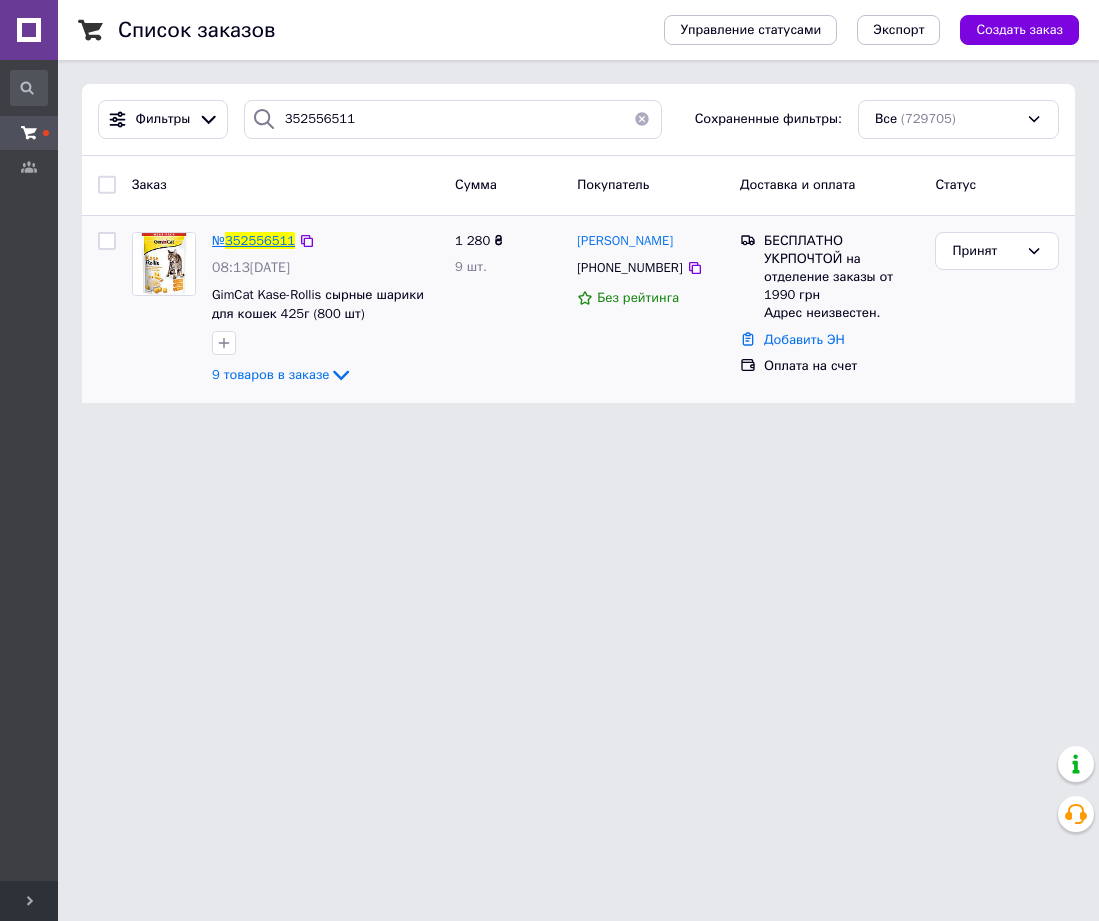 click on "352556511" at bounding box center [260, 240] 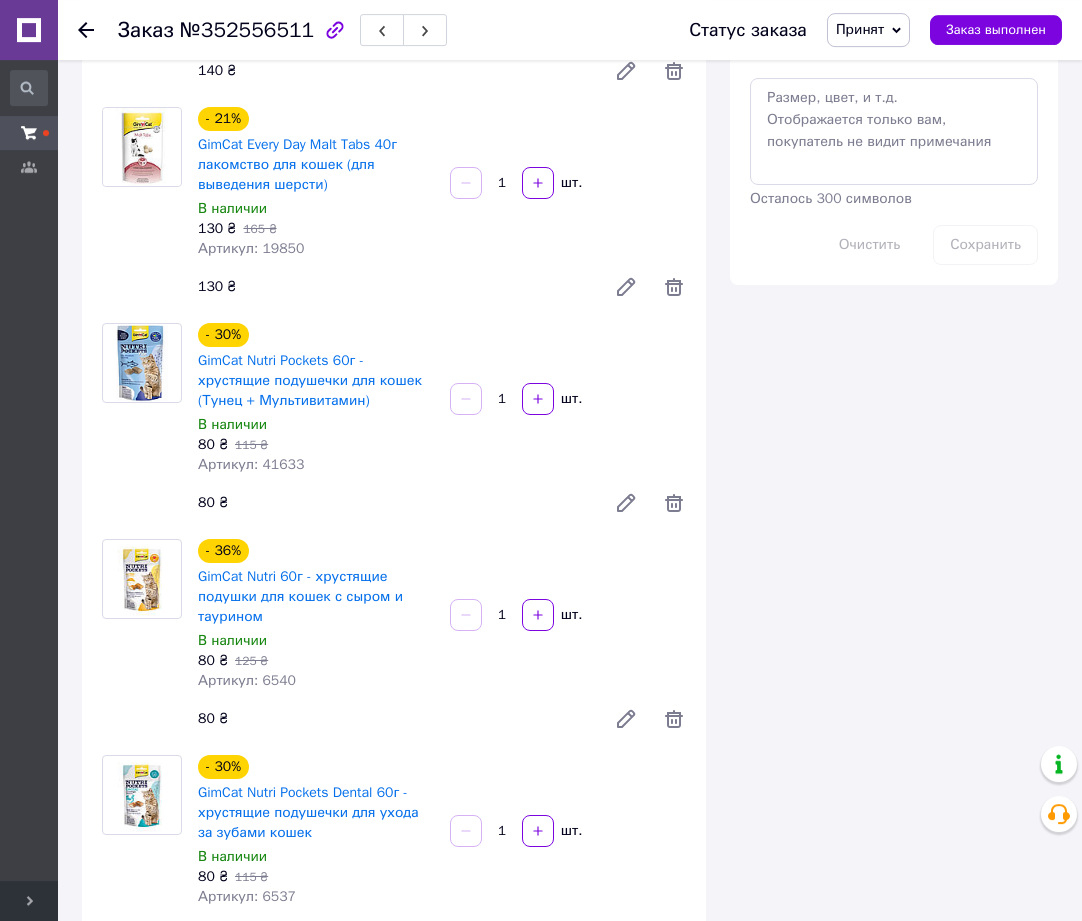 scroll, scrollTop: 1224, scrollLeft: 0, axis: vertical 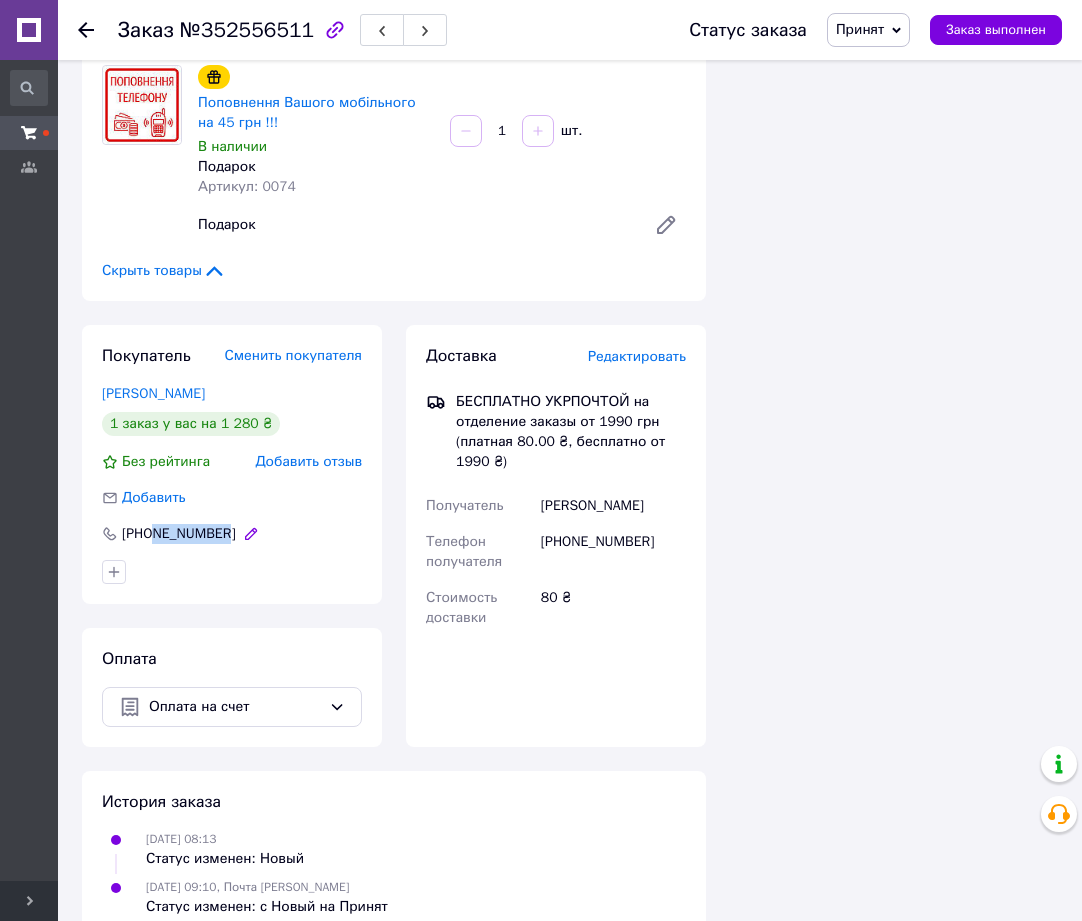 drag, startPoint x: 224, startPoint y: 493, endPoint x: 151, endPoint y: 498, distance: 73.171036 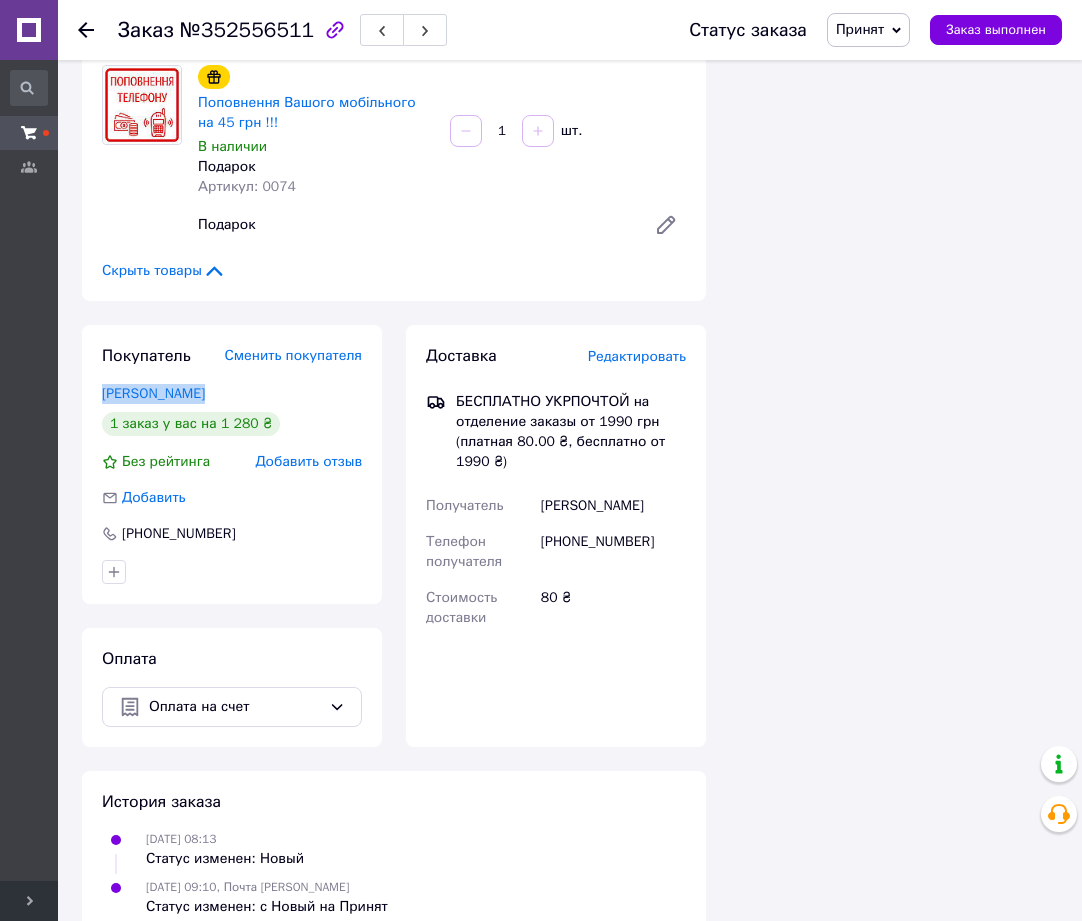 drag, startPoint x: 221, startPoint y: 349, endPoint x: 23, endPoint y: 338, distance: 198.30531 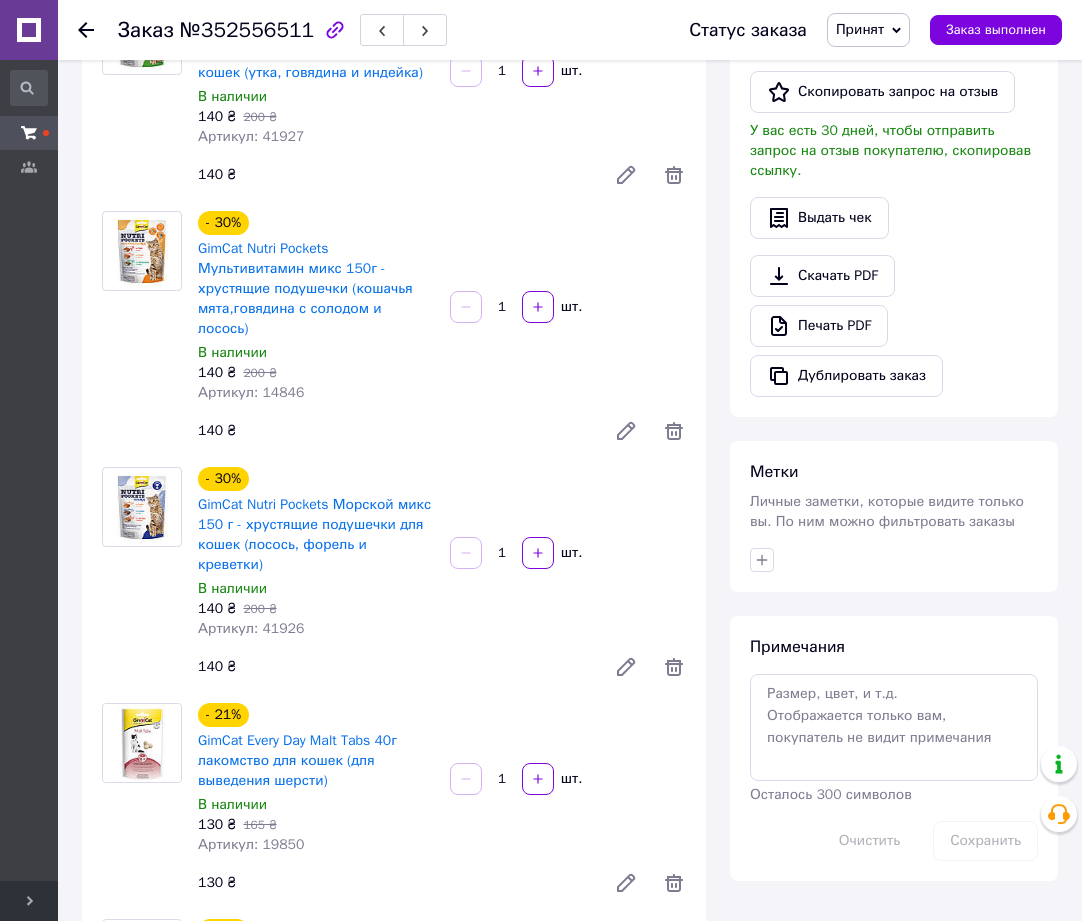 scroll, scrollTop: 306, scrollLeft: 0, axis: vertical 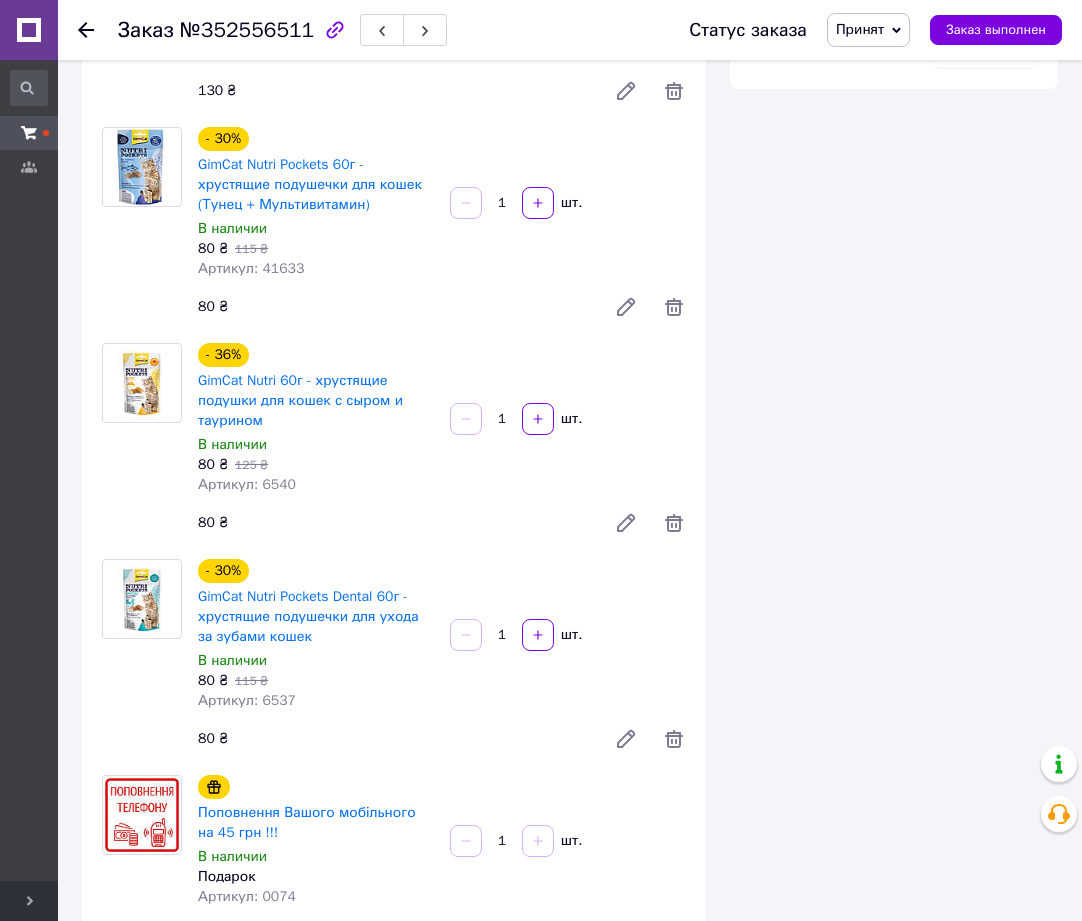 click 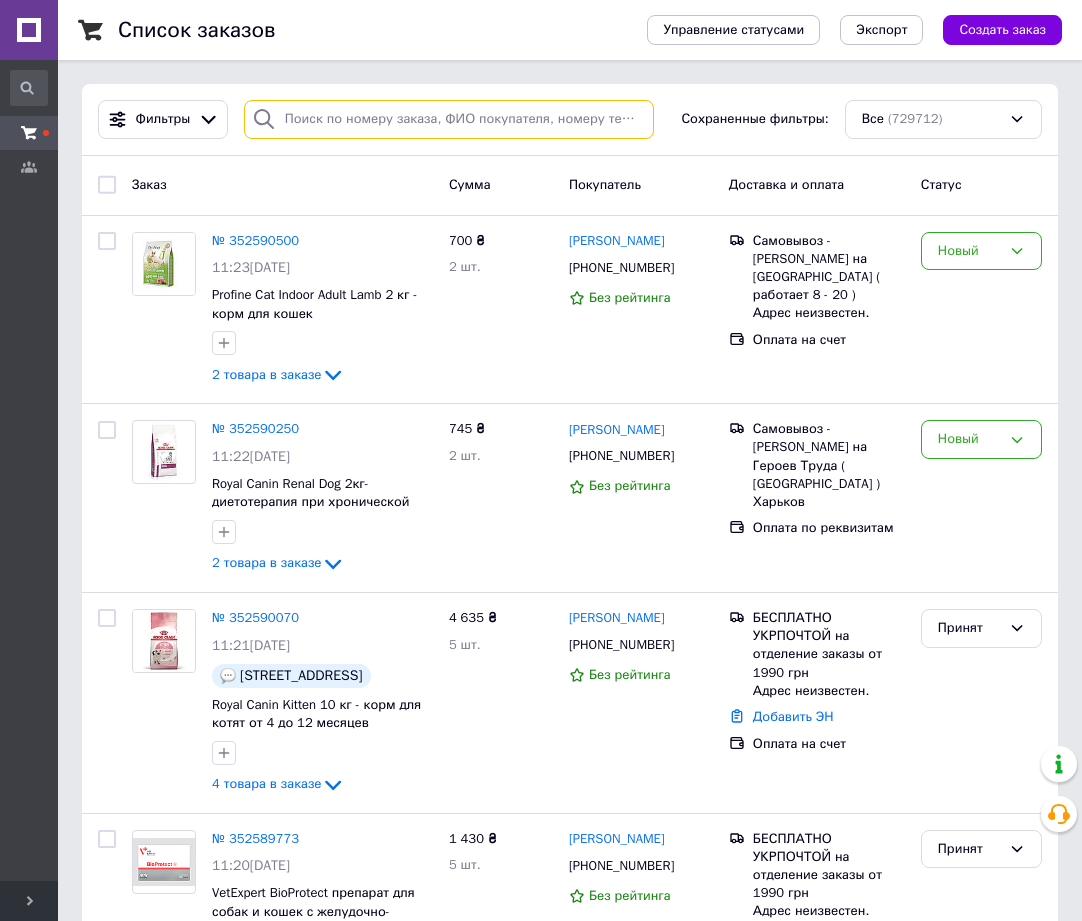 click at bounding box center [449, 119] 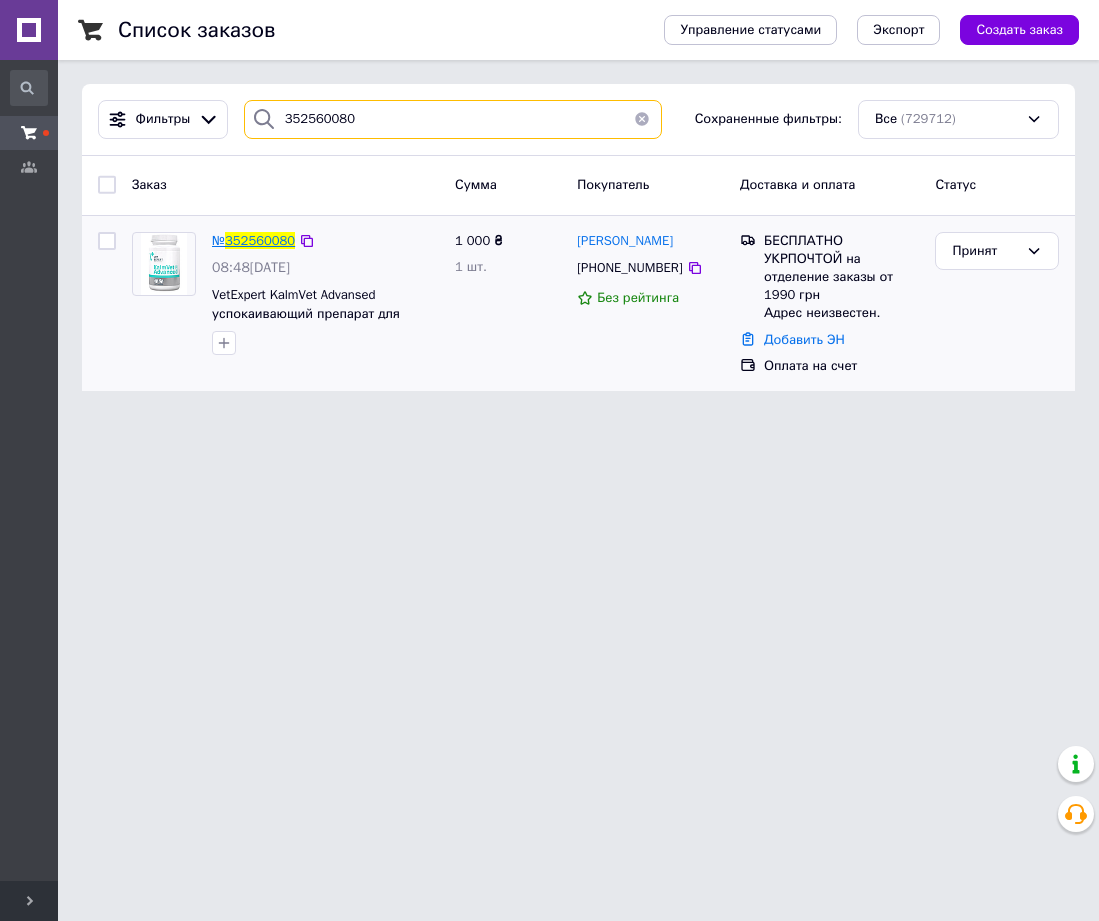 type on "352560080" 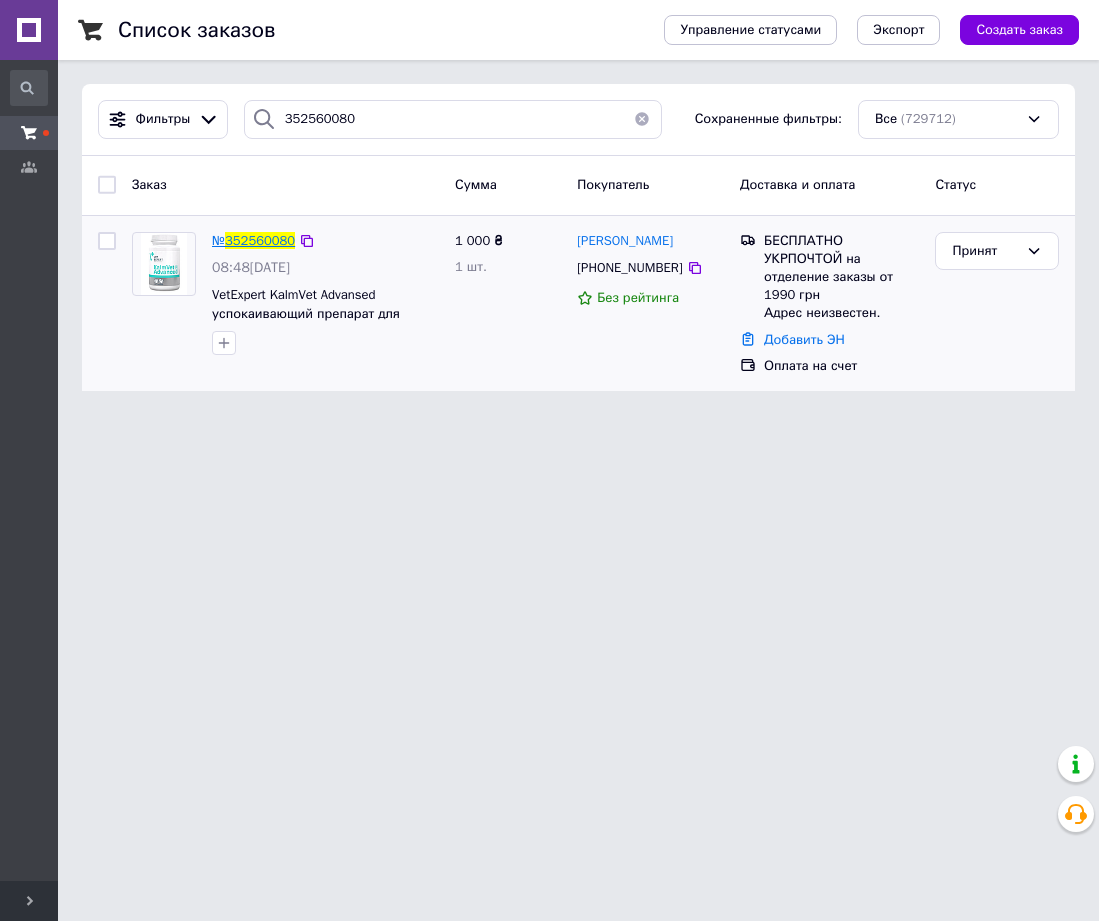 click on "352560080" at bounding box center [260, 240] 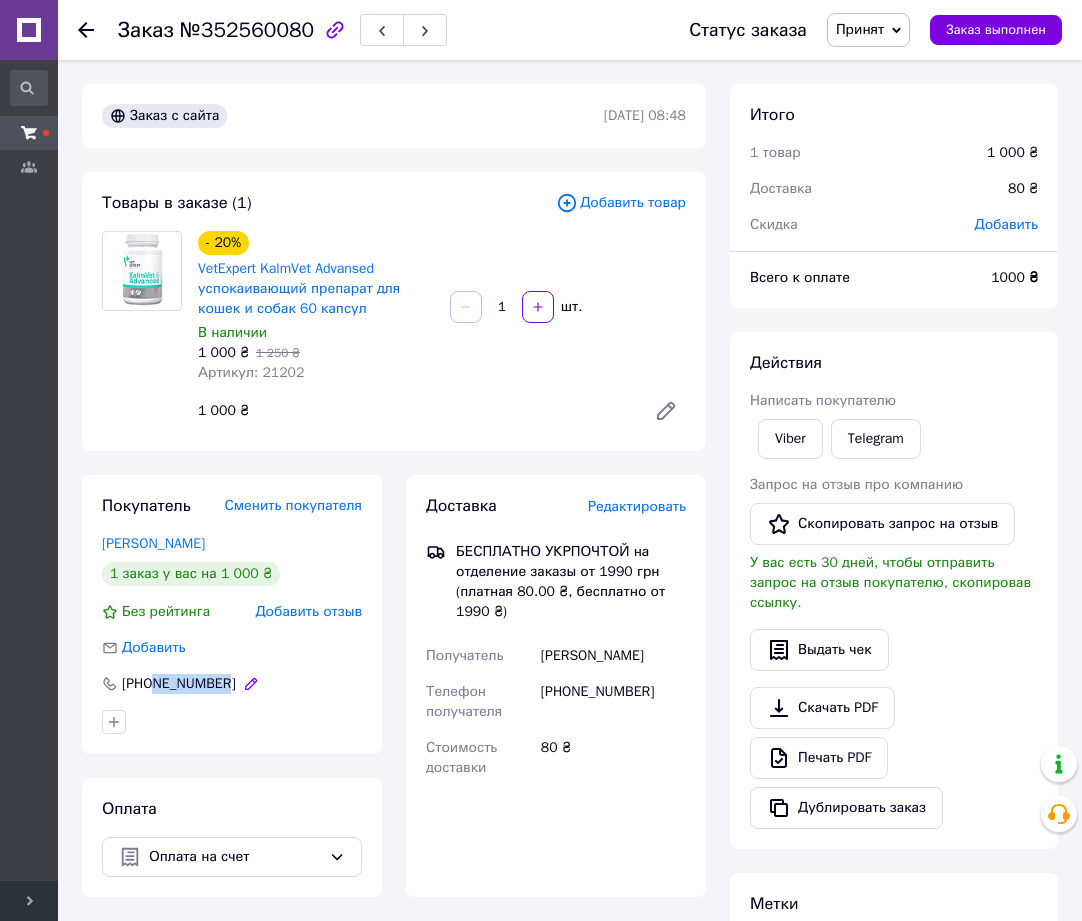 drag, startPoint x: 221, startPoint y: 684, endPoint x: 157, endPoint y: 687, distance: 64.070274 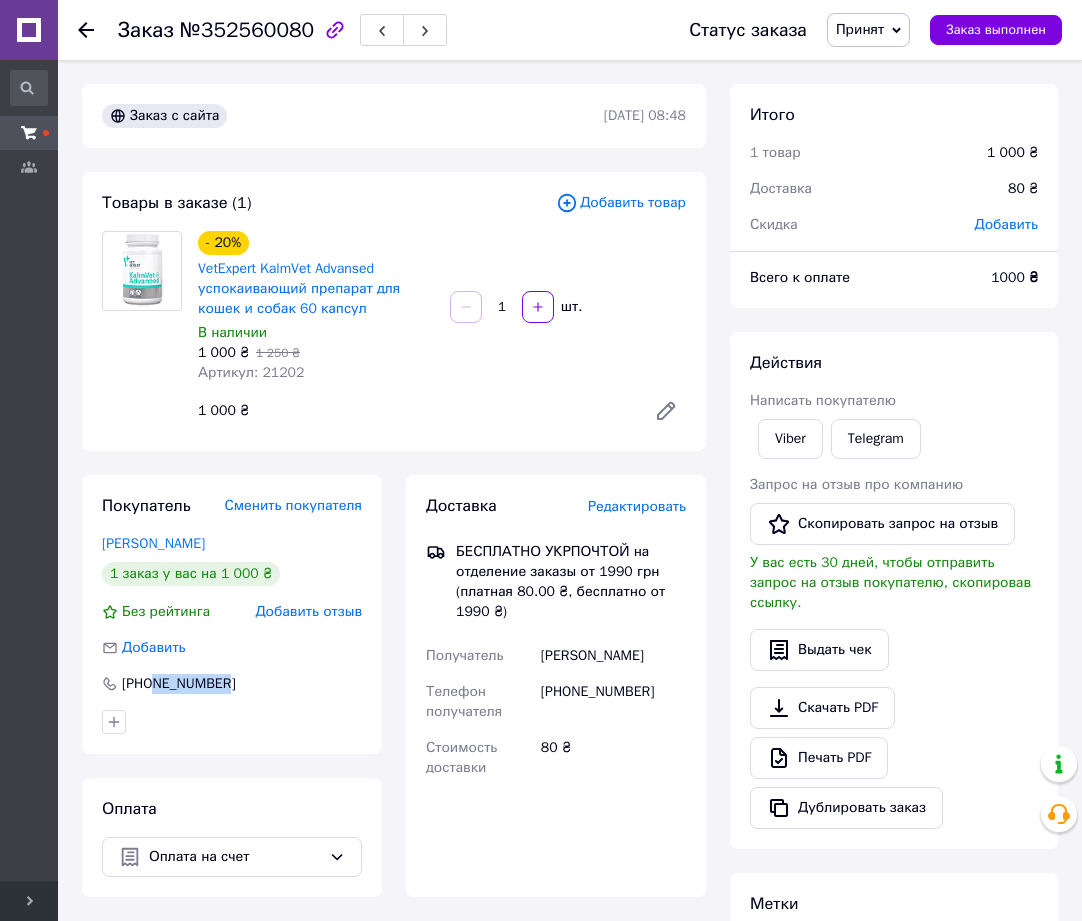drag, startPoint x: 222, startPoint y: 550, endPoint x: 38, endPoint y: 550, distance: 184 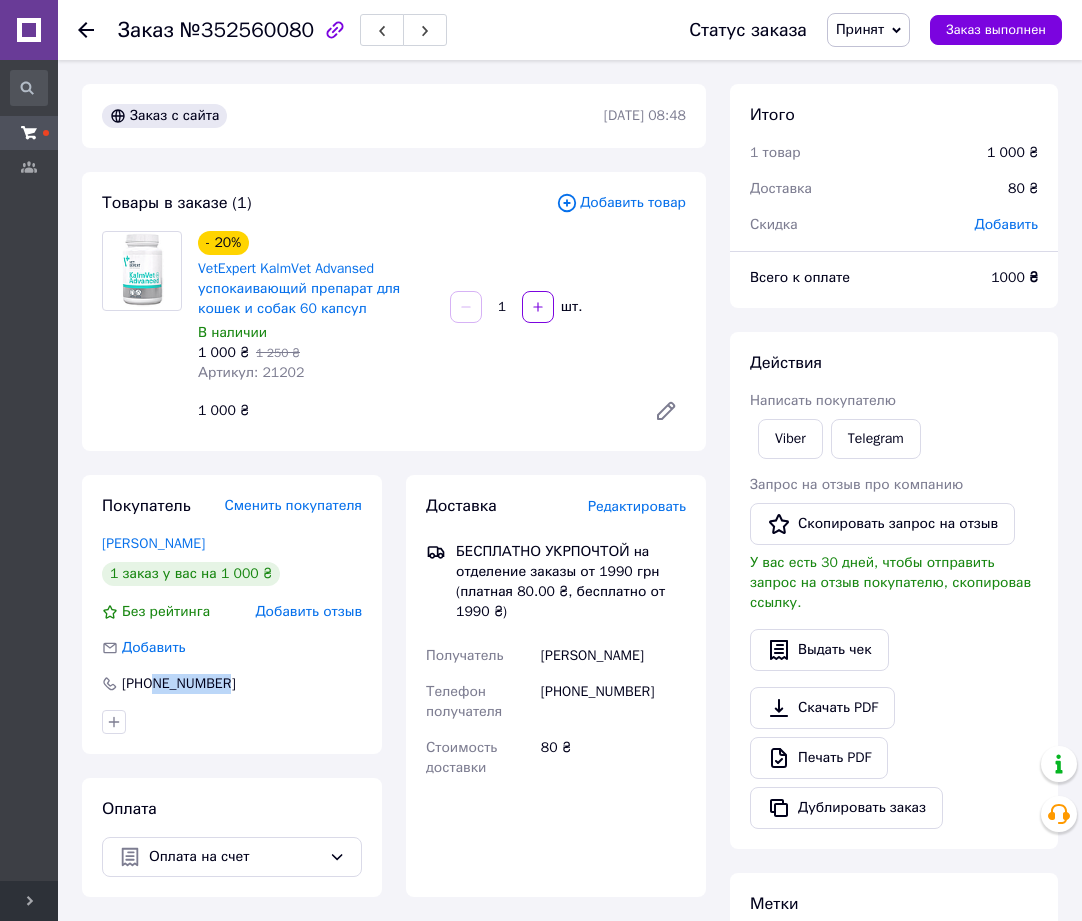 click on "Принят" at bounding box center [860, 29] 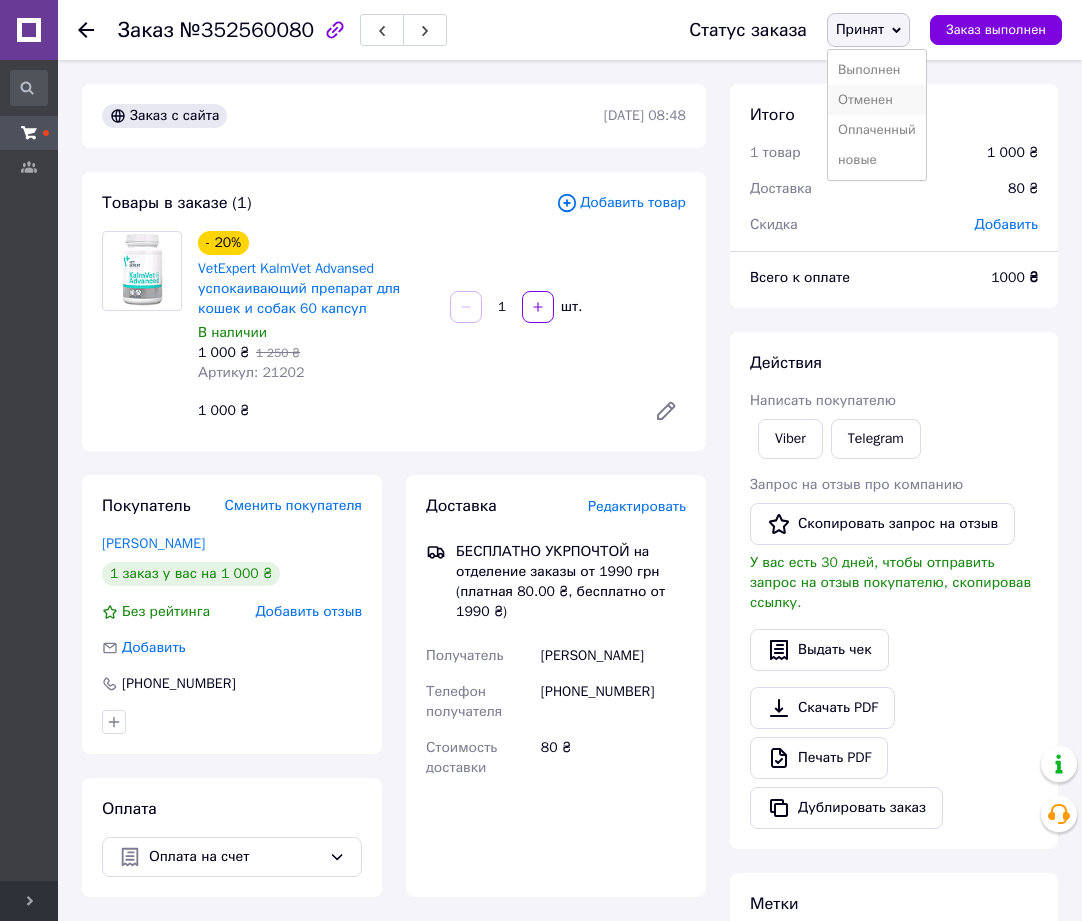 click on "Отменен" at bounding box center [877, 100] 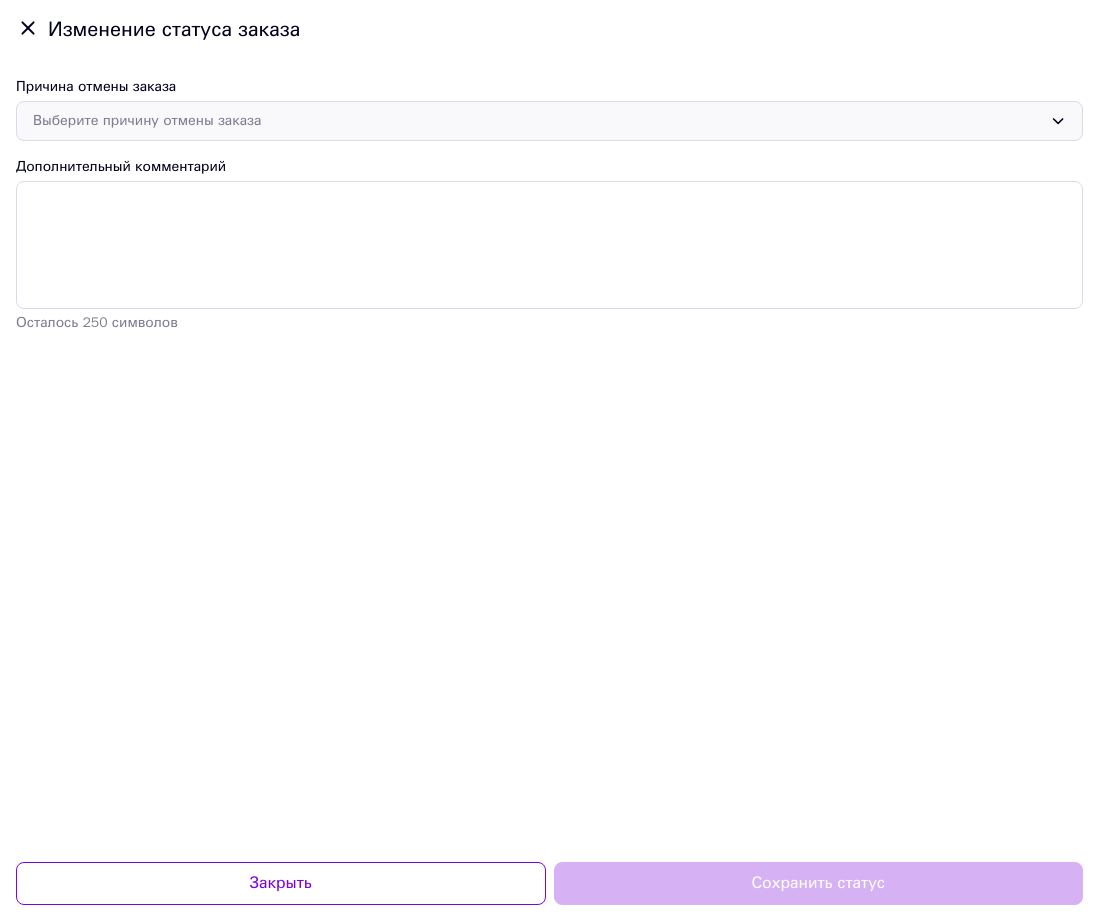click on "Выберите причину отмены заказа" at bounding box center (537, 121) 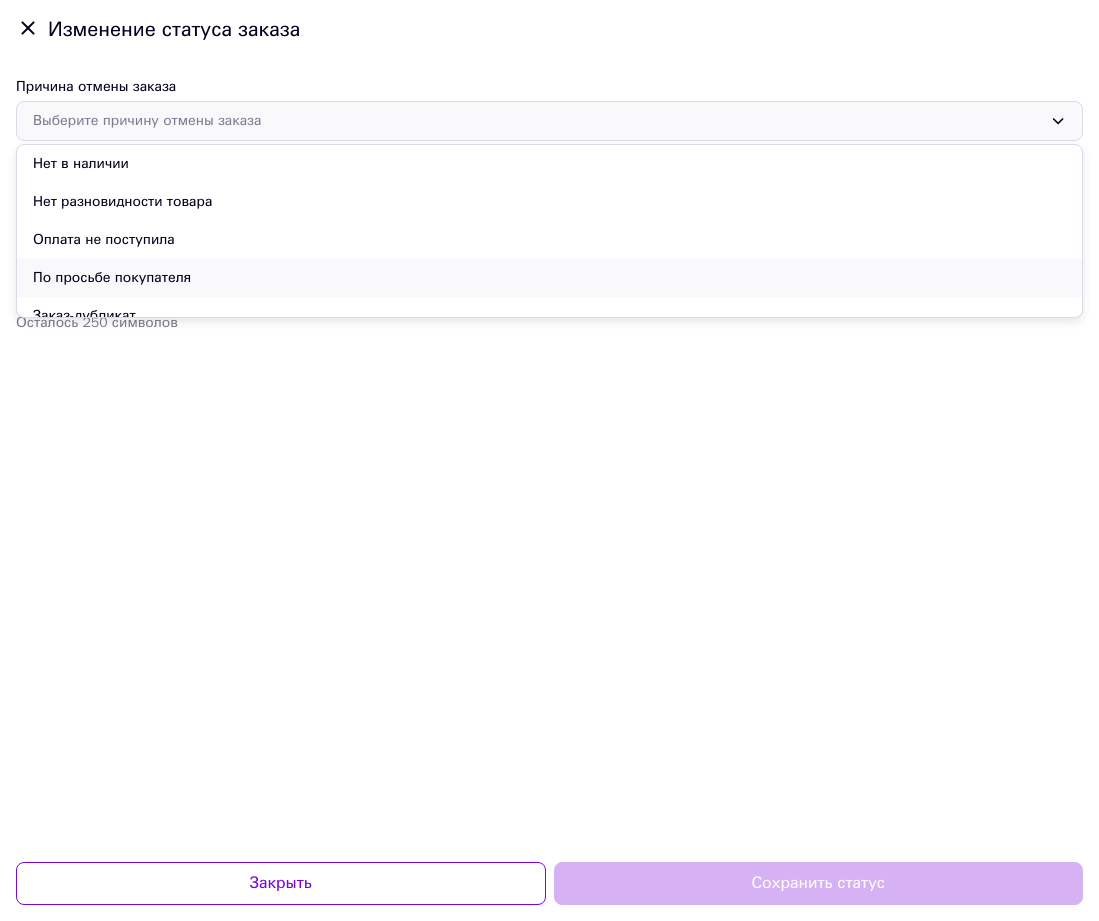 click on "По просьбе покупателя" at bounding box center (549, 278) 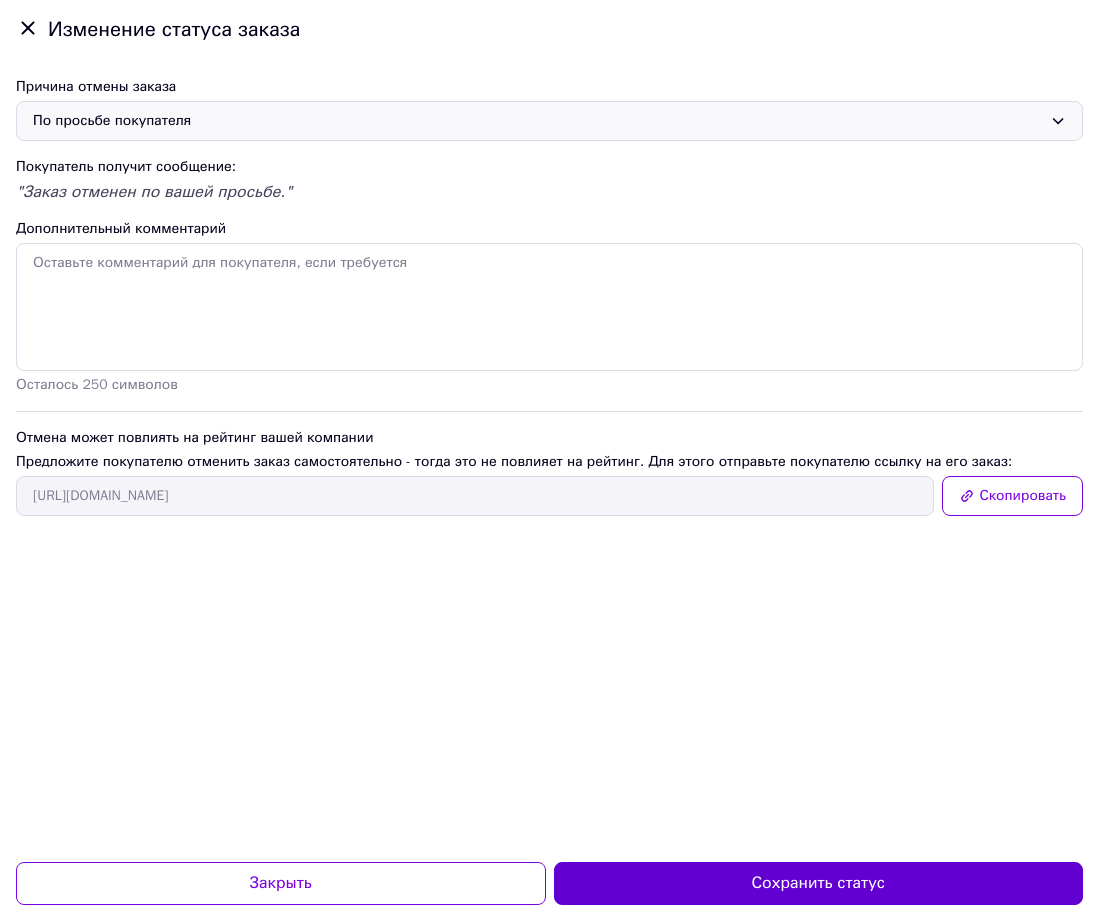 click on "Сохранить статус" at bounding box center [819, 883] 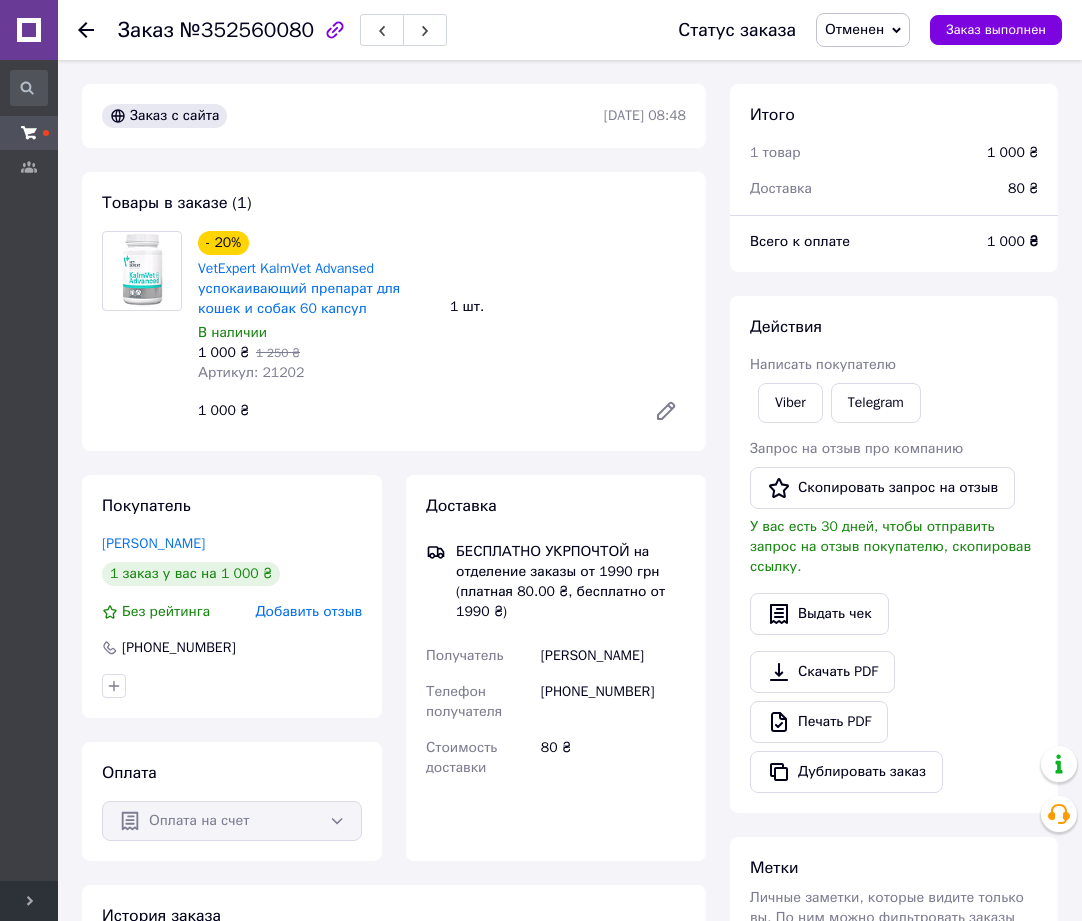 click 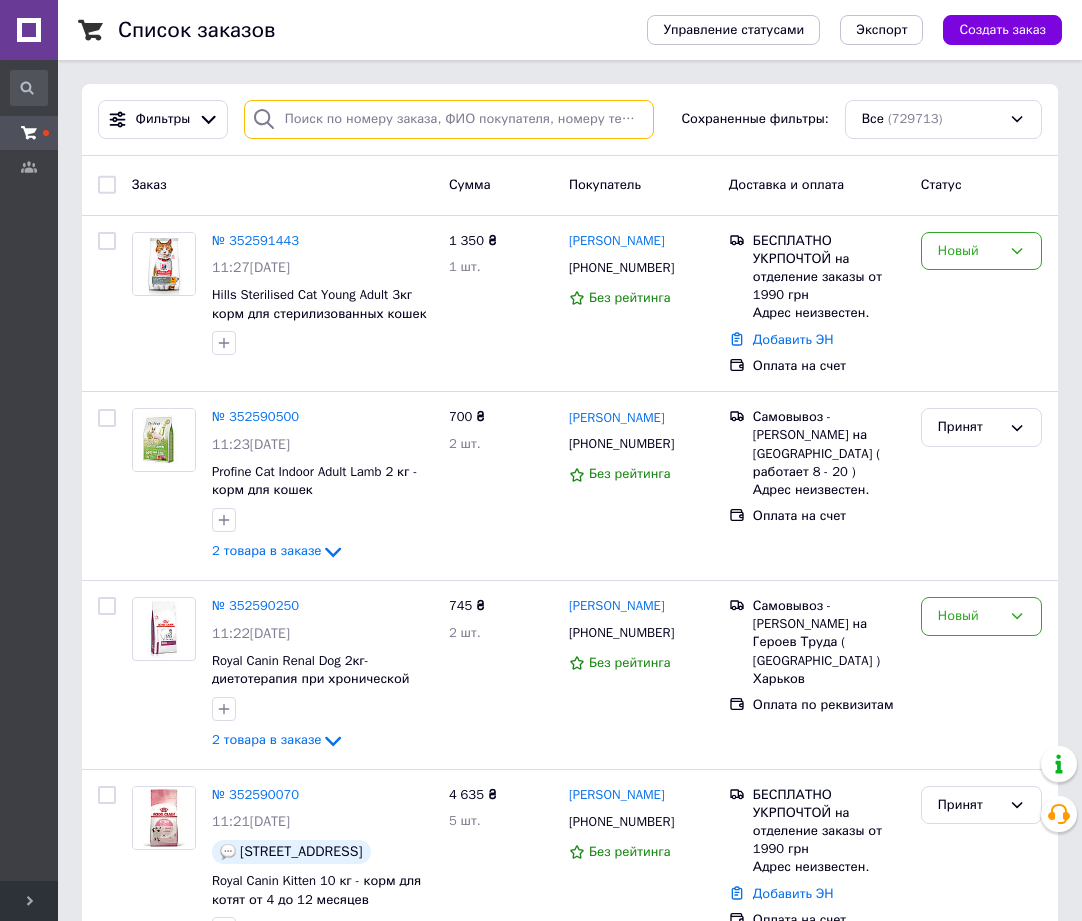 click at bounding box center (449, 119) 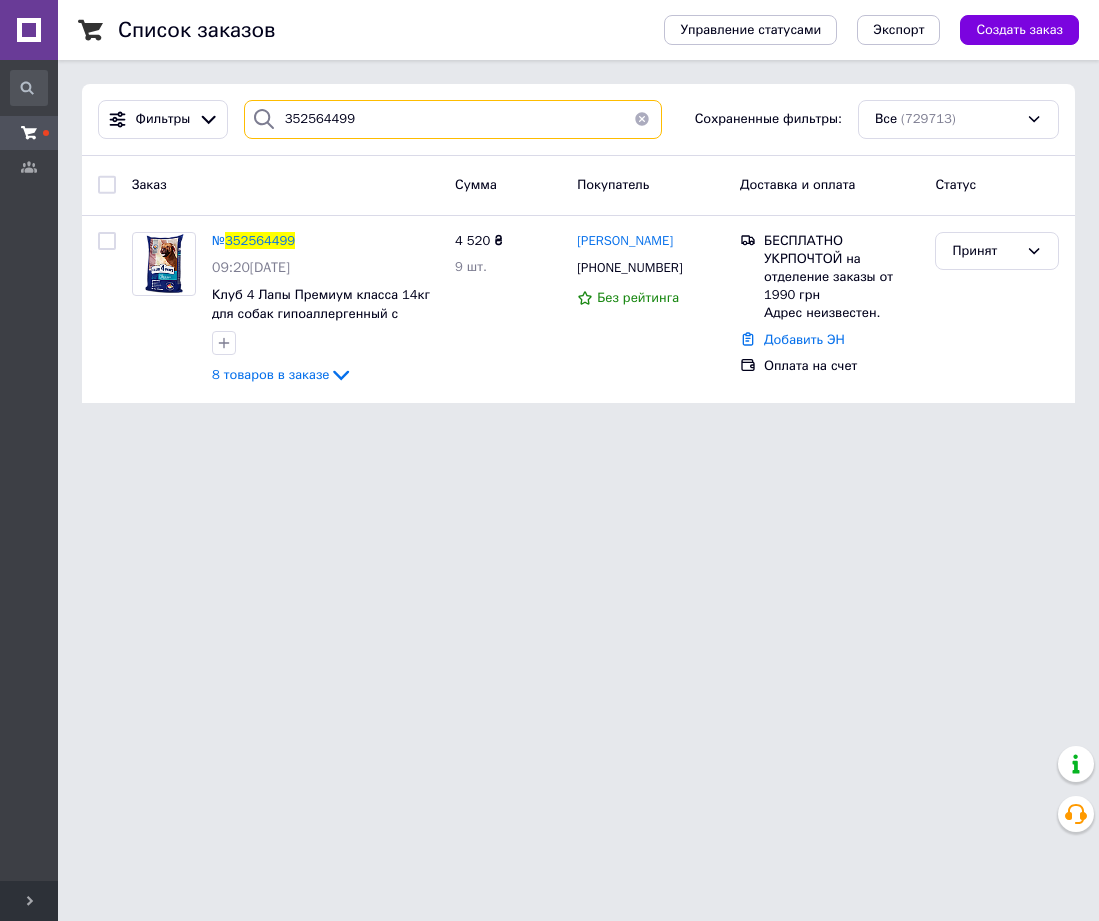 type on "352564499" 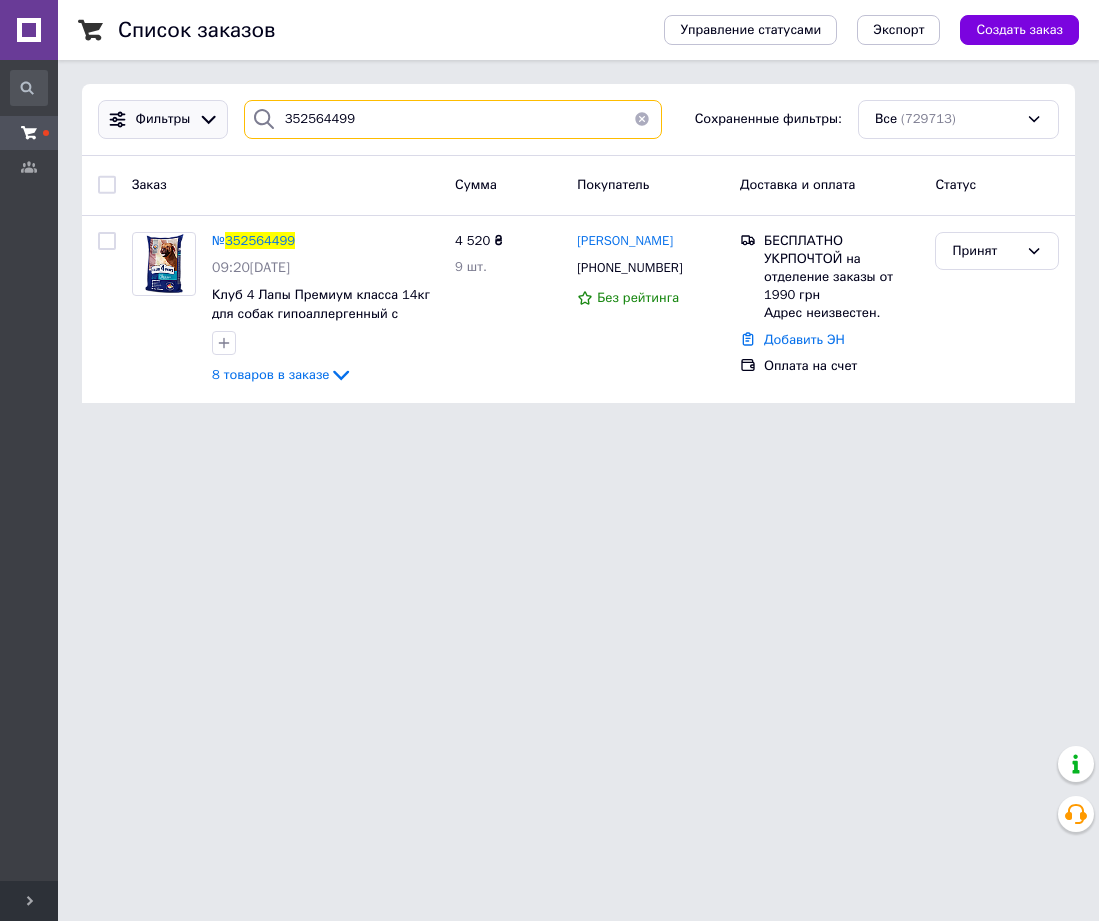 drag, startPoint x: 389, startPoint y: 115, endPoint x: 208, endPoint y: 126, distance: 181.33394 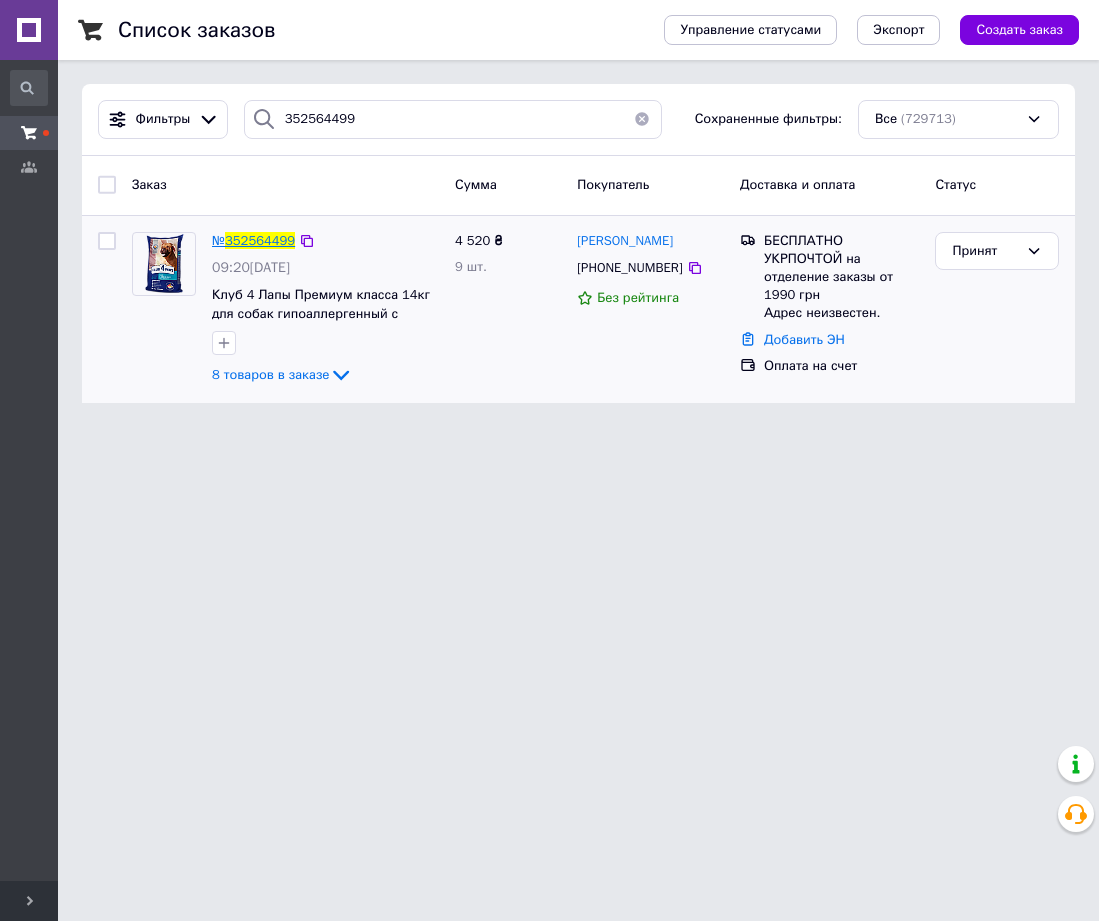 click on "352564499" at bounding box center (260, 240) 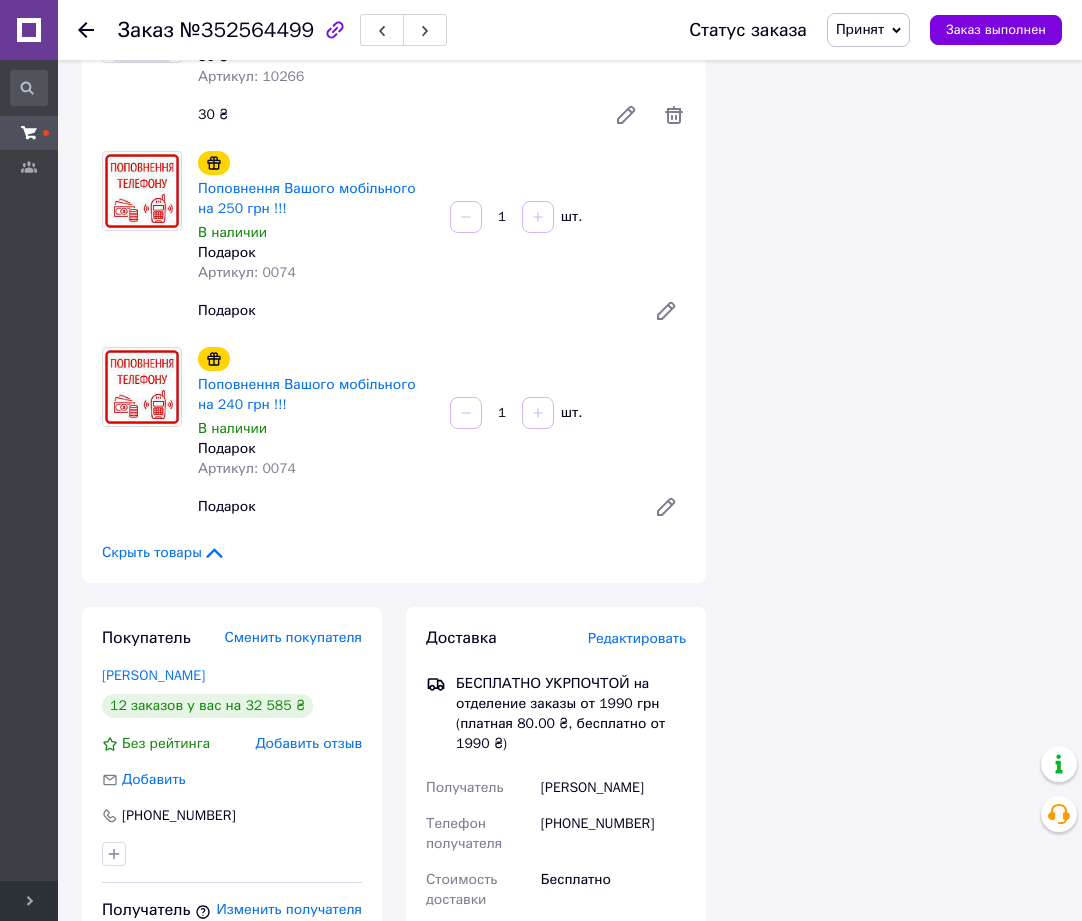 scroll, scrollTop: 1632, scrollLeft: 0, axis: vertical 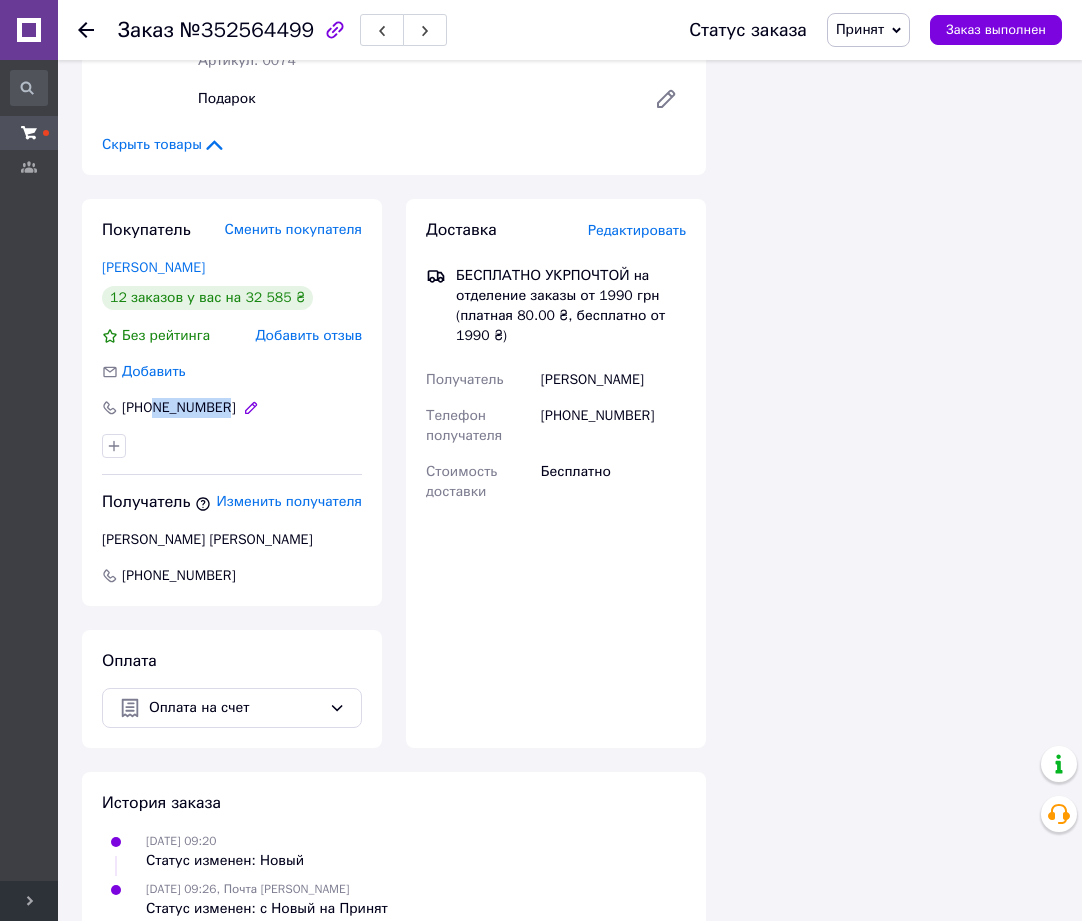 drag, startPoint x: 220, startPoint y: 402, endPoint x: 158, endPoint y: 410, distance: 62.514 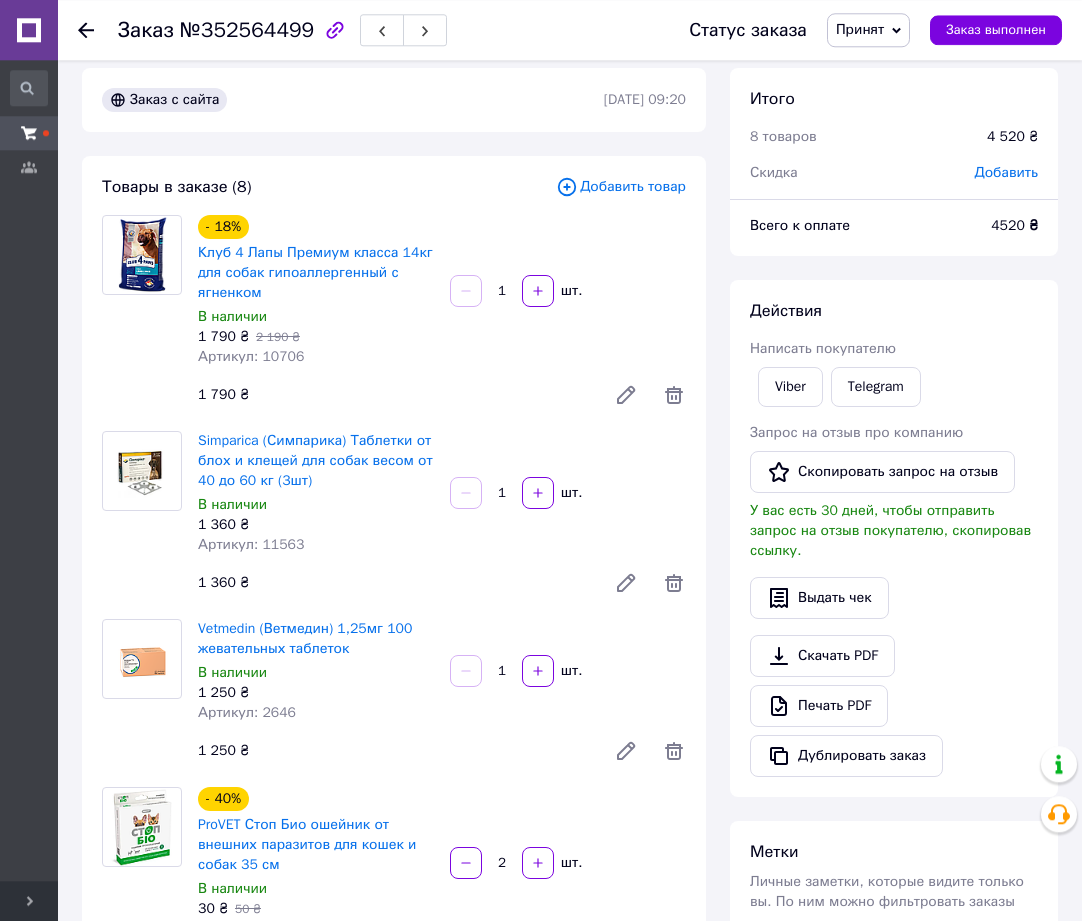 scroll, scrollTop: 0, scrollLeft: 0, axis: both 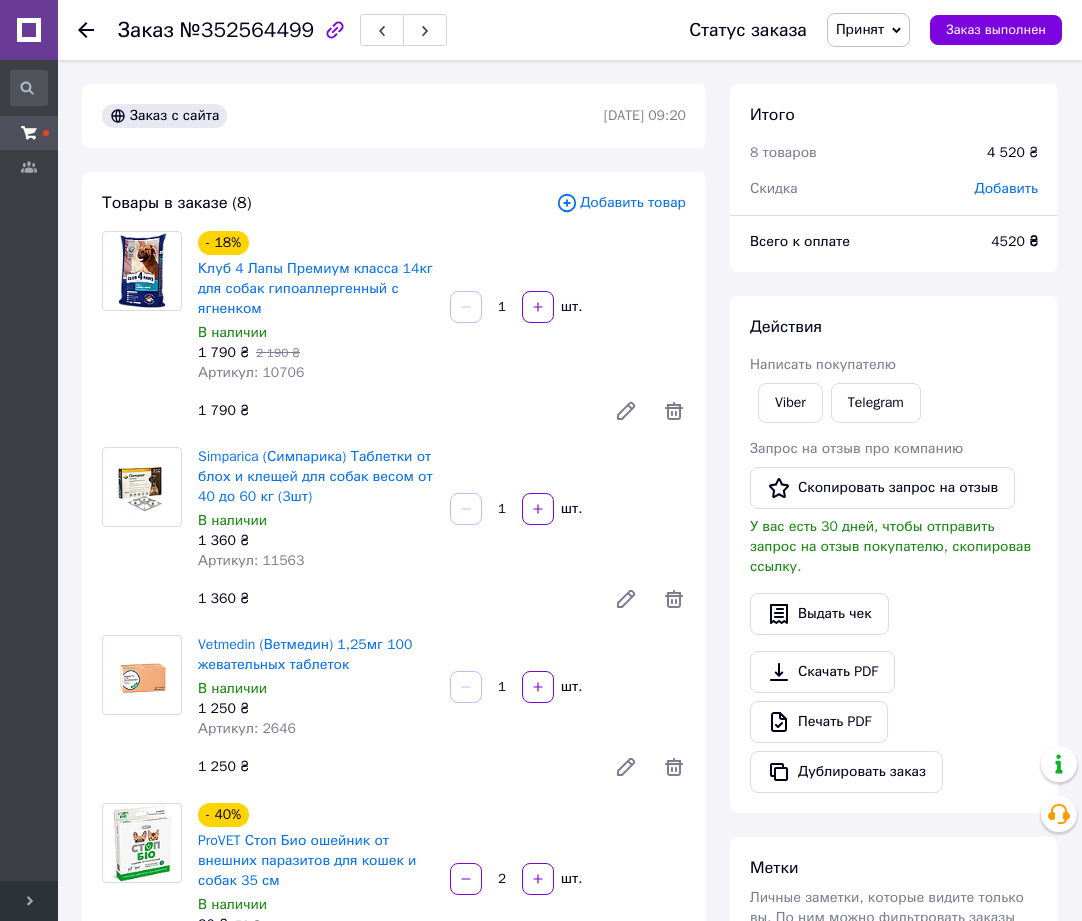 click 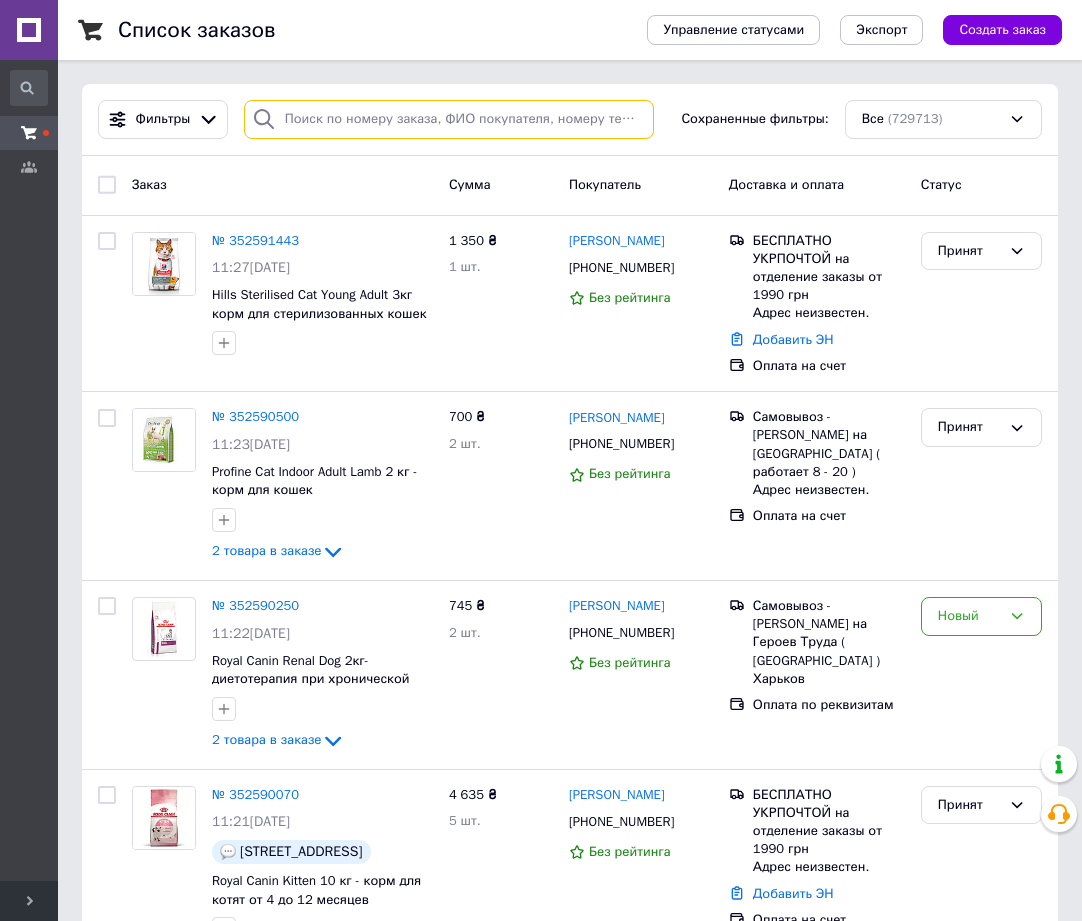 click at bounding box center (449, 119) 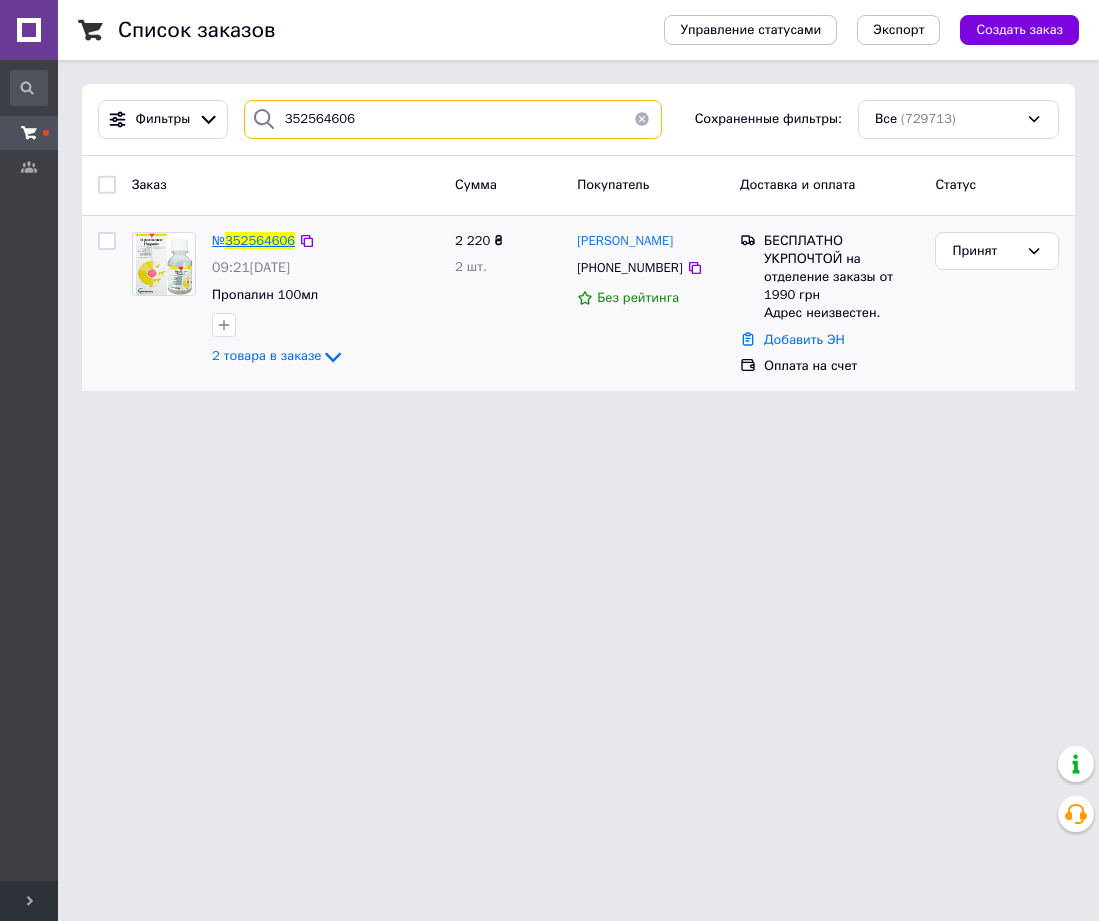 type on "352564606" 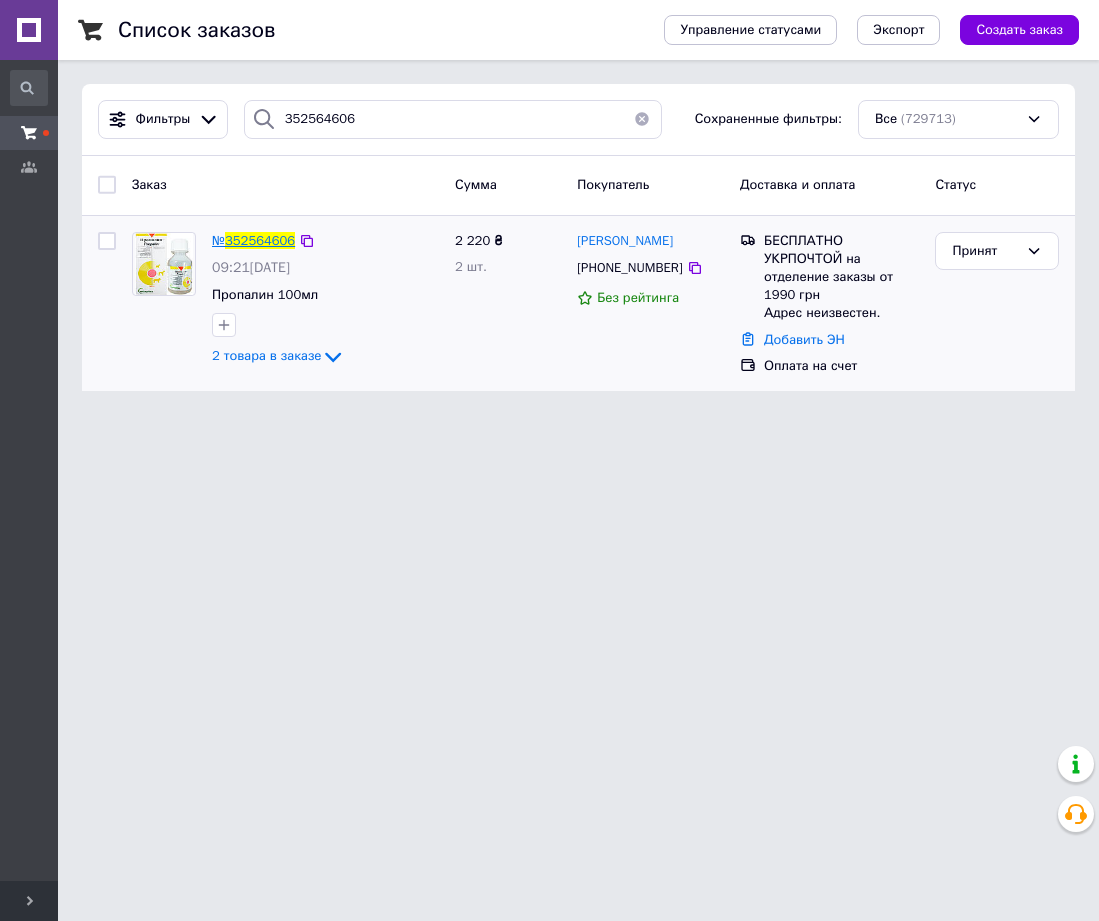 click on "352564606" at bounding box center (260, 240) 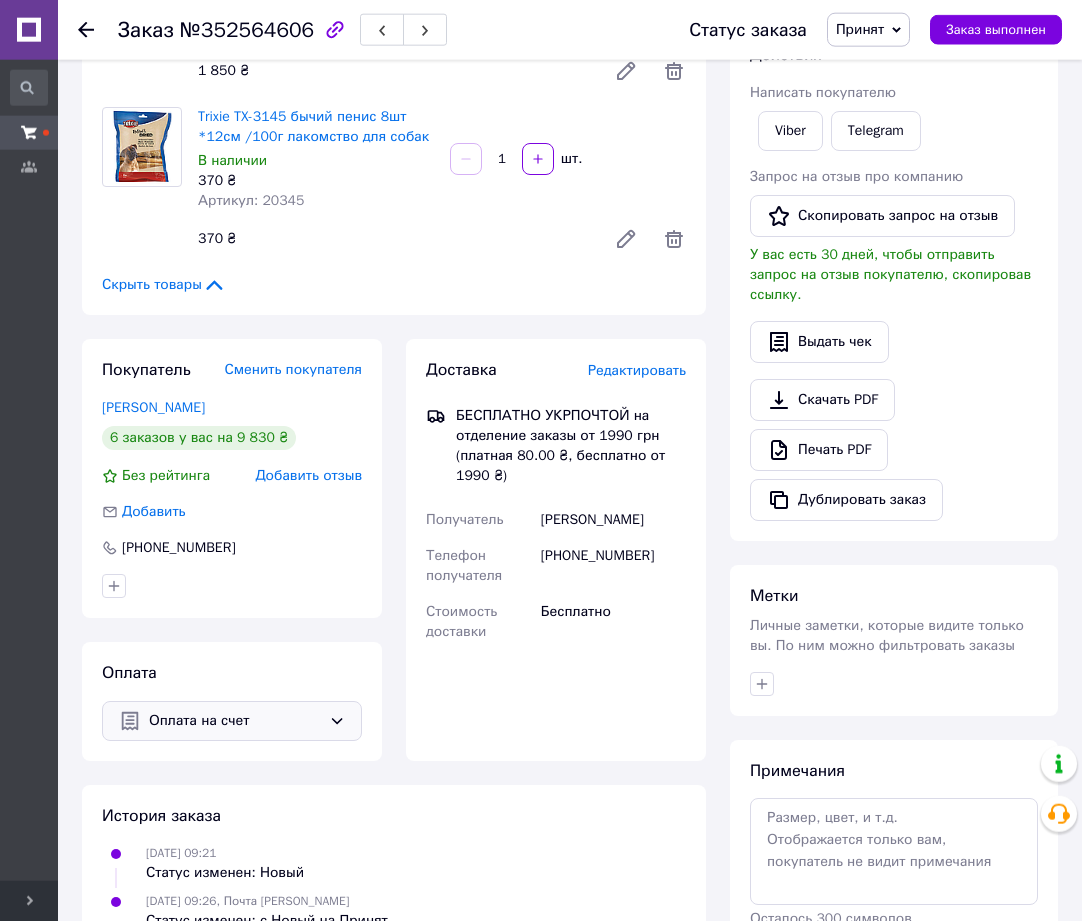 scroll, scrollTop: 306, scrollLeft: 0, axis: vertical 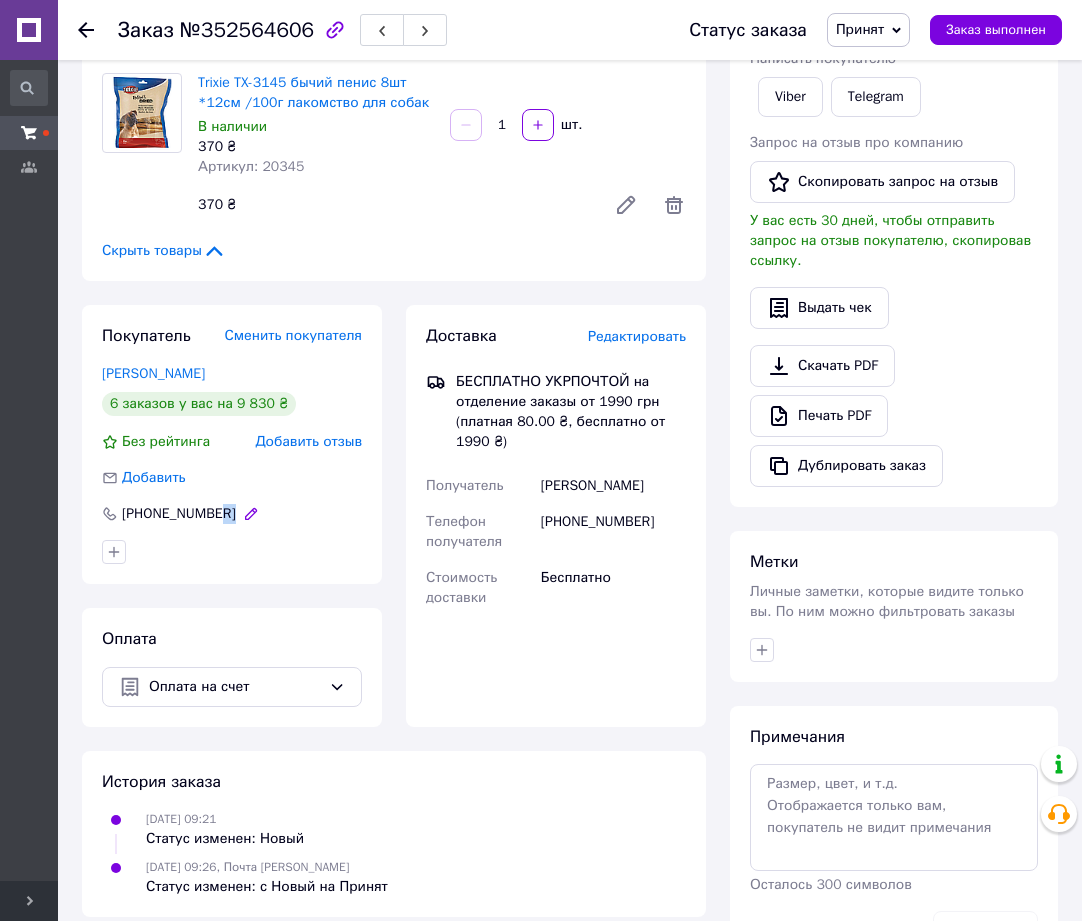 click on "[PHONE_NUMBER]" at bounding box center [182, 514] 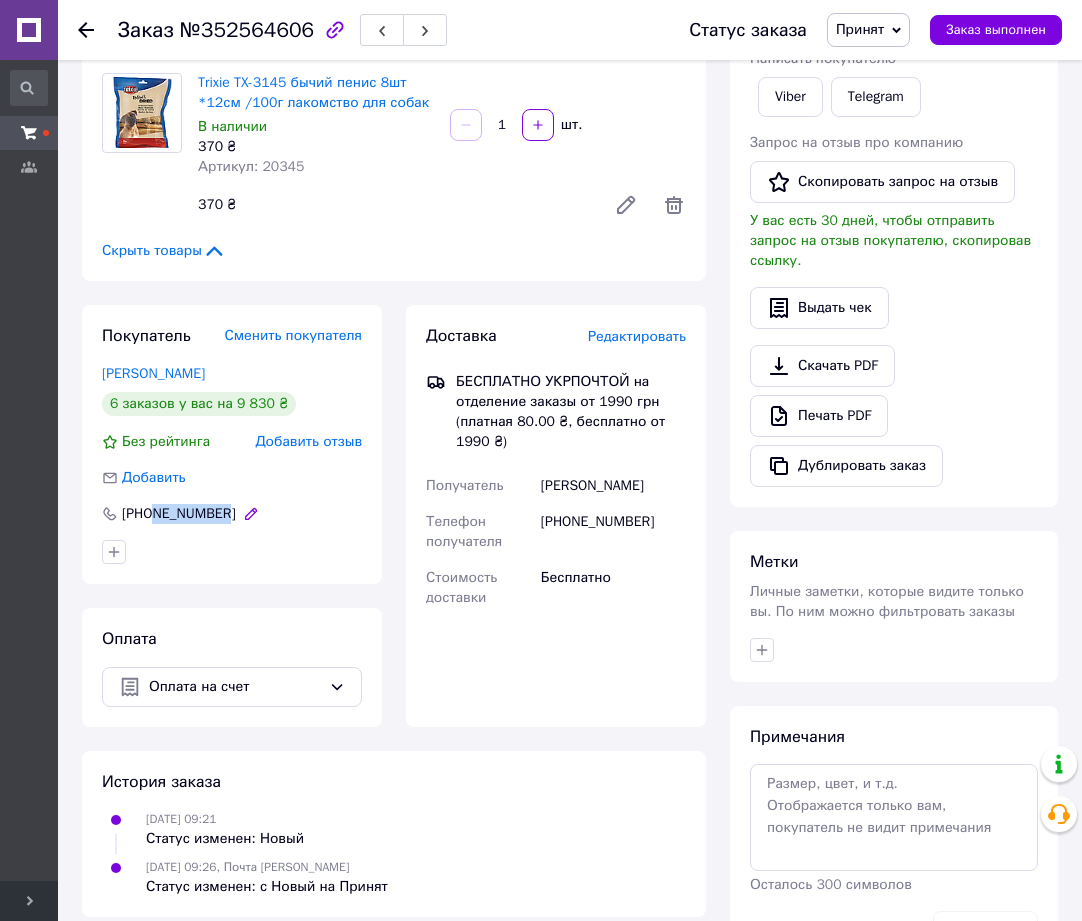 drag, startPoint x: 220, startPoint y: 516, endPoint x: 155, endPoint y: 517, distance: 65.00769 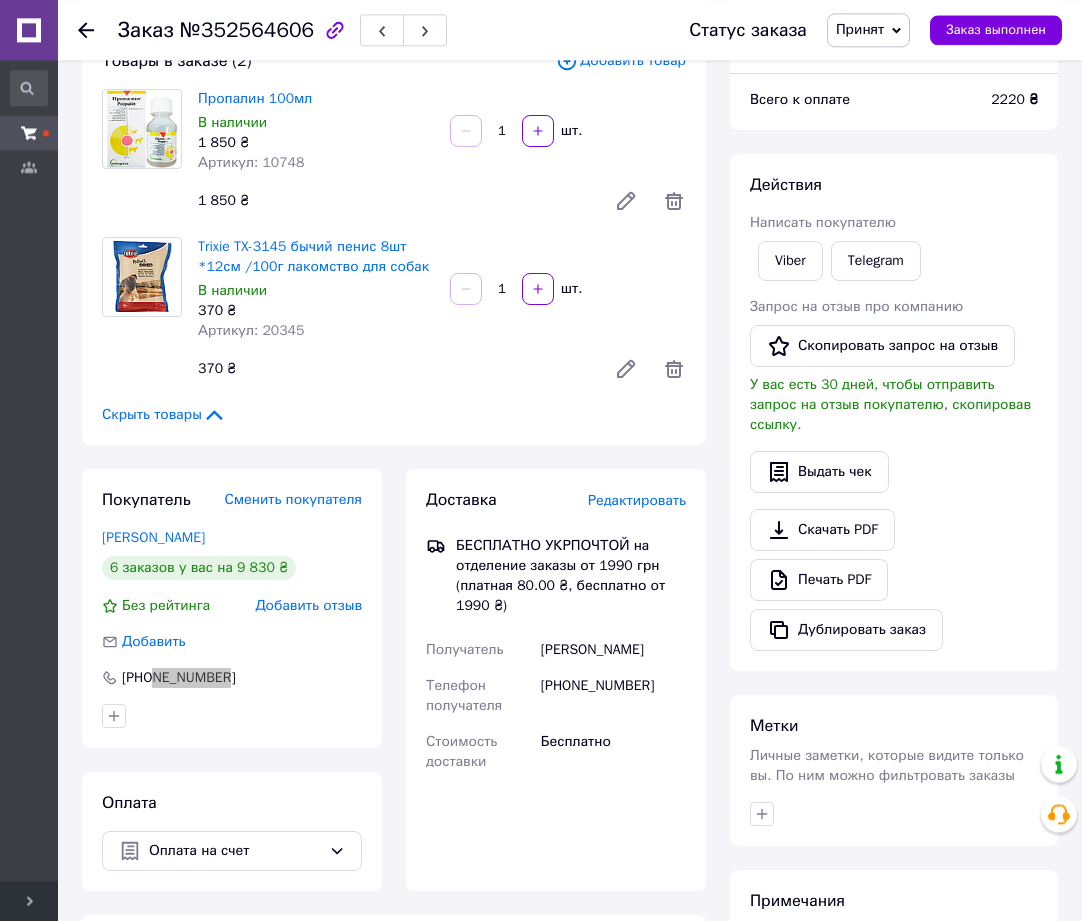 scroll, scrollTop: 0, scrollLeft: 0, axis: both 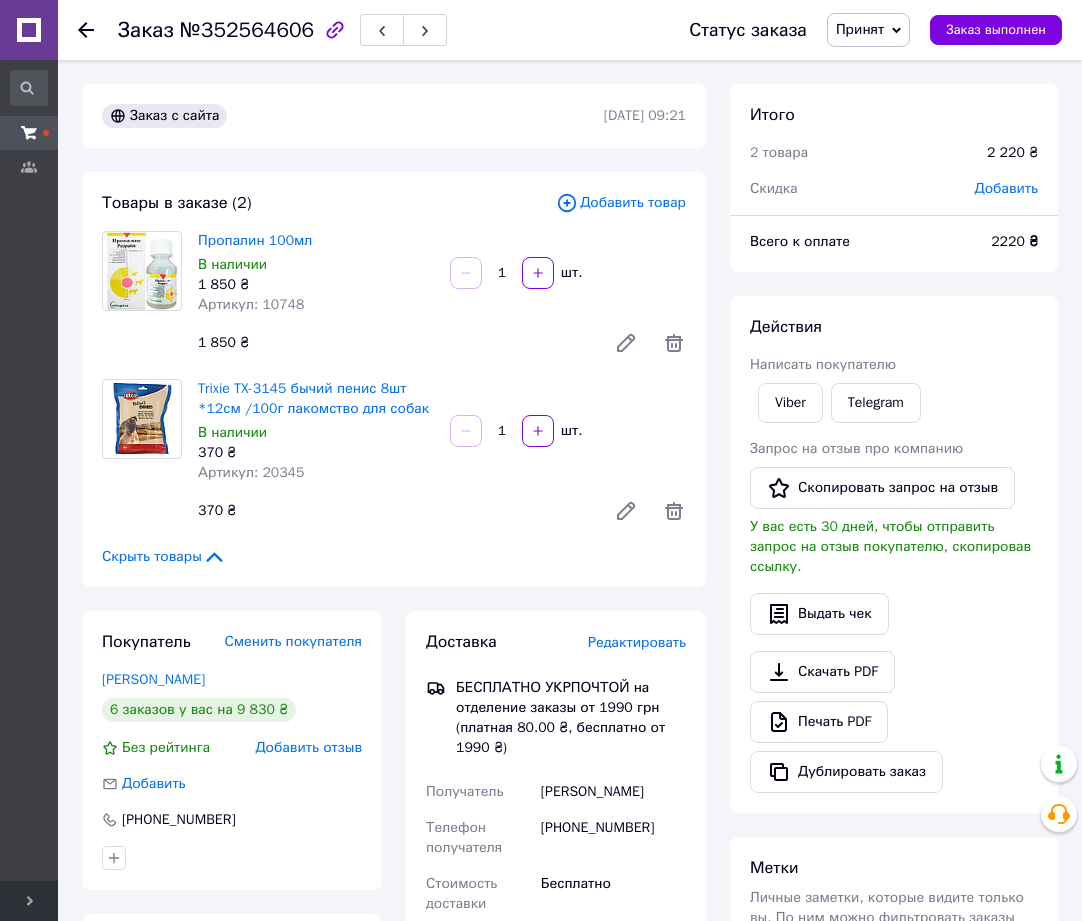 click 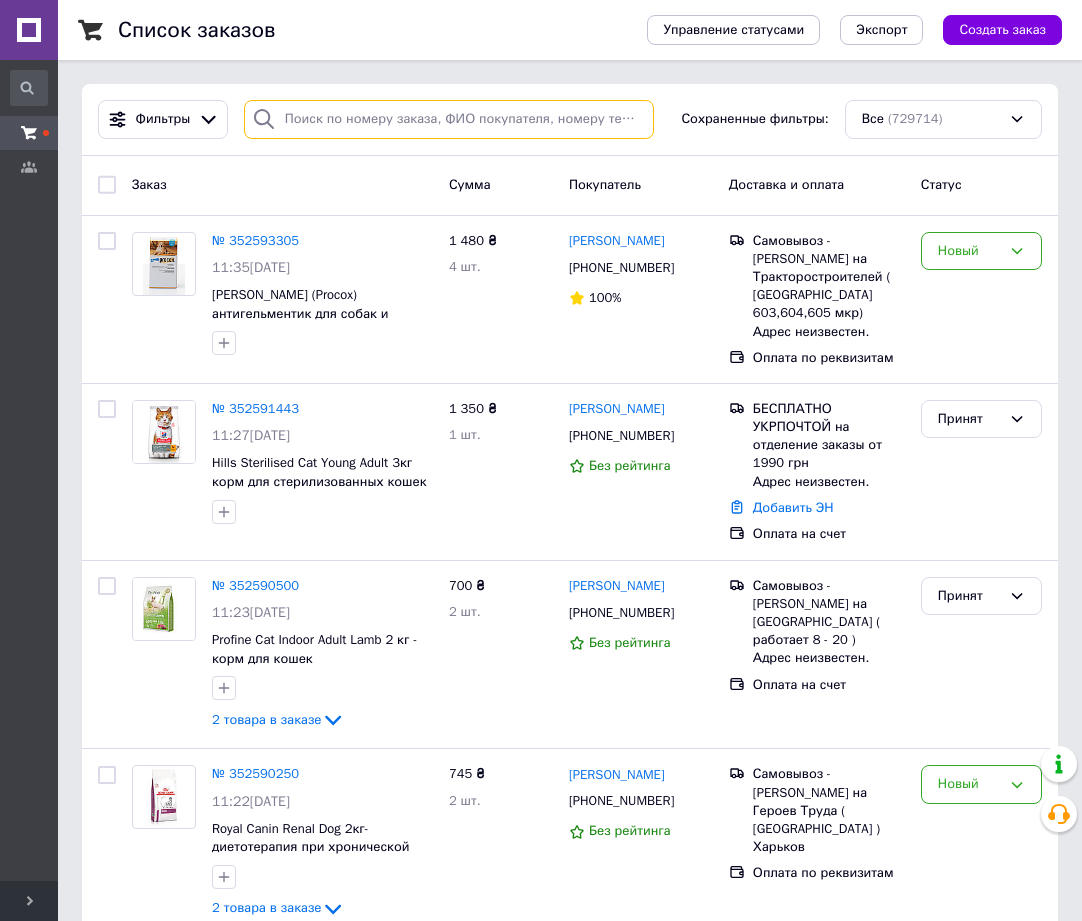 click at bounding box center (449, 119) 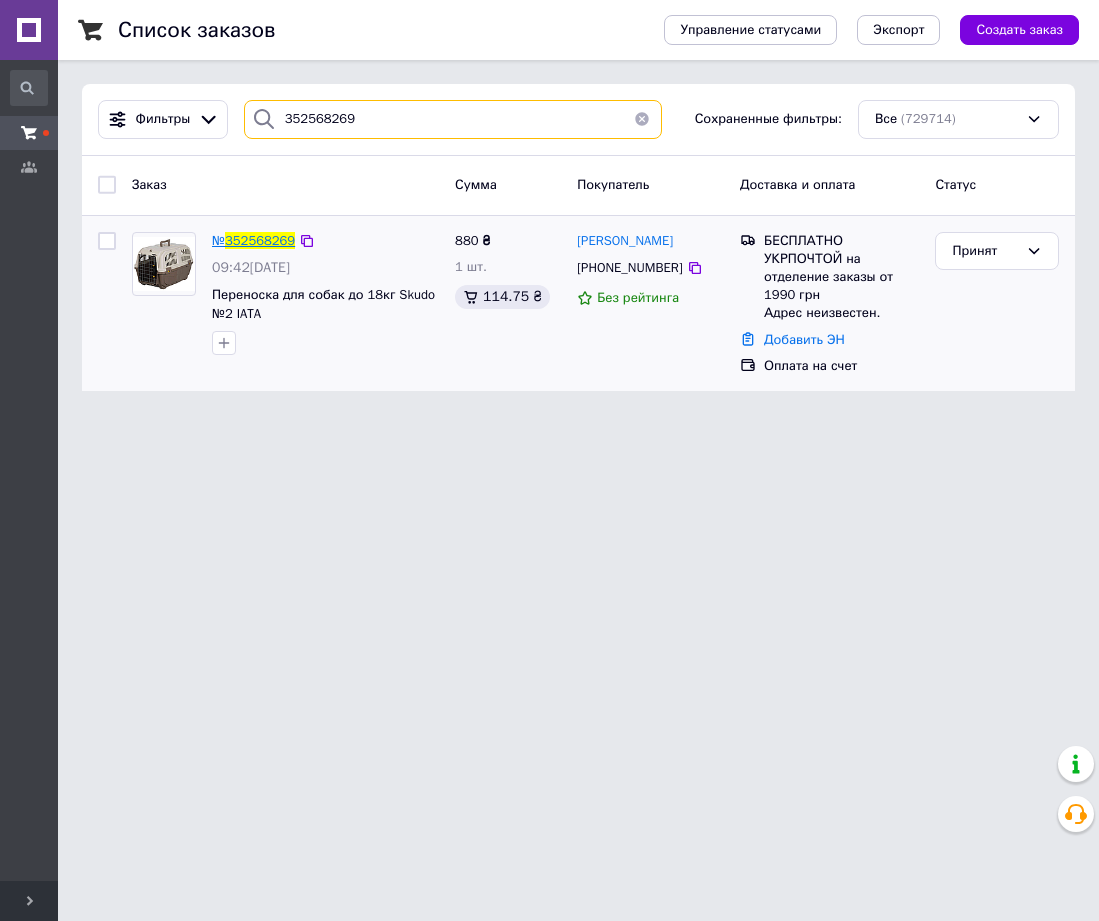 type on "352568269" 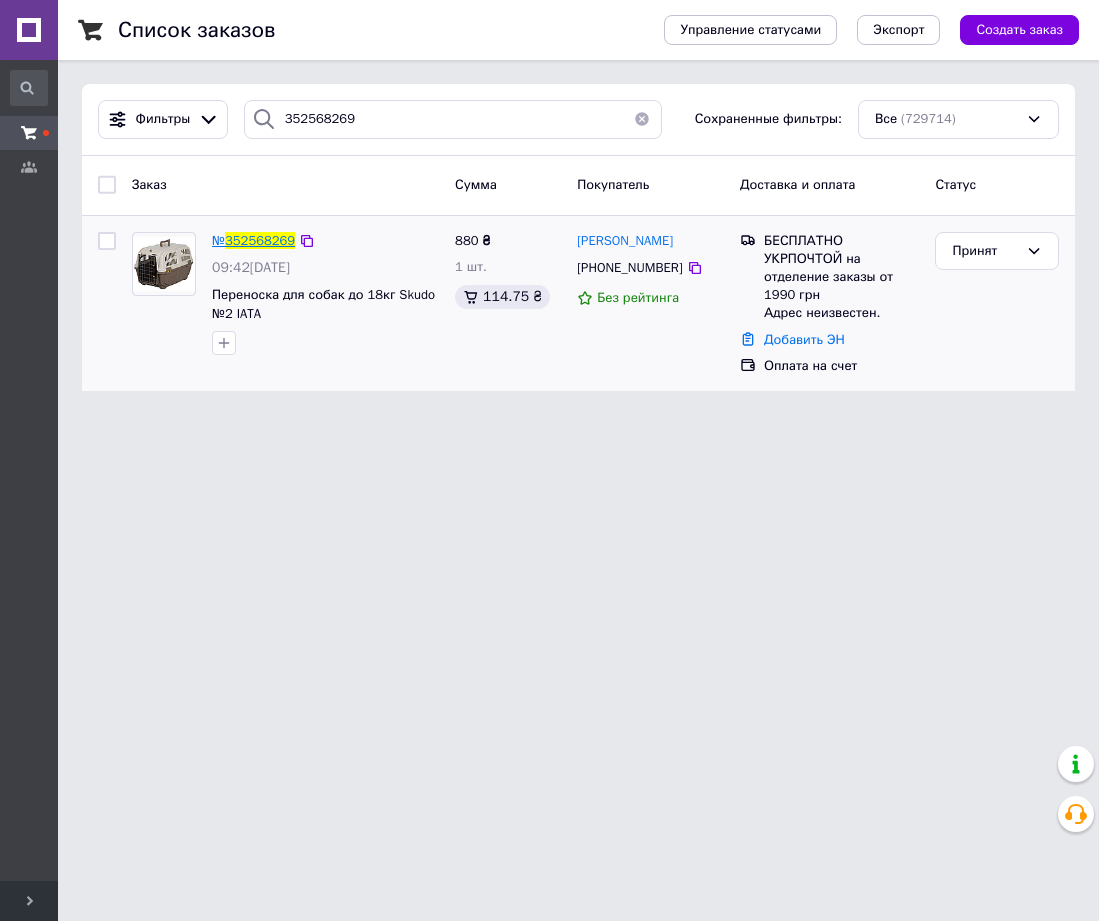 click on "352568269" at bounding box center [260, 240] 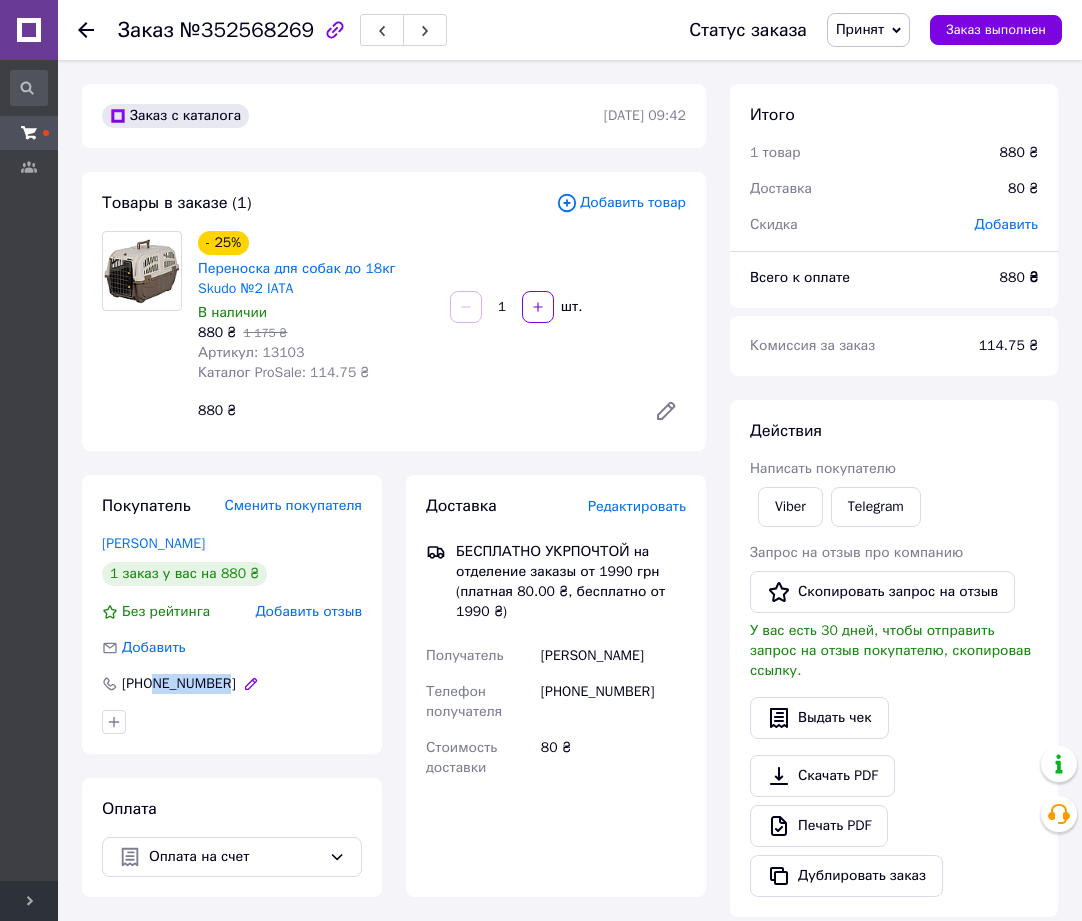 drag, startPoint x: 223, startPoint y: 683, endPoint x: 156, endPoint y: 688, distance: 67.18631 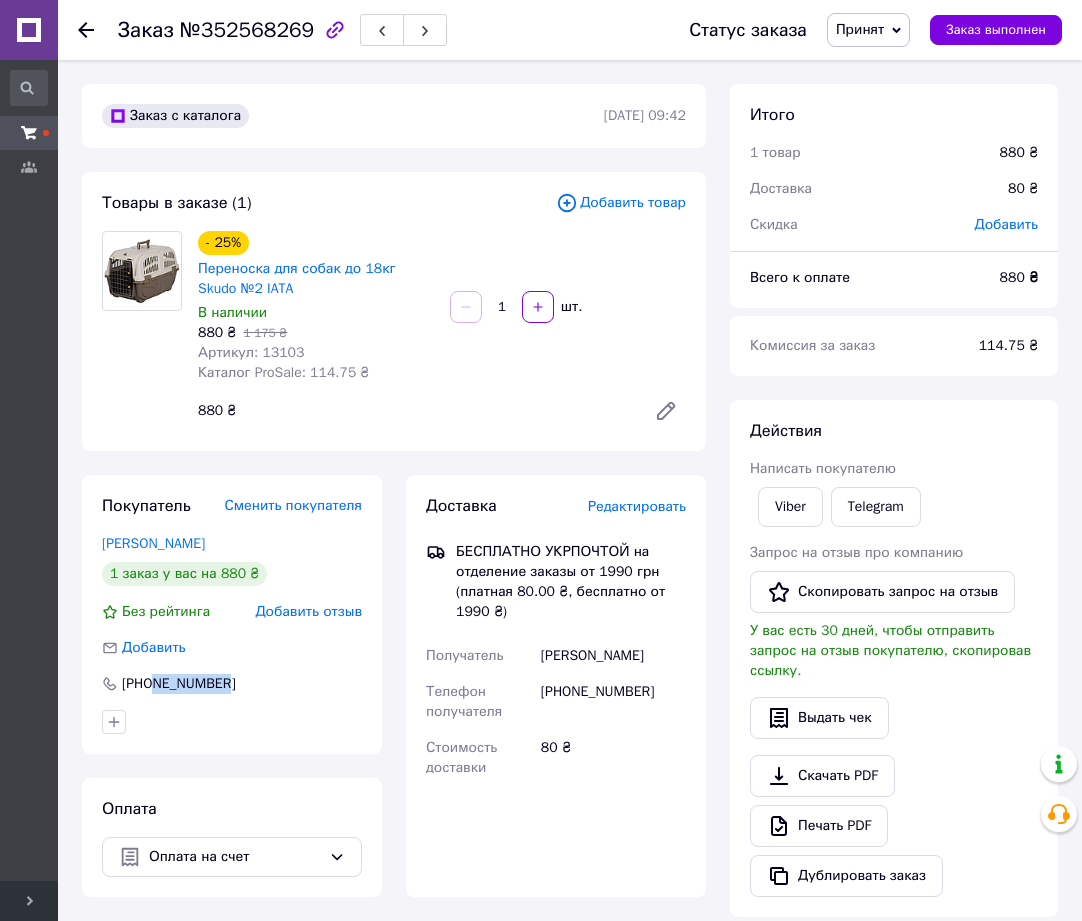 drag, startPoint x: 241, startPoint y: 552, endPoint x: 56, endPoint y: 540, distance: 185.38878 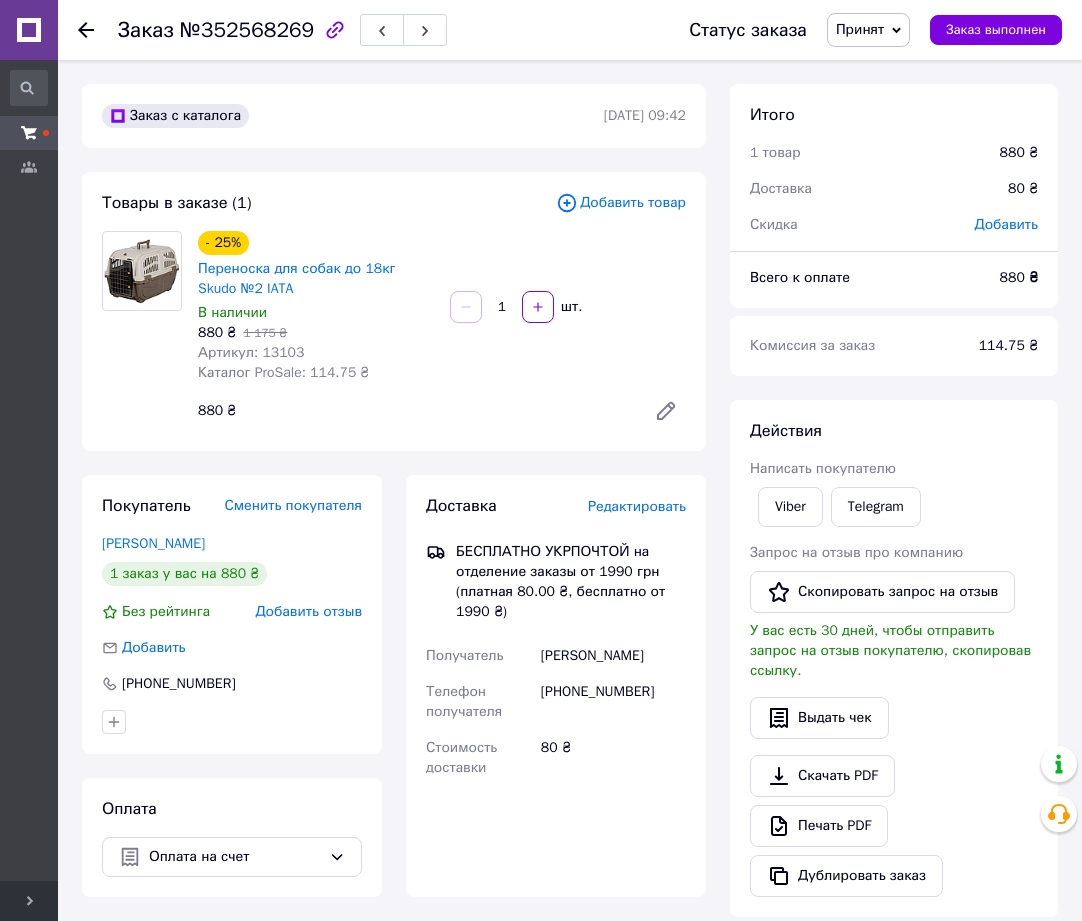 click on "Статус заказа Принят Выполнен Отменен Оплаченный новые Заказ выполнен" at bounding box center [855, 30] 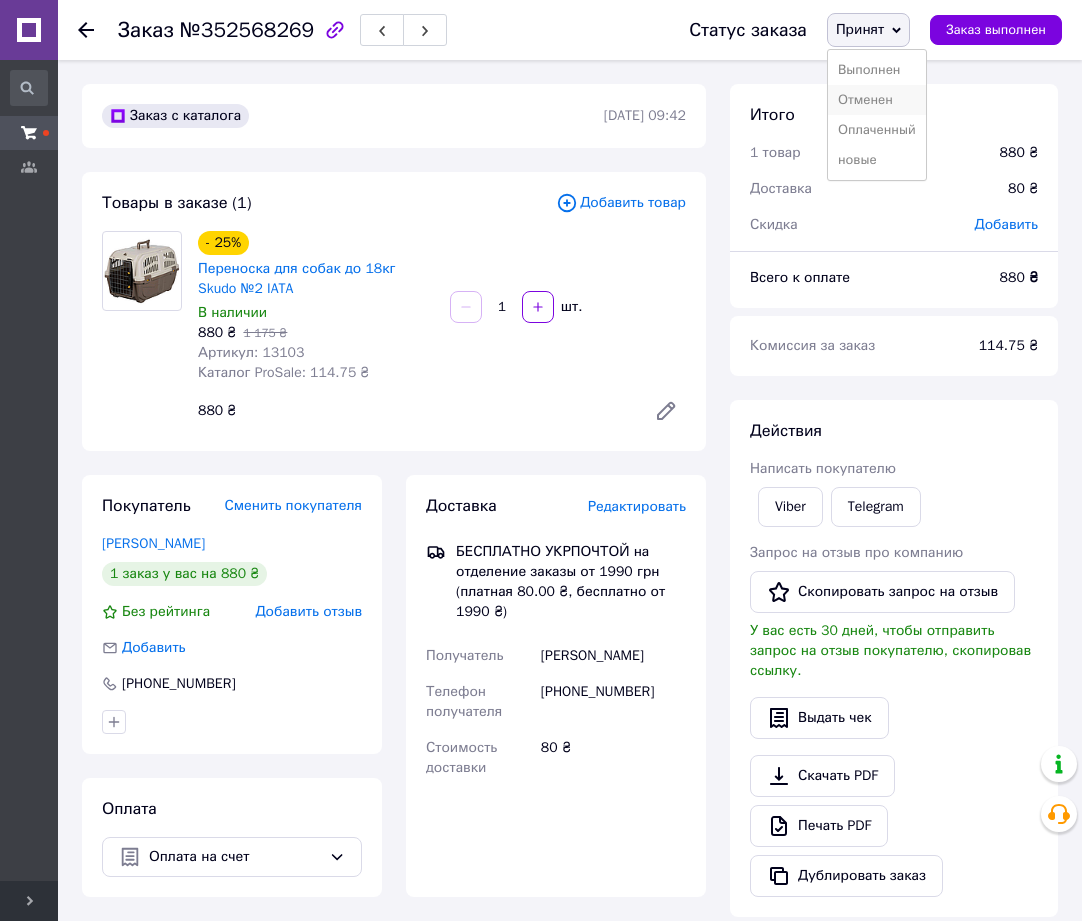 click on "Отменен" at bounding box center (877, 100) 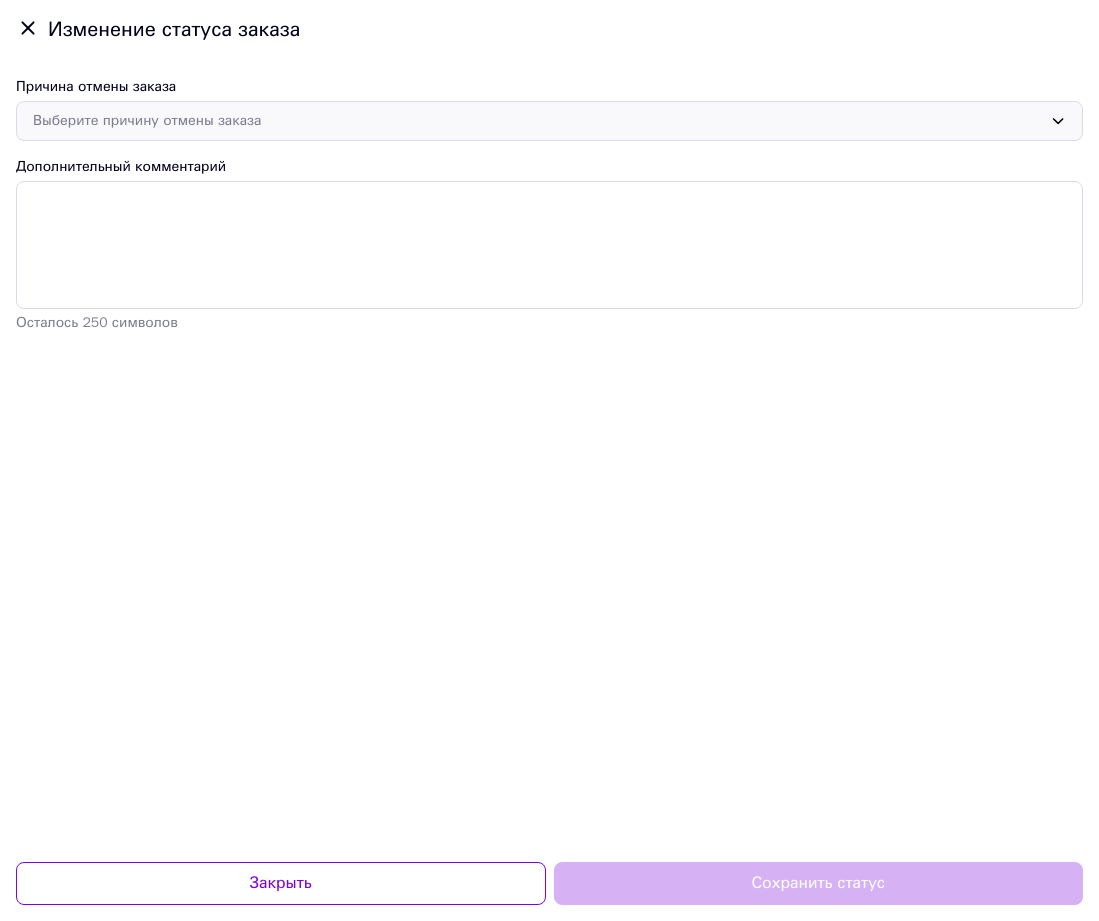 click on "Выберите причину отмены заказа" at bounding box center (537, 121) 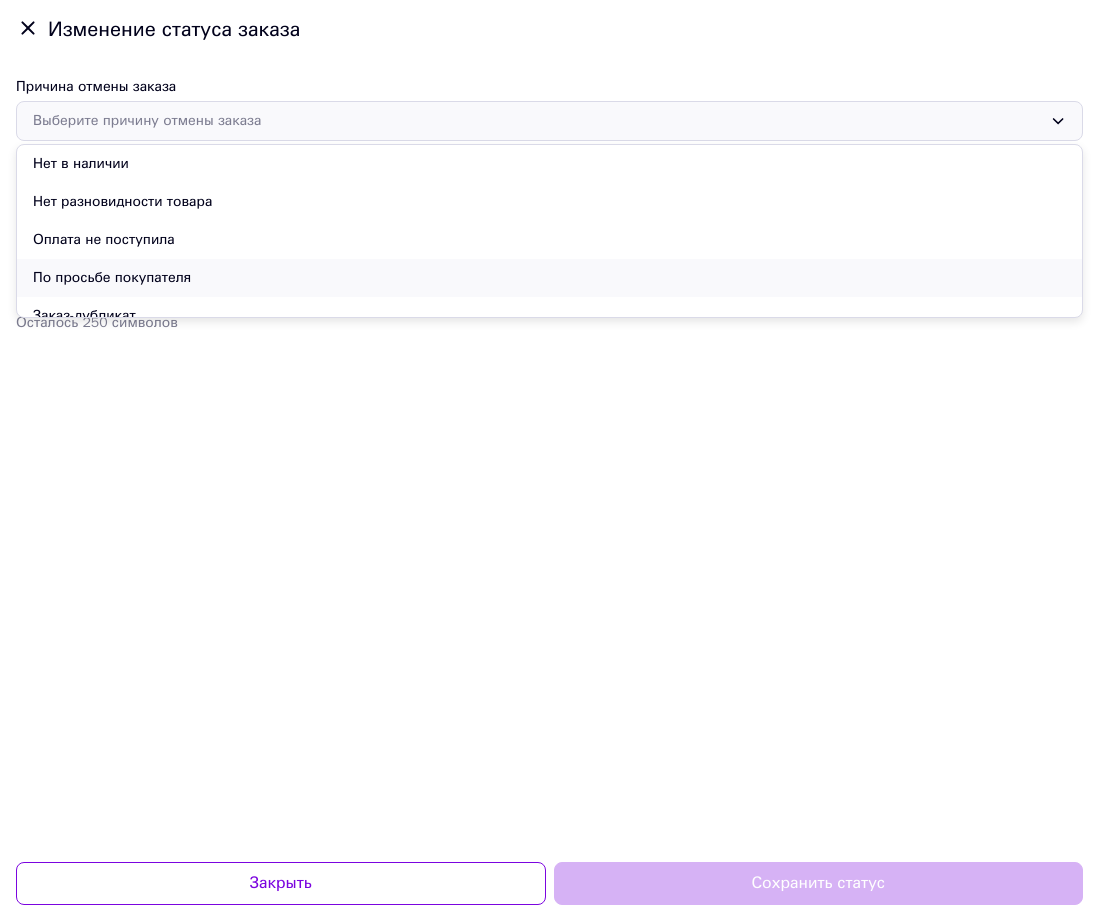click on "По просьбе покупателя" at bounding box center [549, 278] 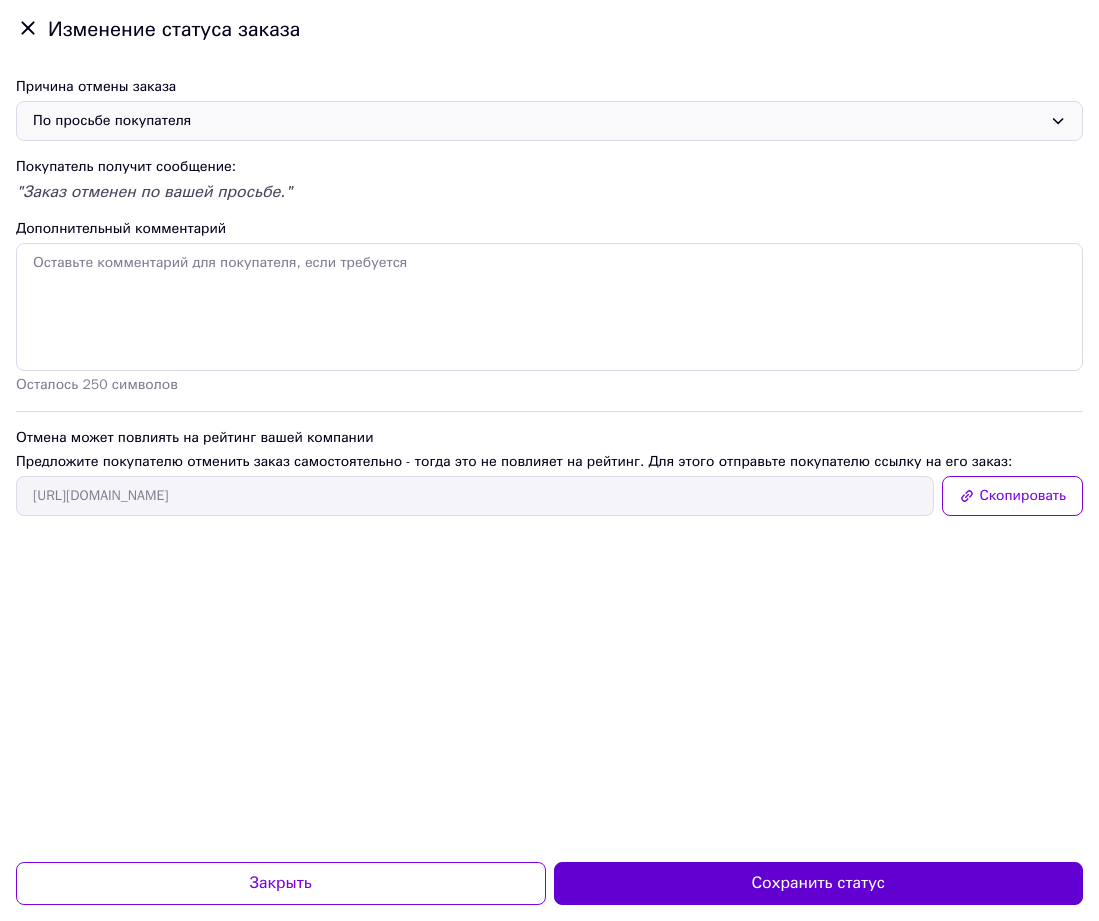click on "Сохранить статус" at bounding box center (819, 883) 